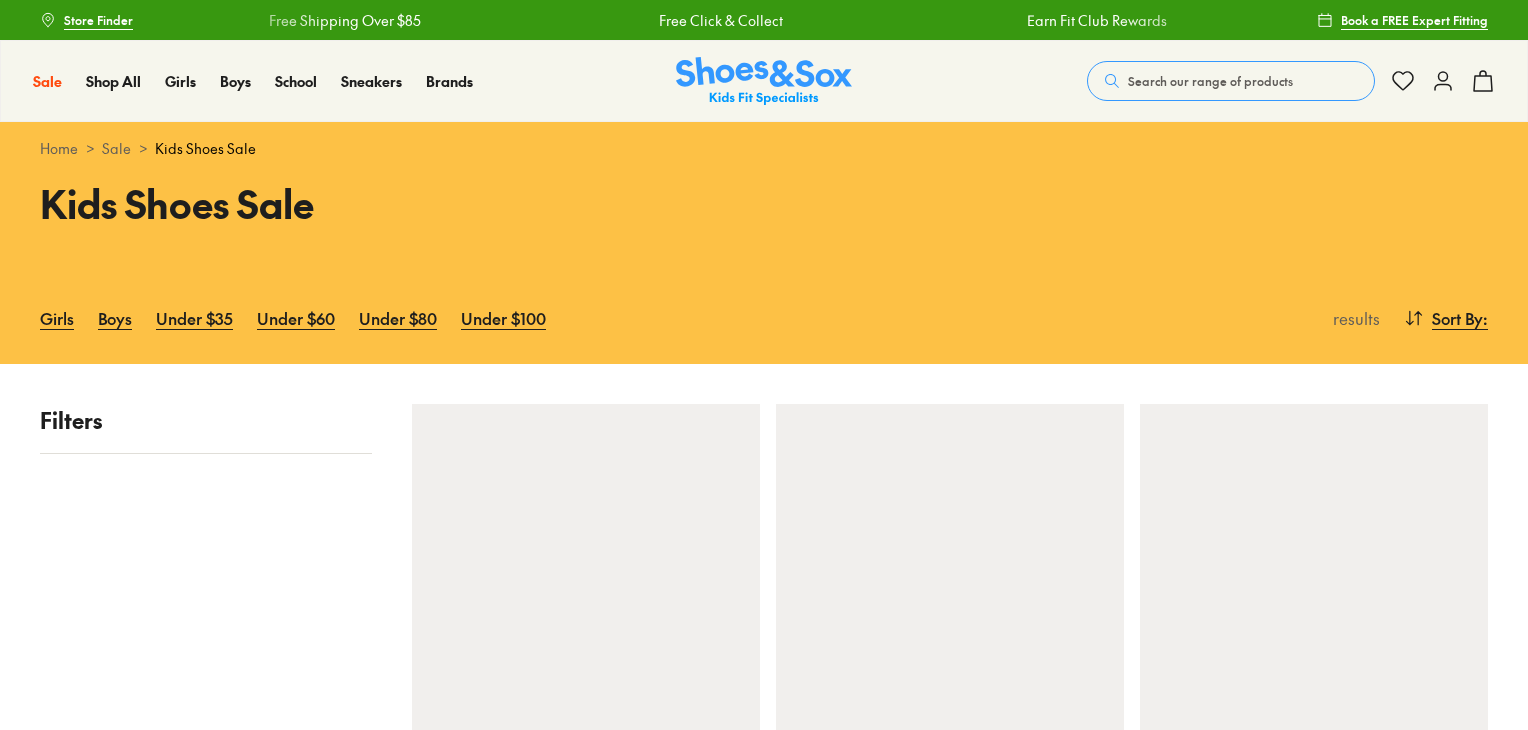 scroll, scrollTop: 0, scrollLeft: 0, axis: both 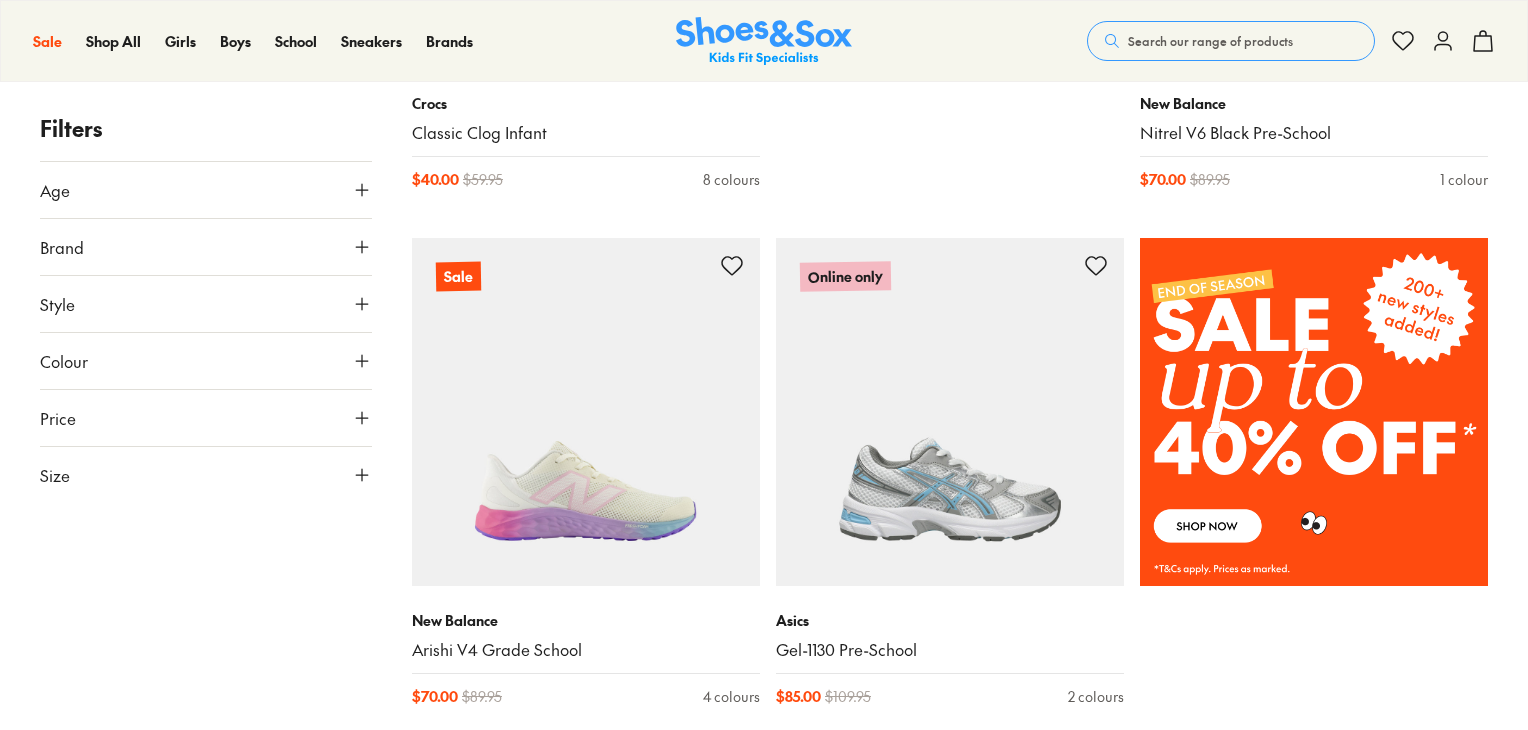 click on "Age" at bounding box center [206, 190] 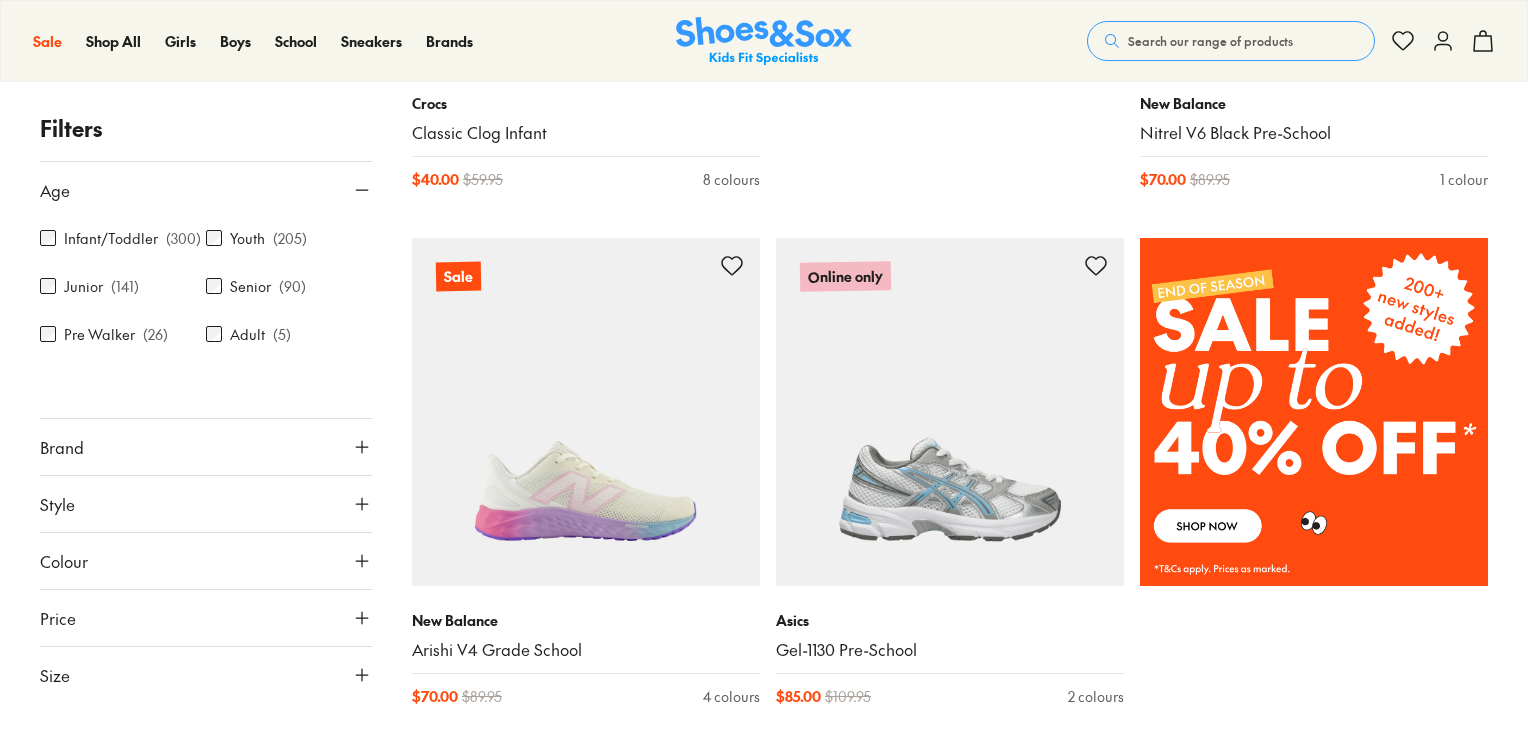 click on "Close dialog Join the FREE Fit Club & Get 10% Back Sign up to join our FREE Fit Club and receive 10% back on every purchase you make in rewards dollars. Plus be in the know about exclusive offers and rewards. Continue ******" at bounding box center [764, 365] 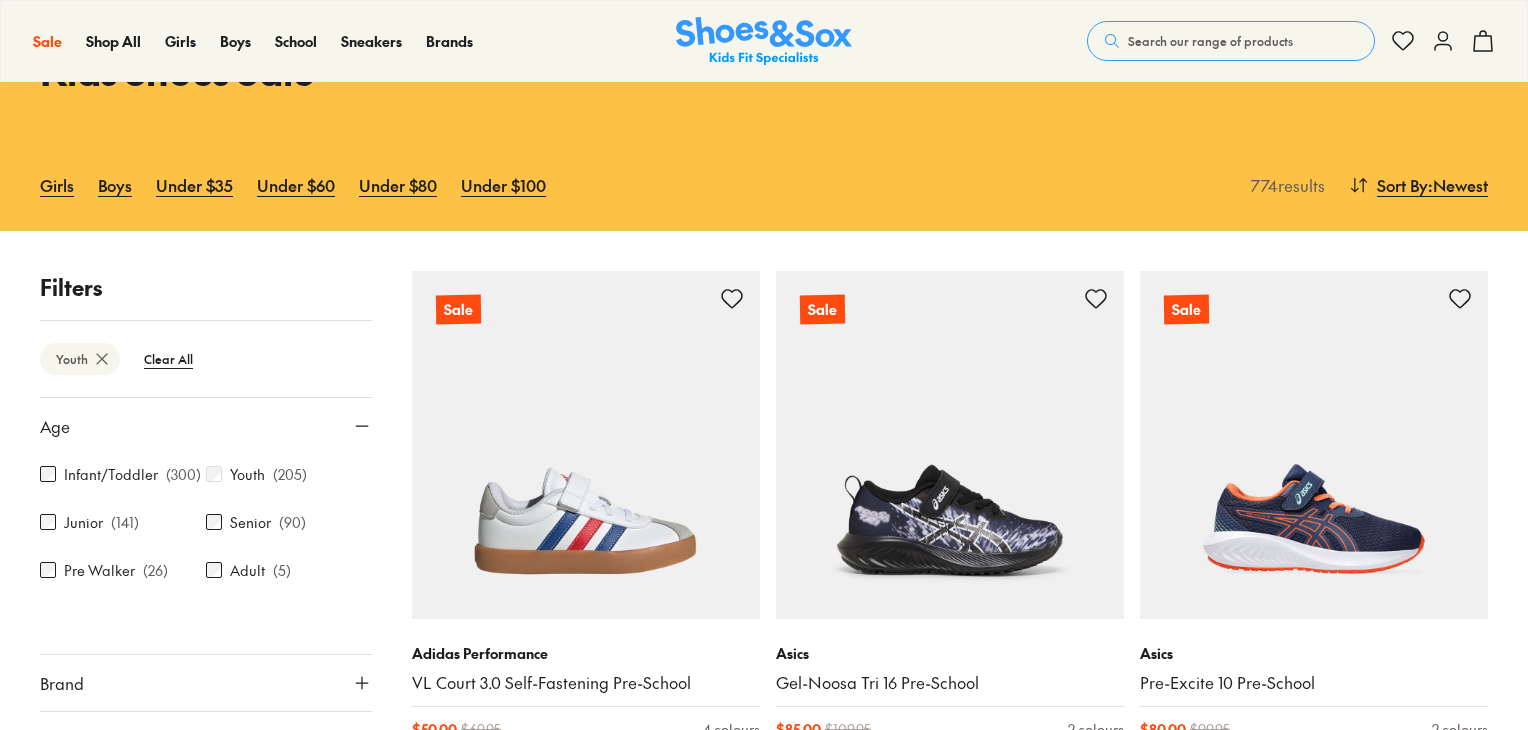 scroll, scrollTop: 345, scrollLeft: 0, axis: vertical 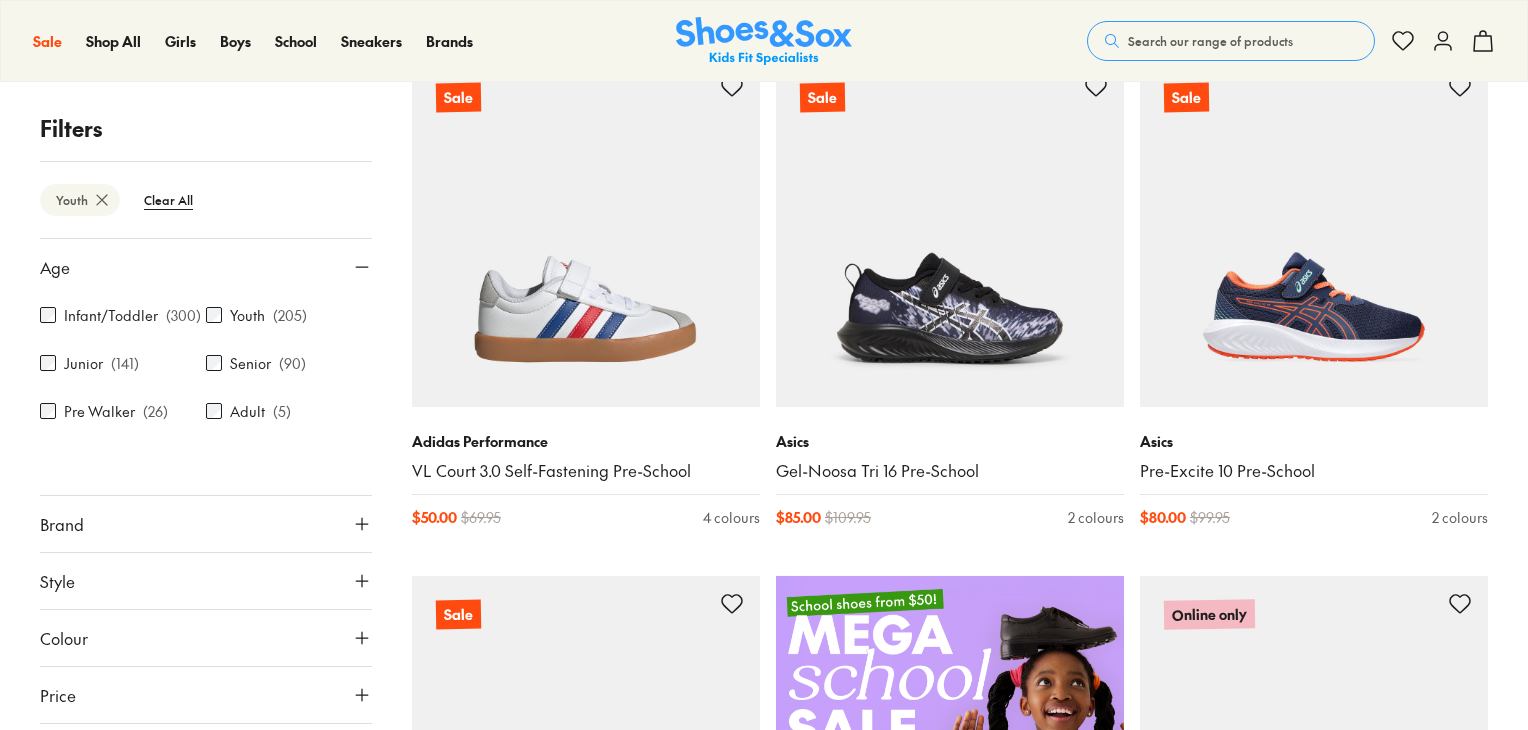 click on "Brand" at bounding box center (206, 524) 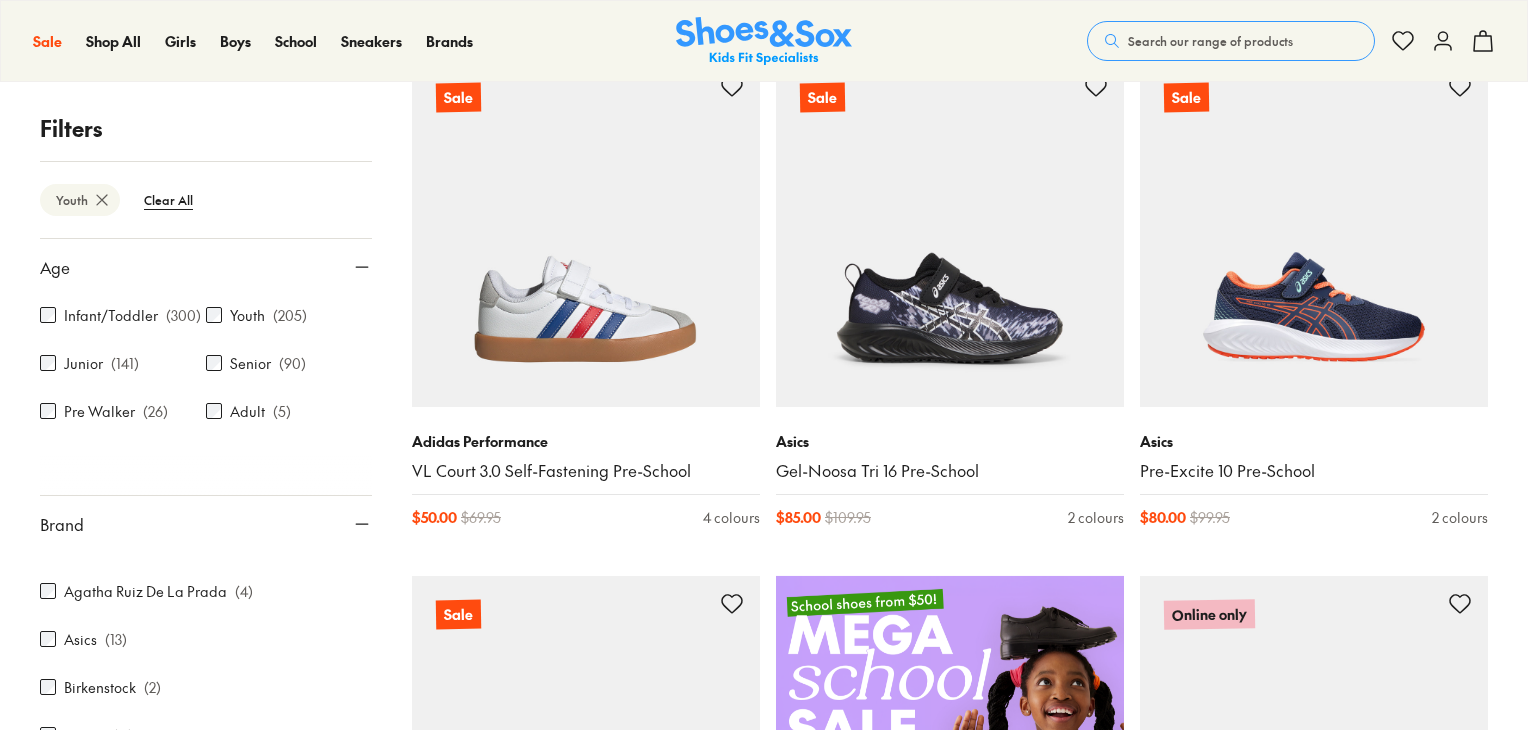scroll, scrollTop: 0, scrollLeft: 0, axis: both 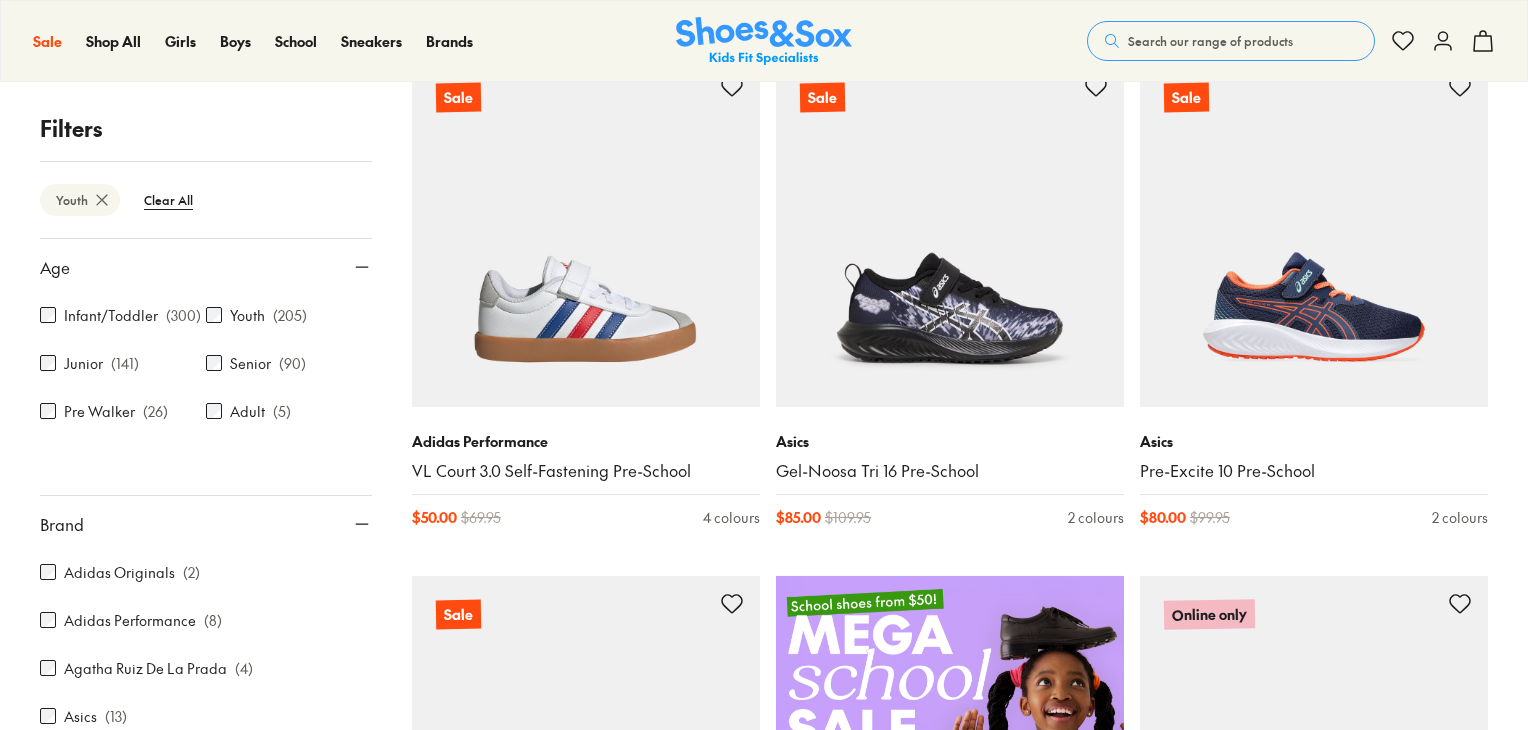 click on "Adidas Originals" at bounding box center [119, 572] 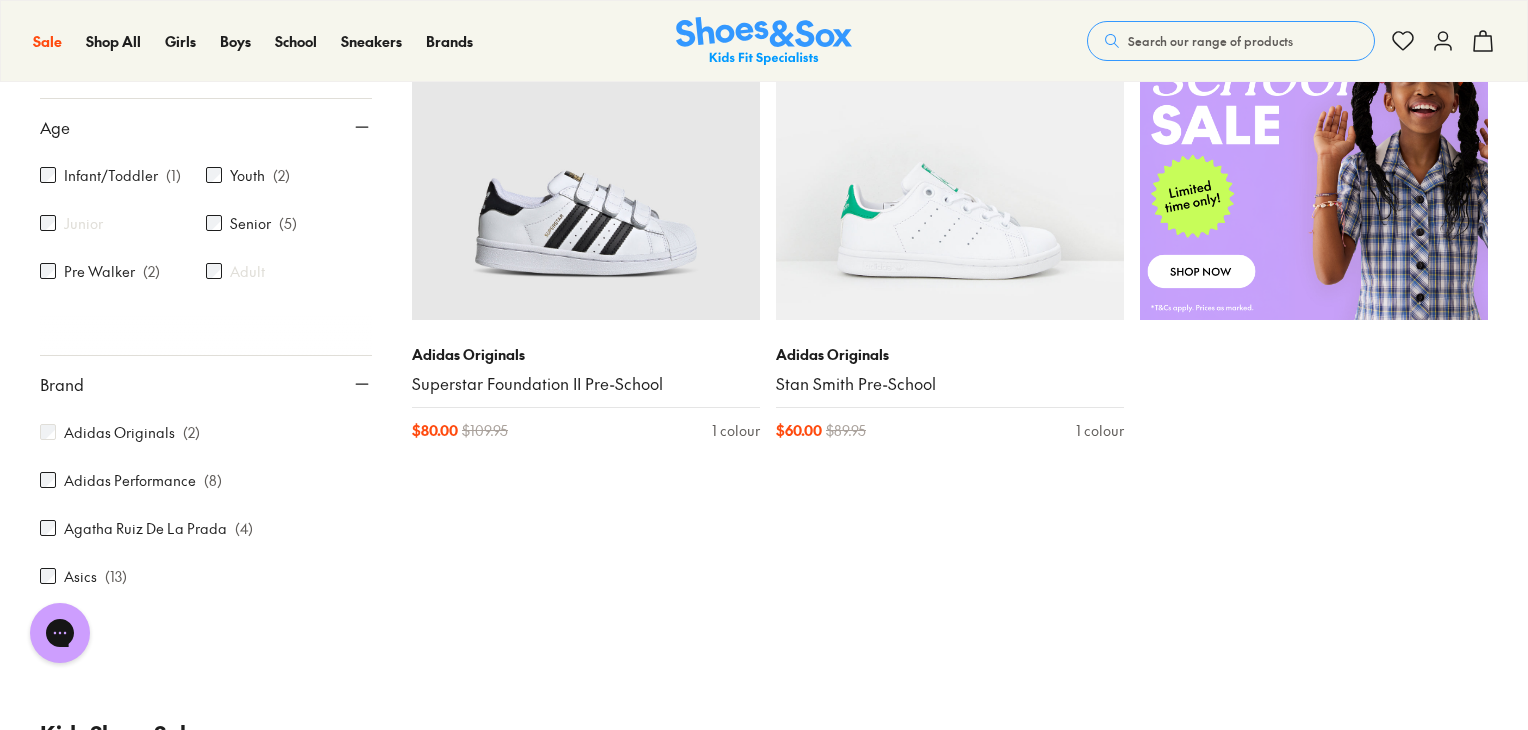 scroll, scrollTop: 232, scrollLeft: 0, axis: vertical 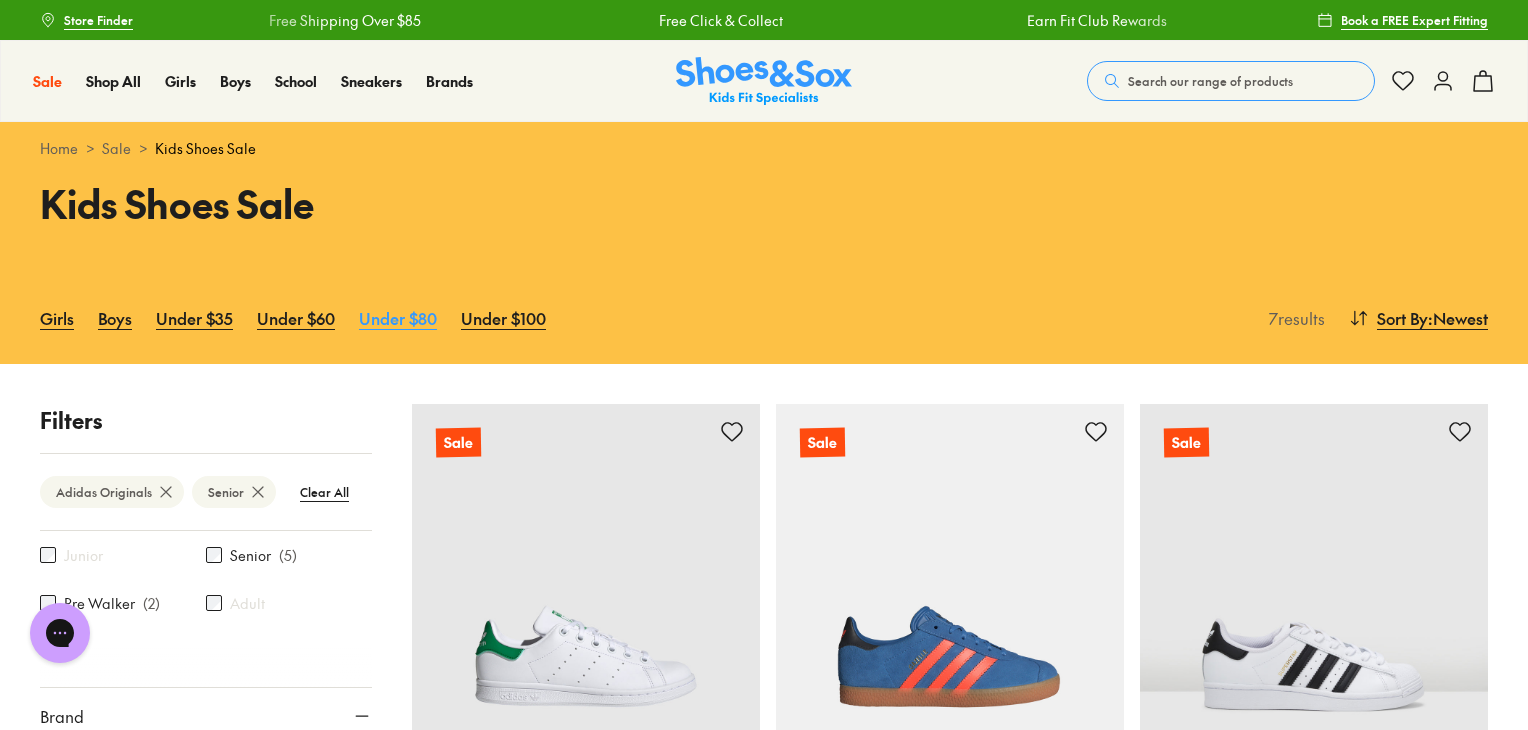 click on "Under $80" at bounding box center (398, 318) 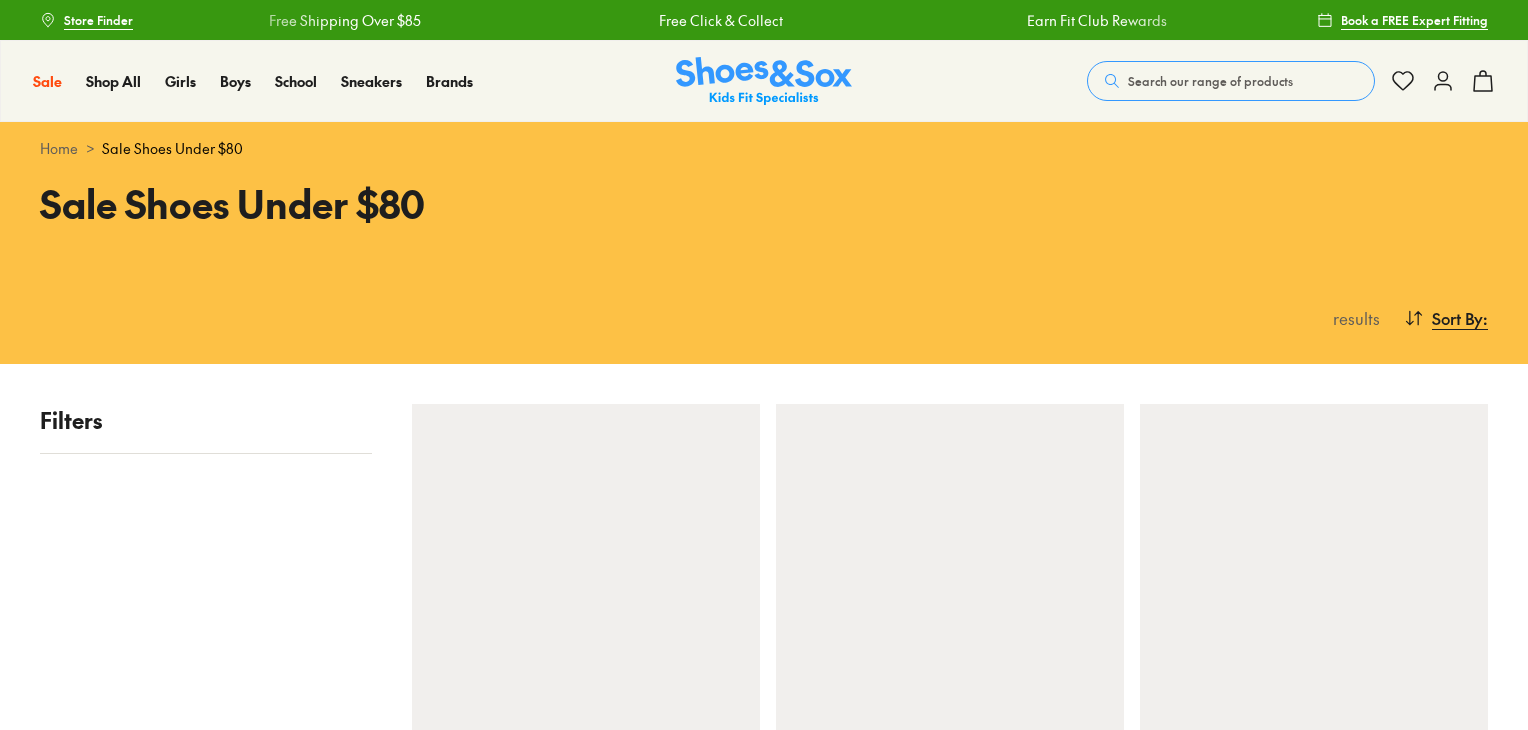 scroll, scrollTop: 0, scrollLeft: 0, axis: both 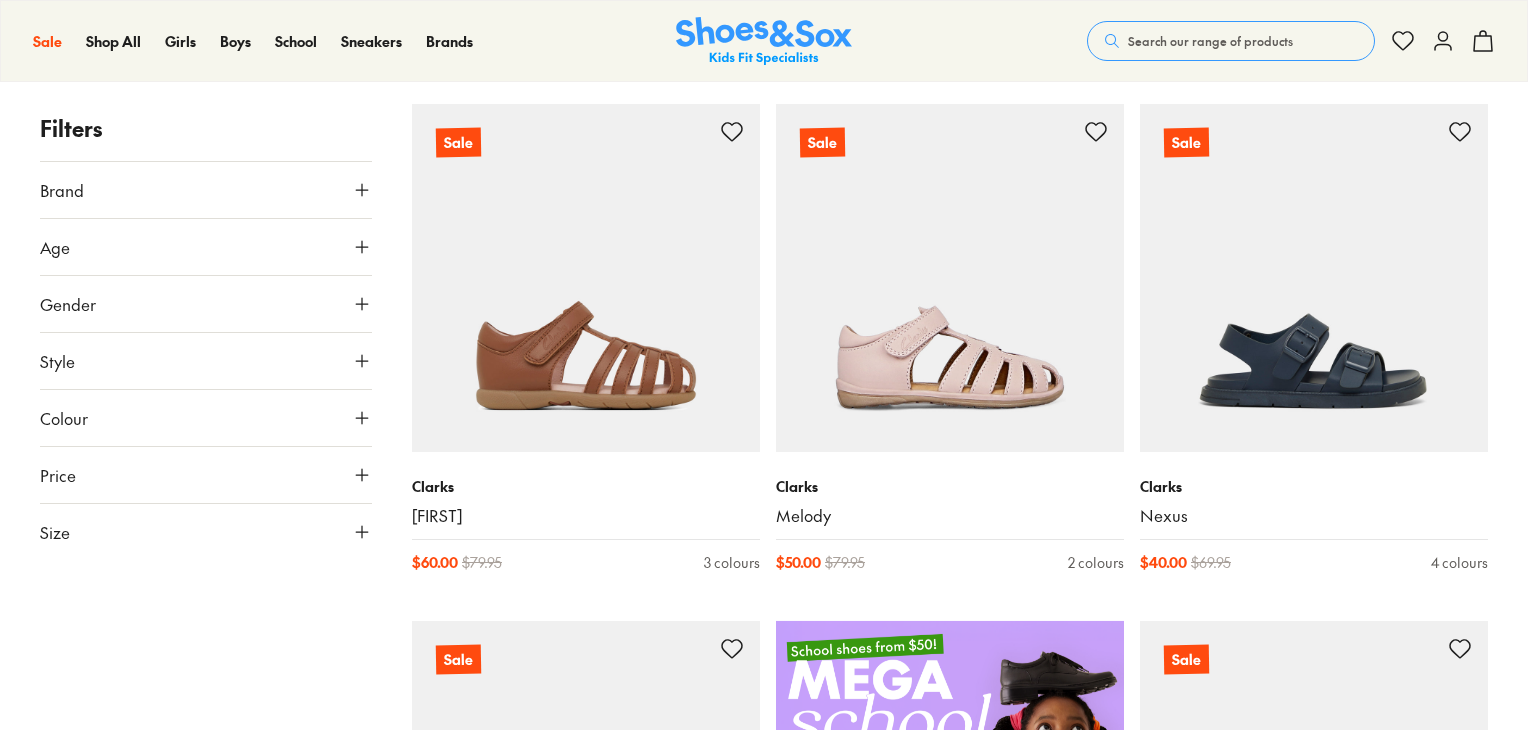 click 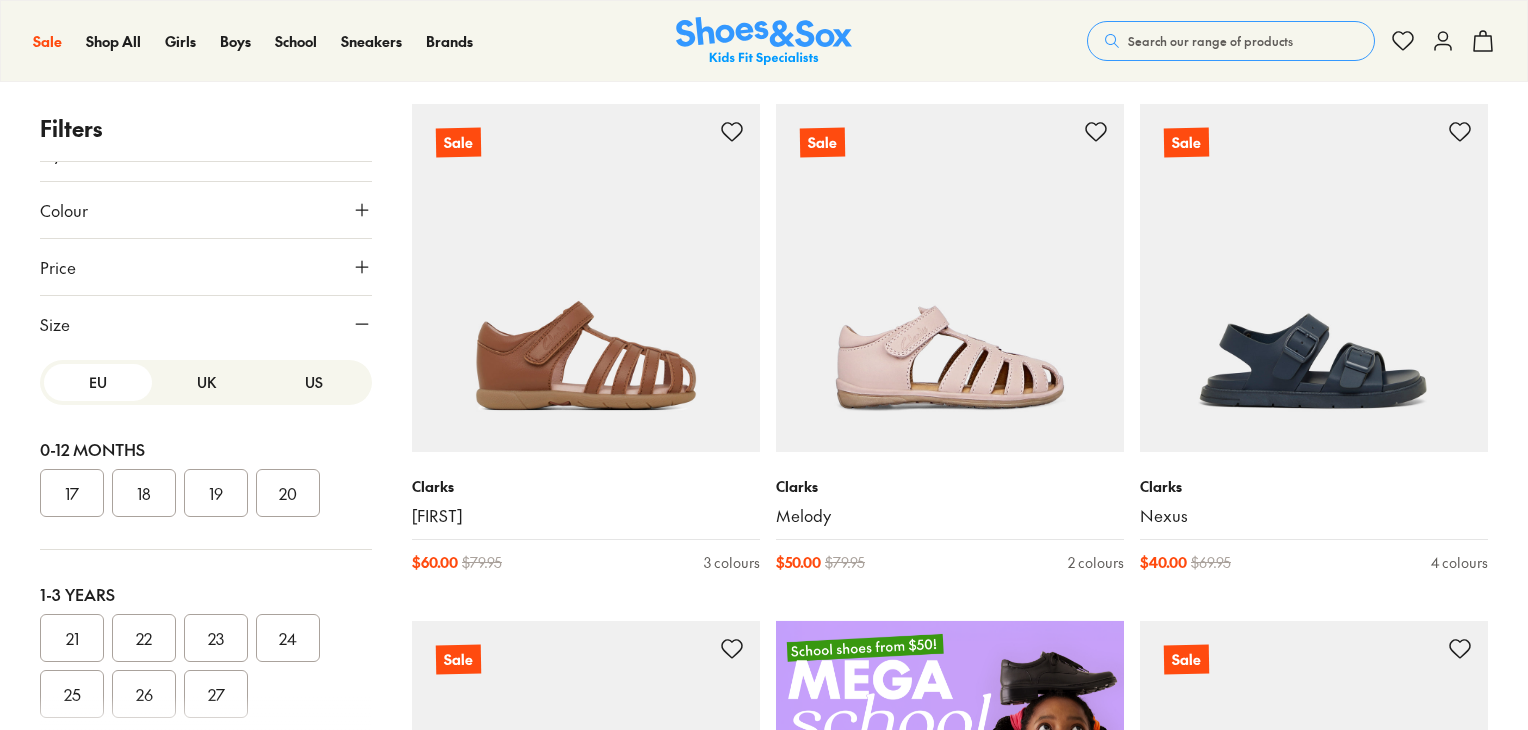 scroll, scrollTop: 212, scrollLeft: 0, axis: vertical 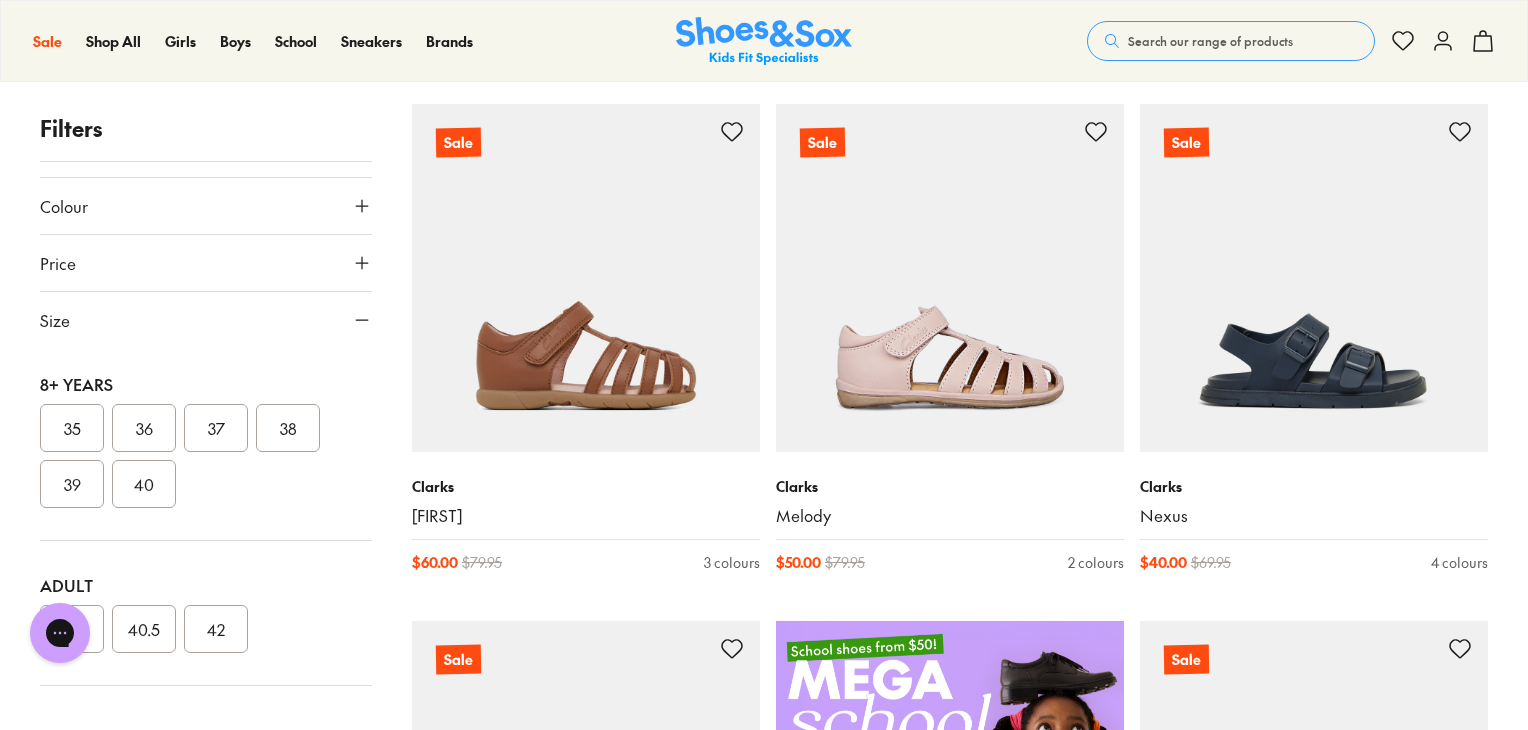 click on "40" at bounding box center (144, 484) 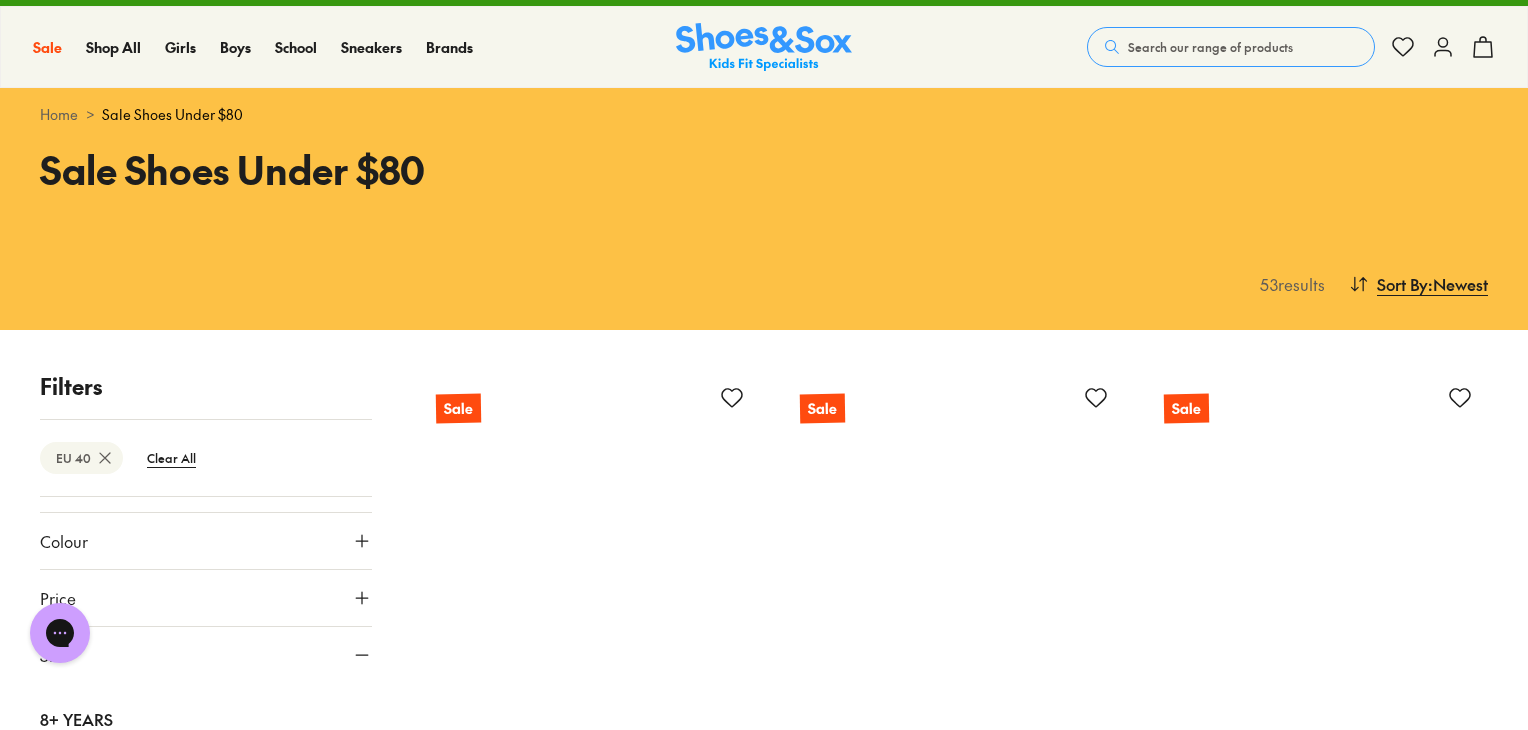 scroll, scrollTop: 334, scrollLeft: 0, axis: vertical 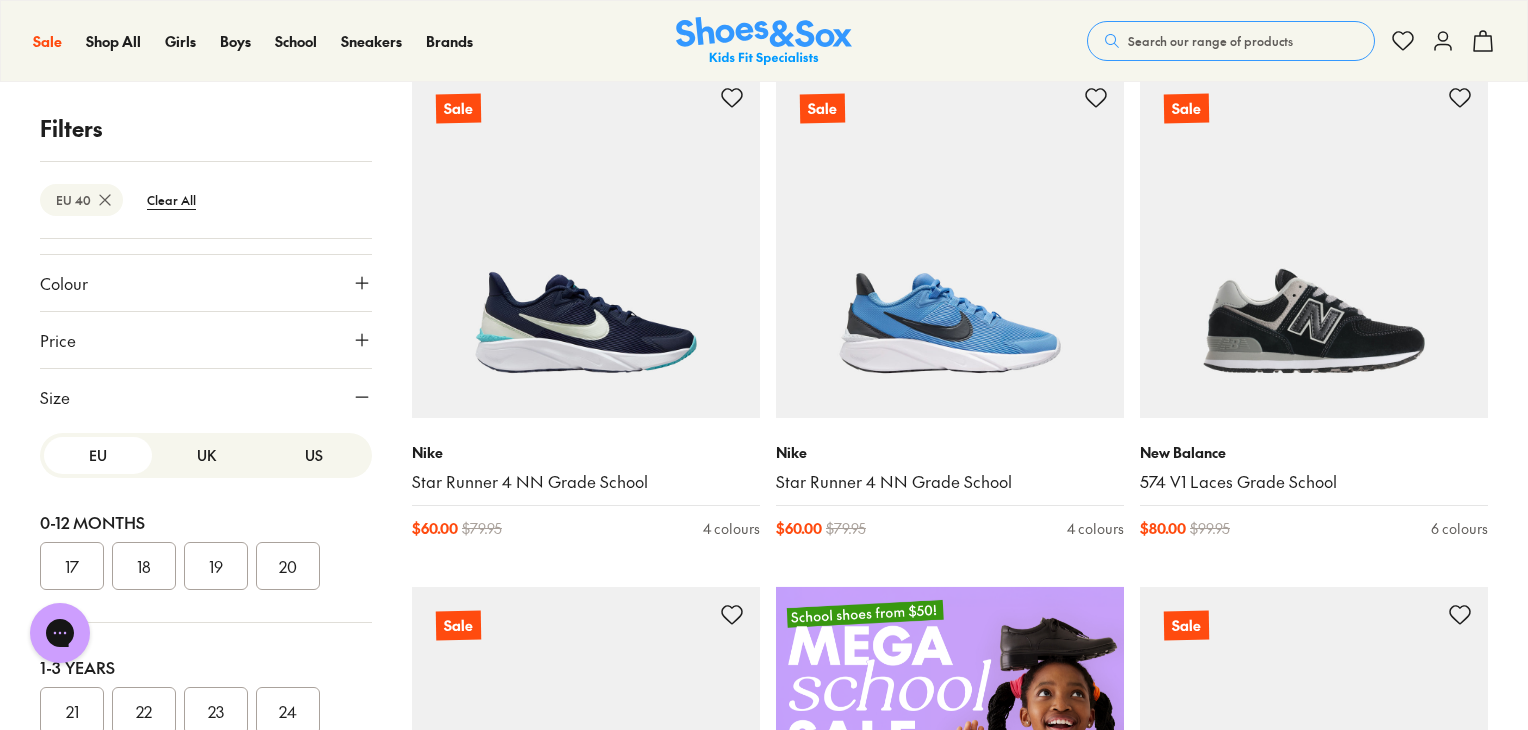 click on "US" at bounding box center [314, 455] 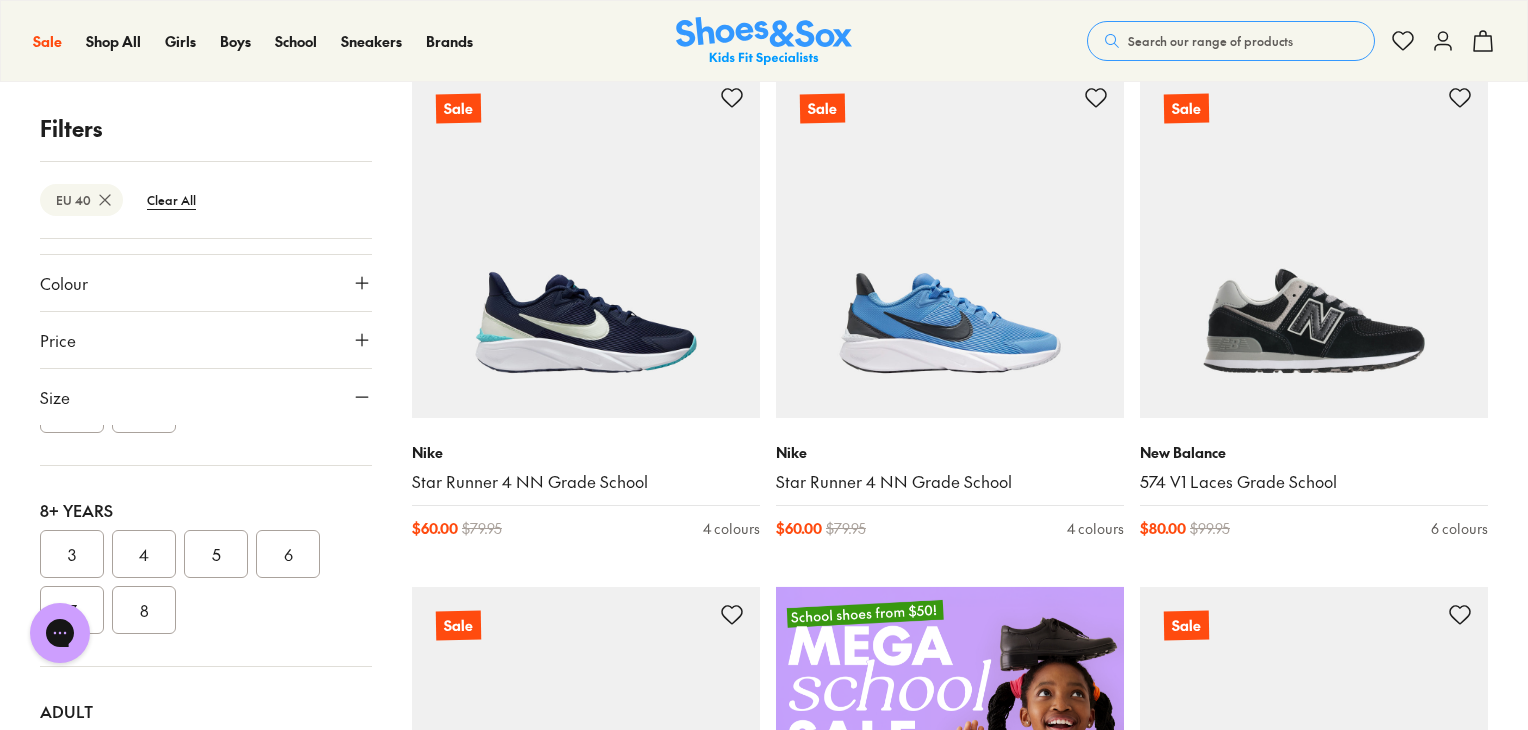 scroll, scrollTop: 608, scrollLeft: 0, axis: vertical 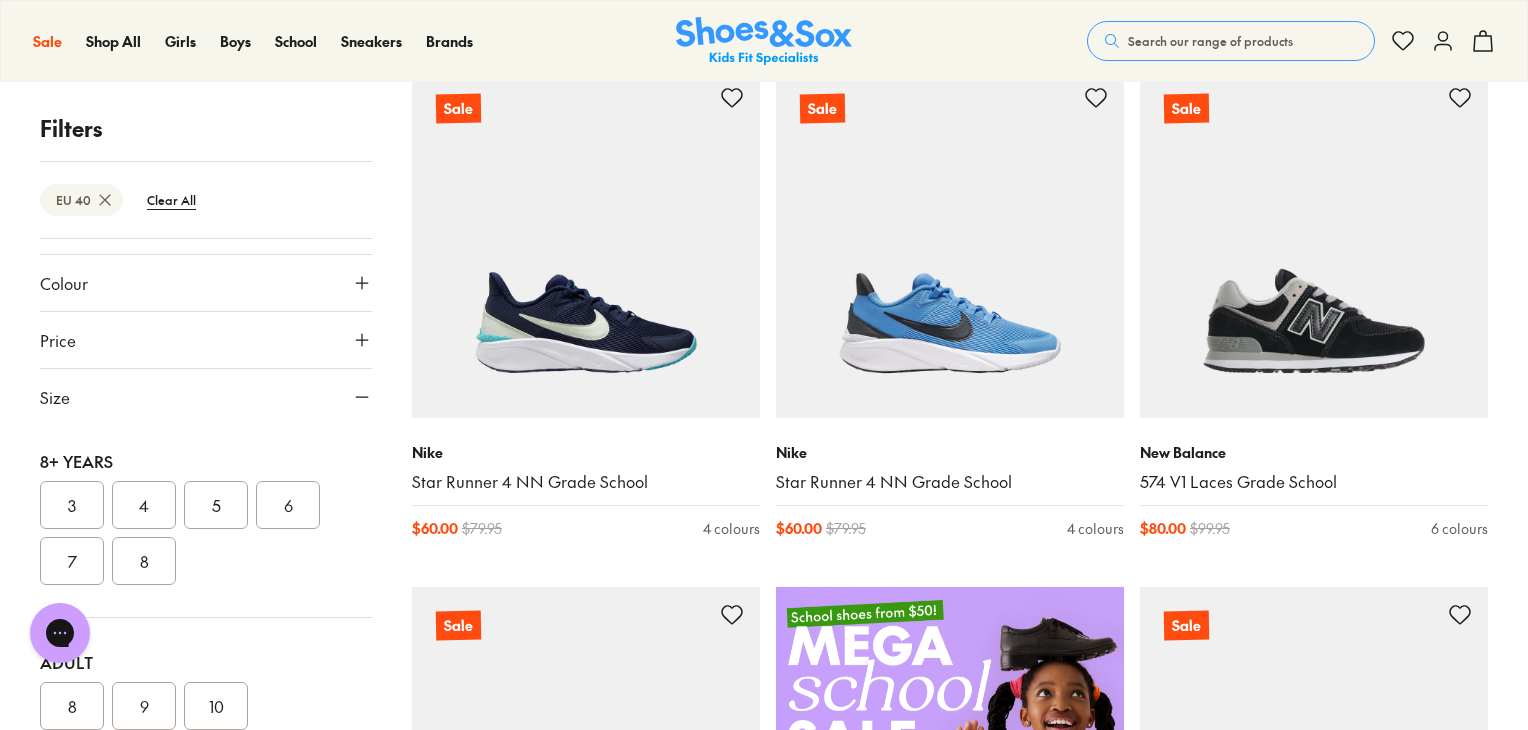 click on "7" at bounding box center (72, 561) 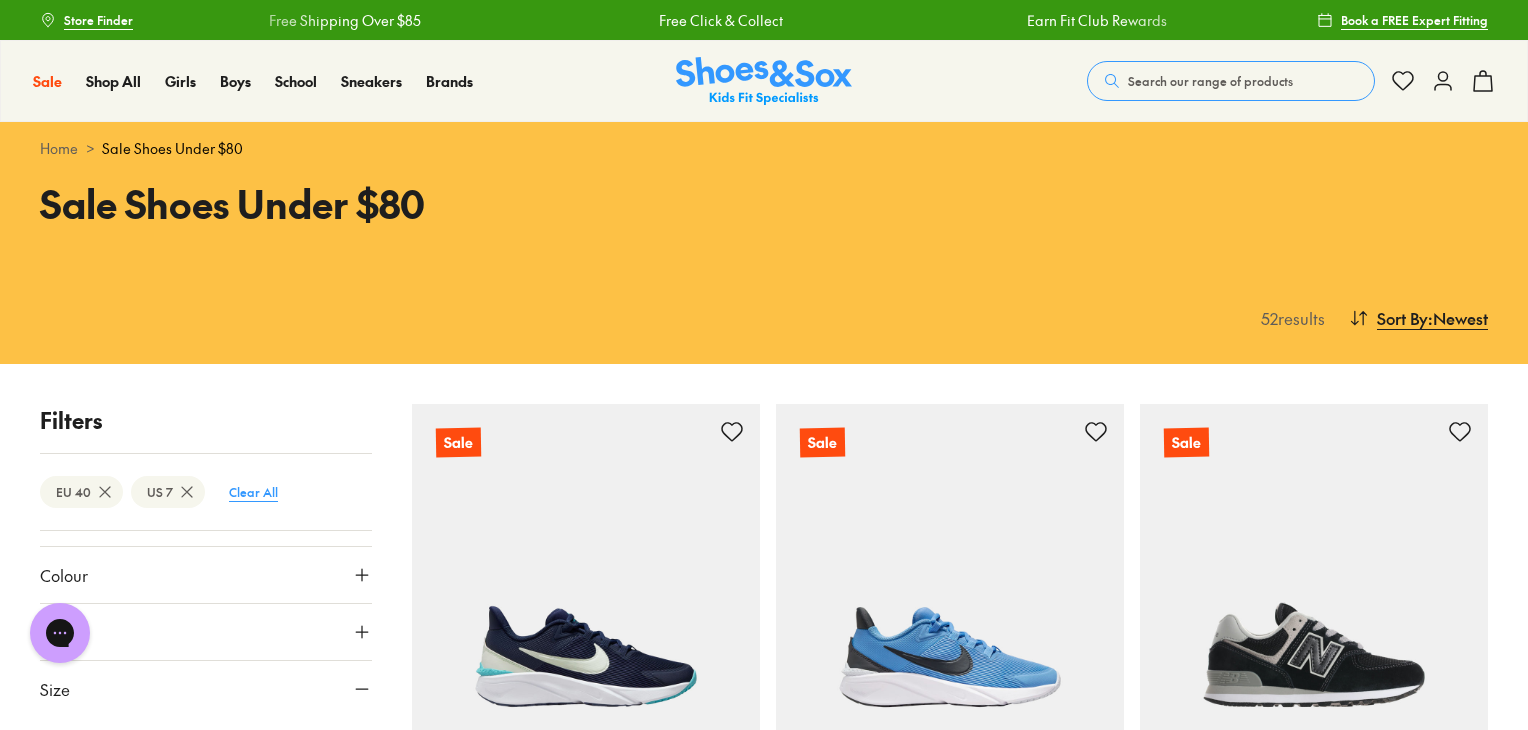 click on "Clear All" at bounding box center [253, 492] 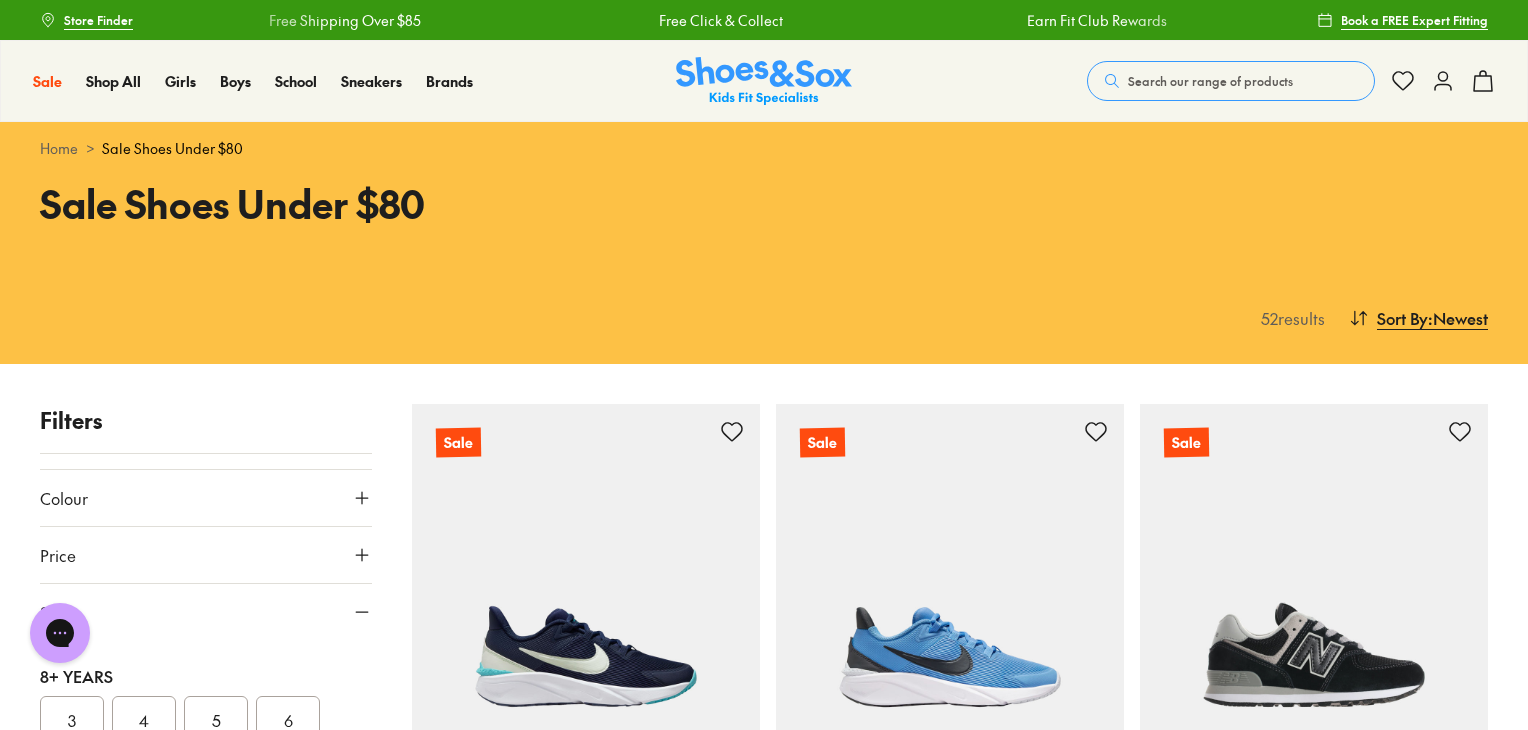 scroll, scrollTop: 264, scrollLeft: 0, axis: vertical 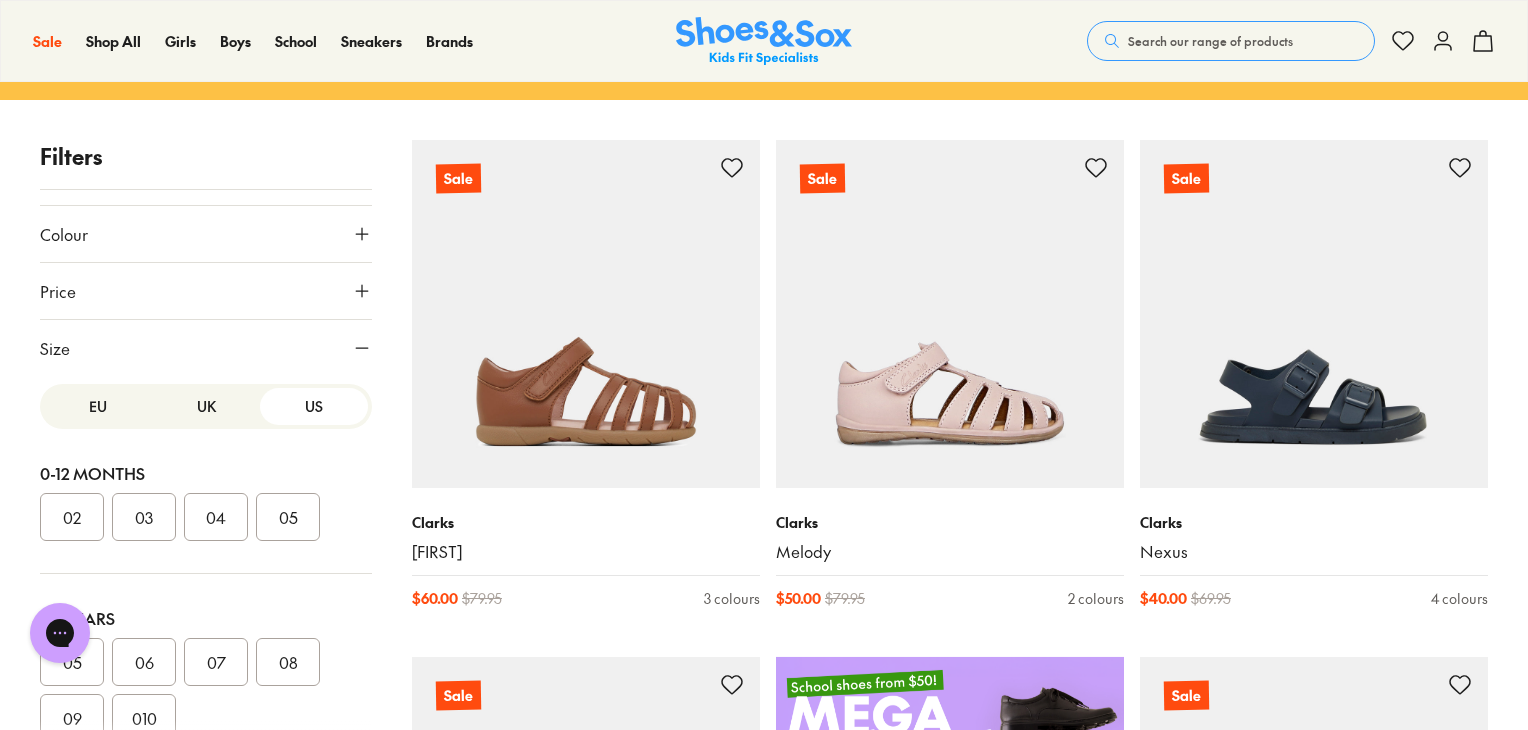 click on "UK" at bounding box center (206, 406) 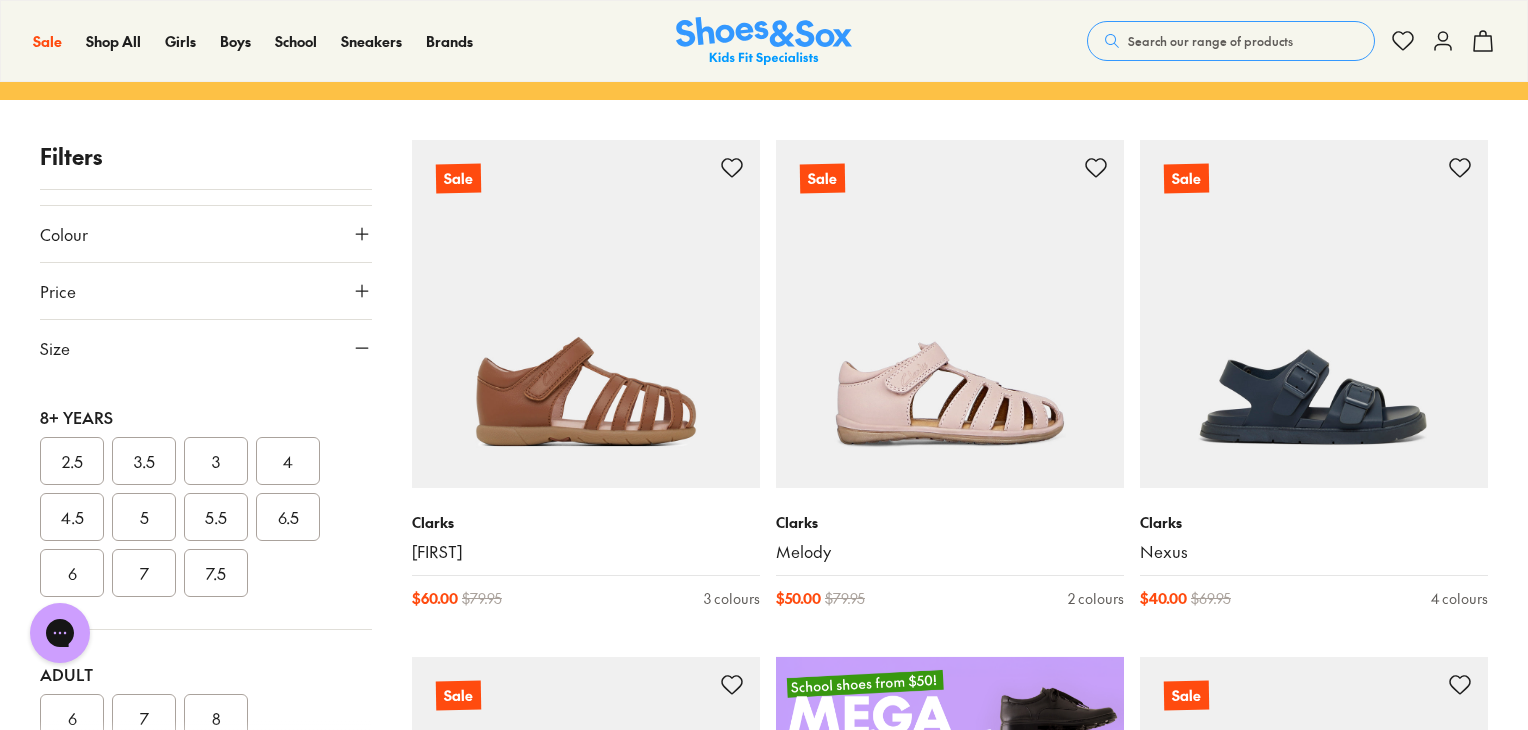 scroll, scrollTop: 800, scrollLeft: 0, axis: vertical 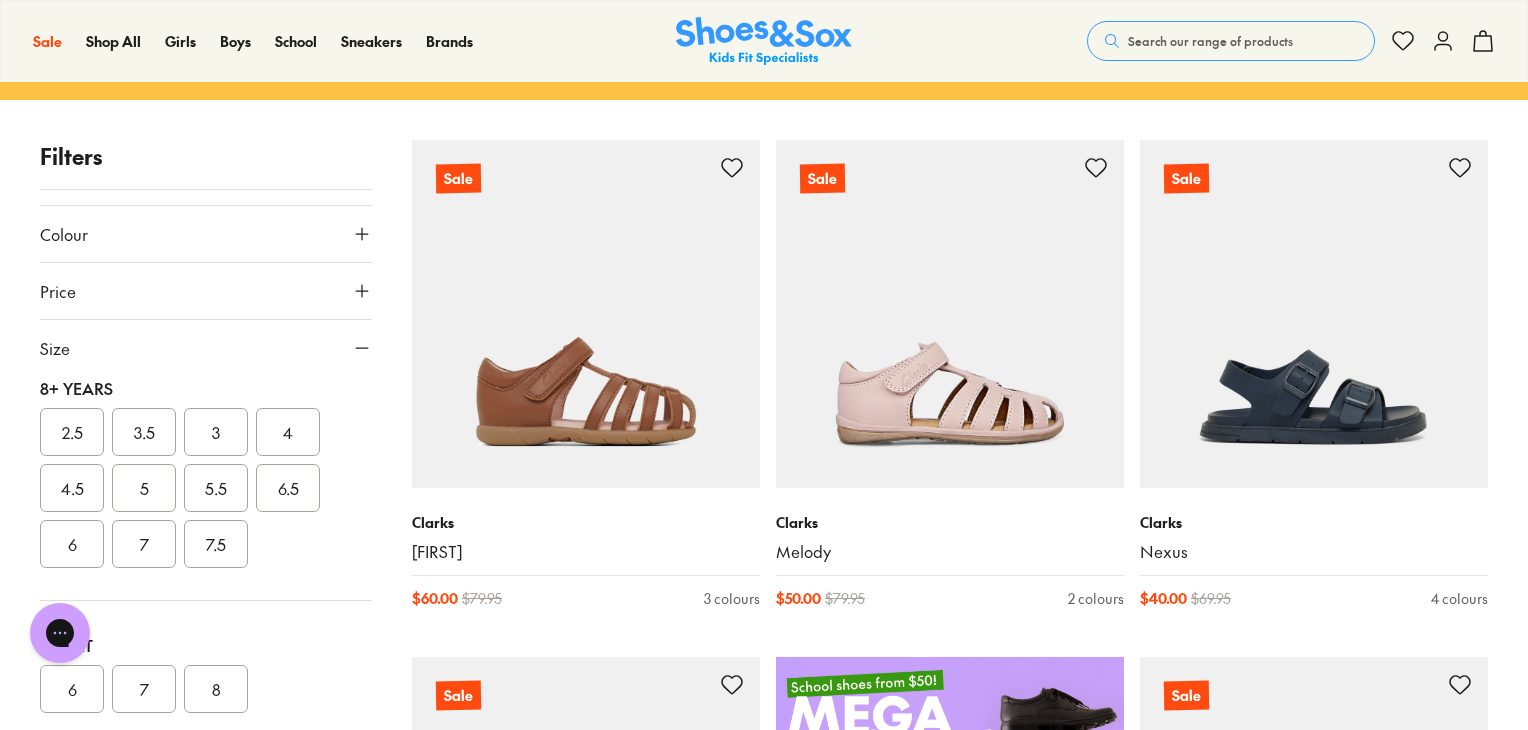 click on "7.5" at bounding box center [216, 544] 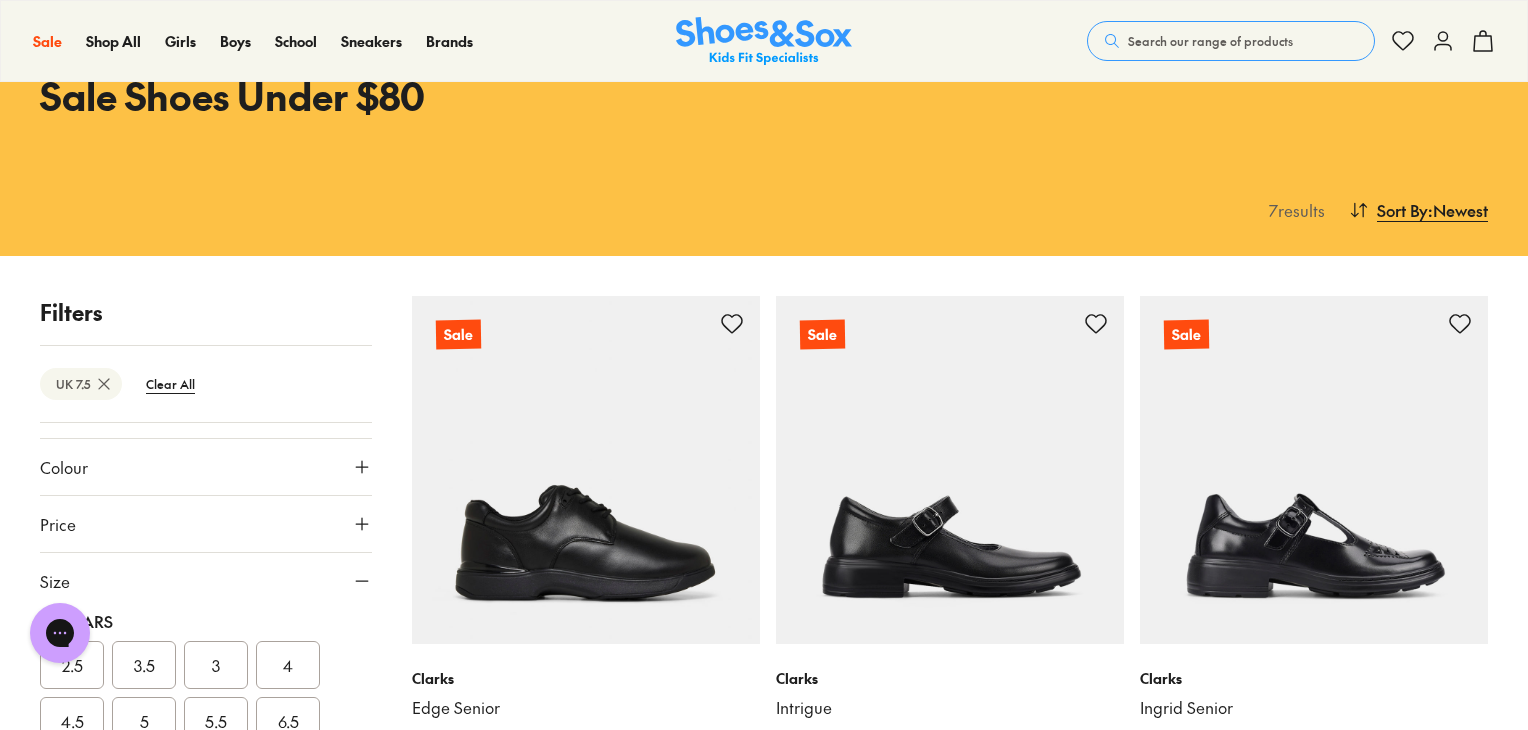 scroll, scrollTop: 300, scrollLeft: 0, axis: vertical 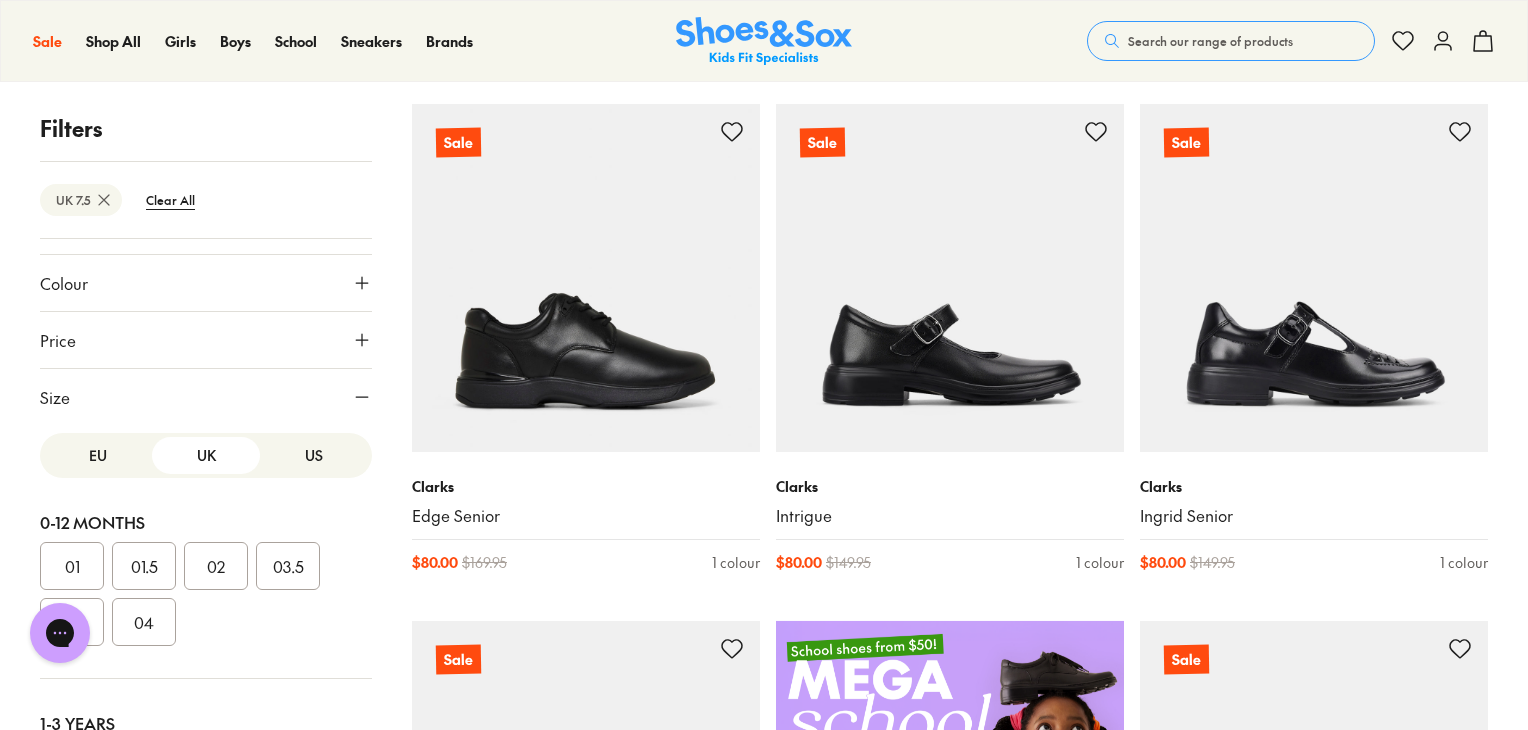 click on "Price" at bounding box center (206, 340) 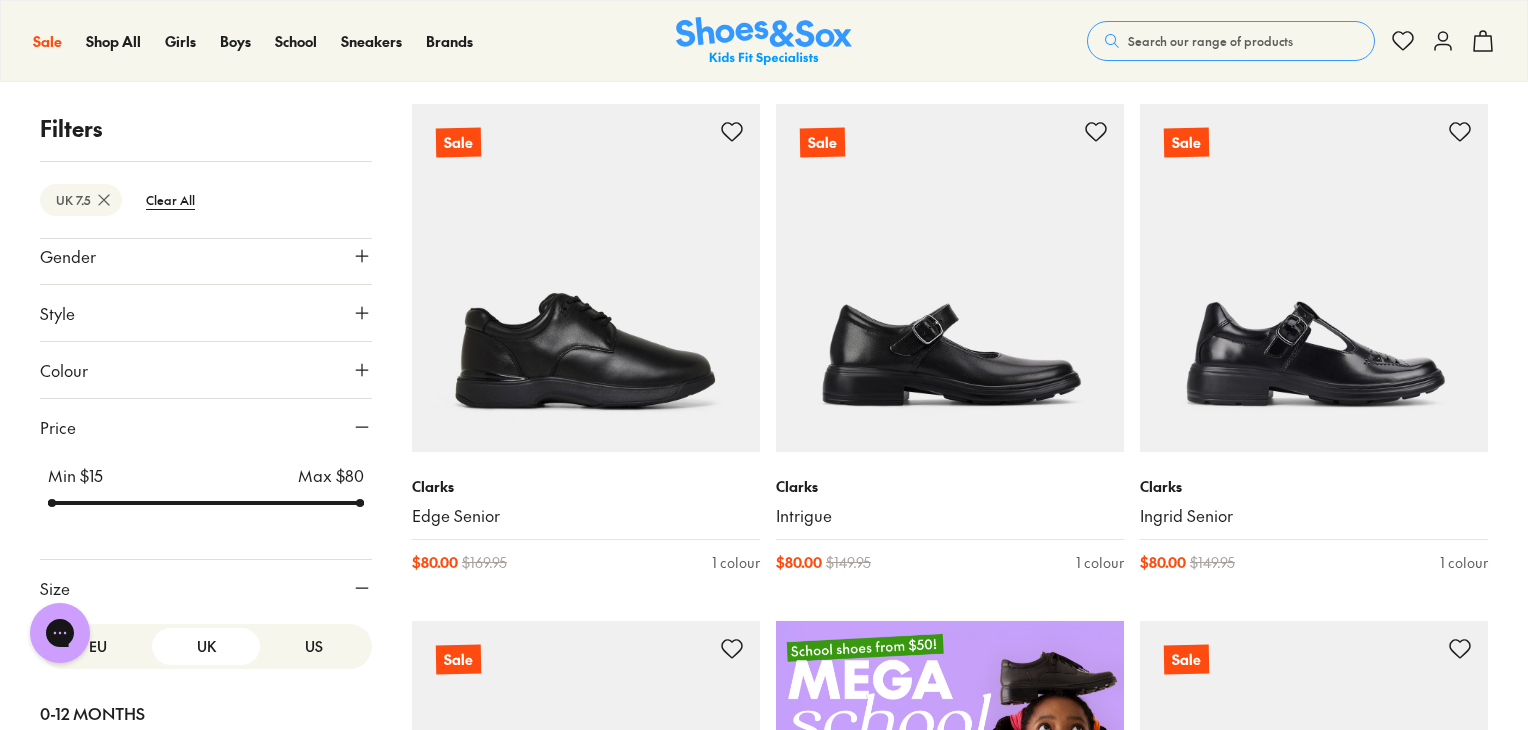 scroll, scrollTop: 12, scrollLeft: 0, axis: vertical 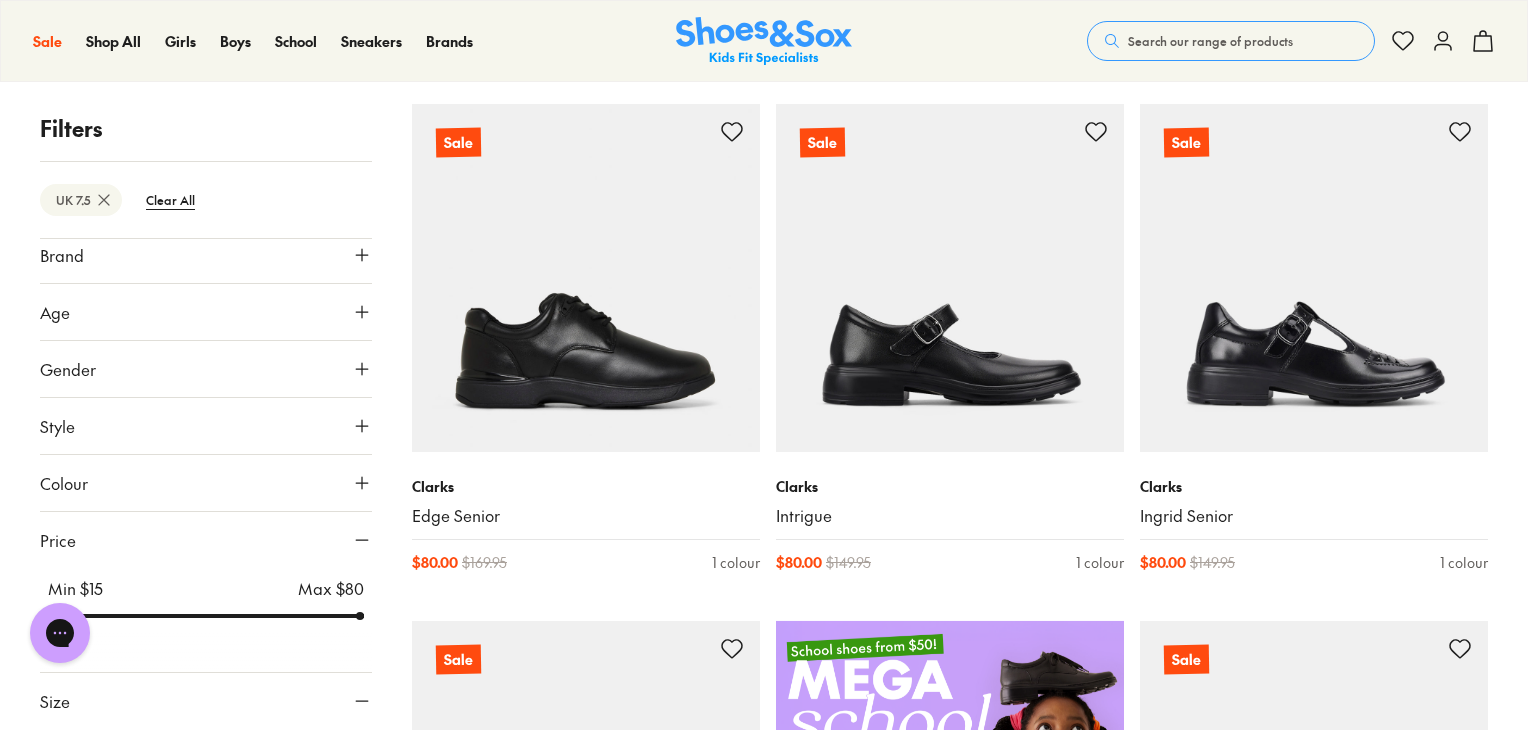 click on "Colour" at bounding box center [206, 483] 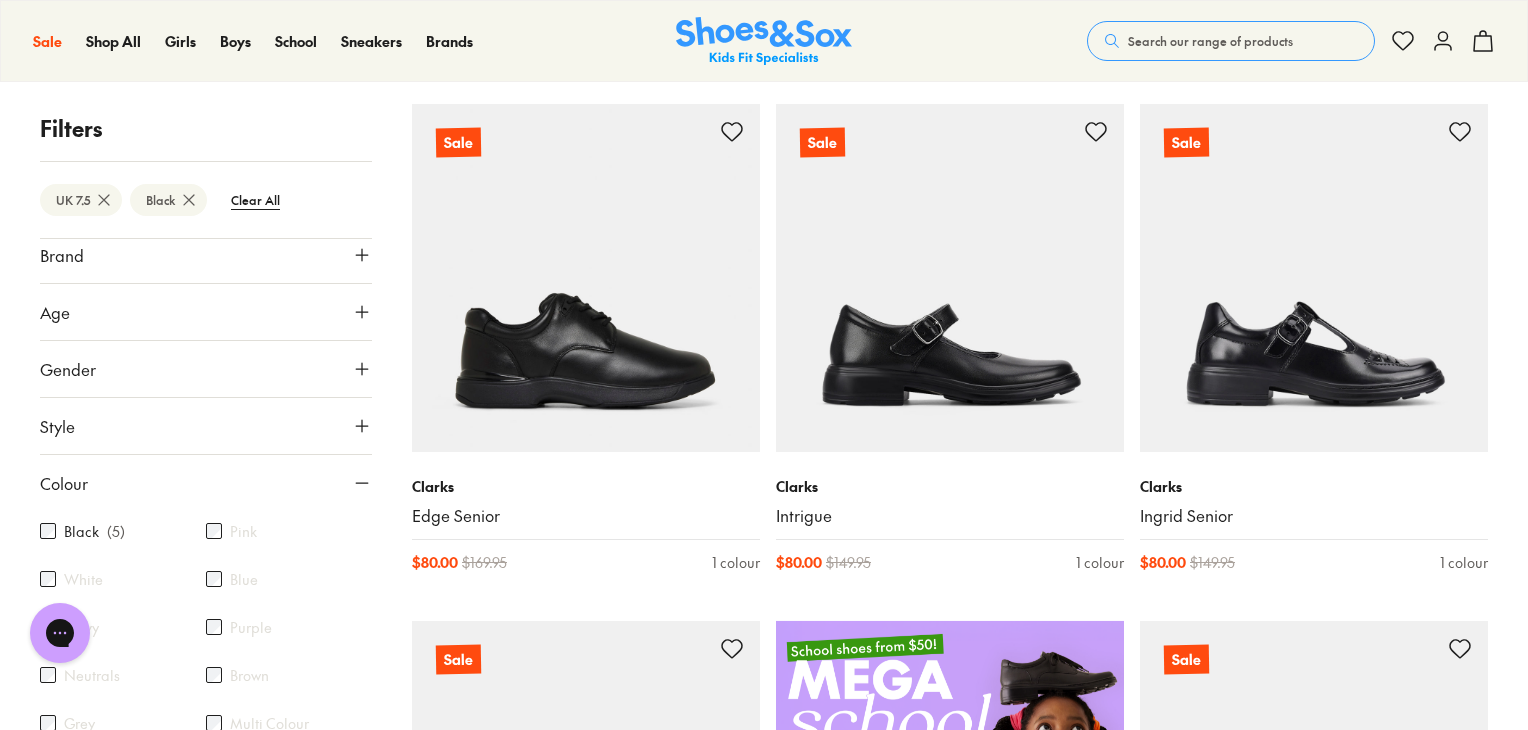 click on "Style" at bounding box center [206, 426] 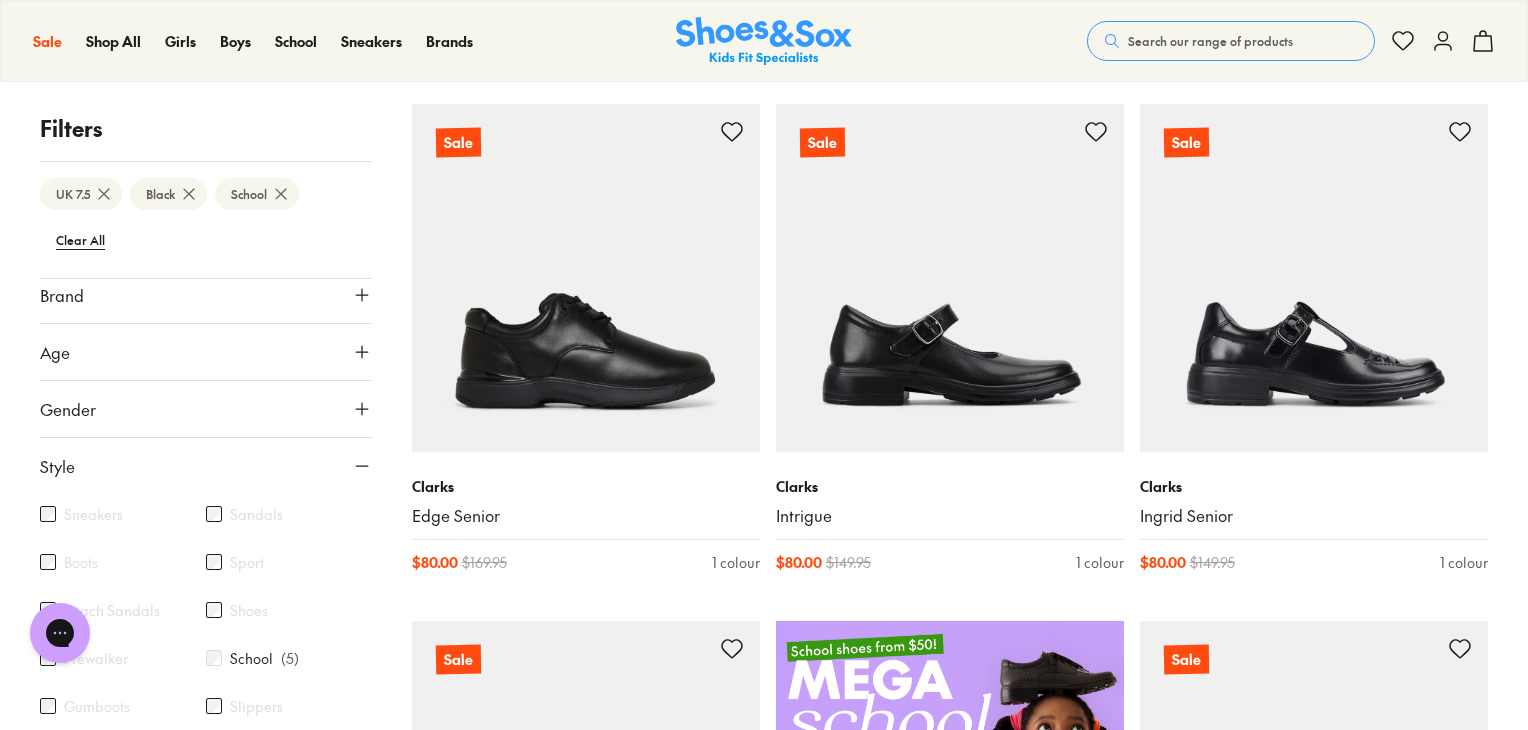scroll, scrollTop: 0, scrollLeft: 0, axis: both 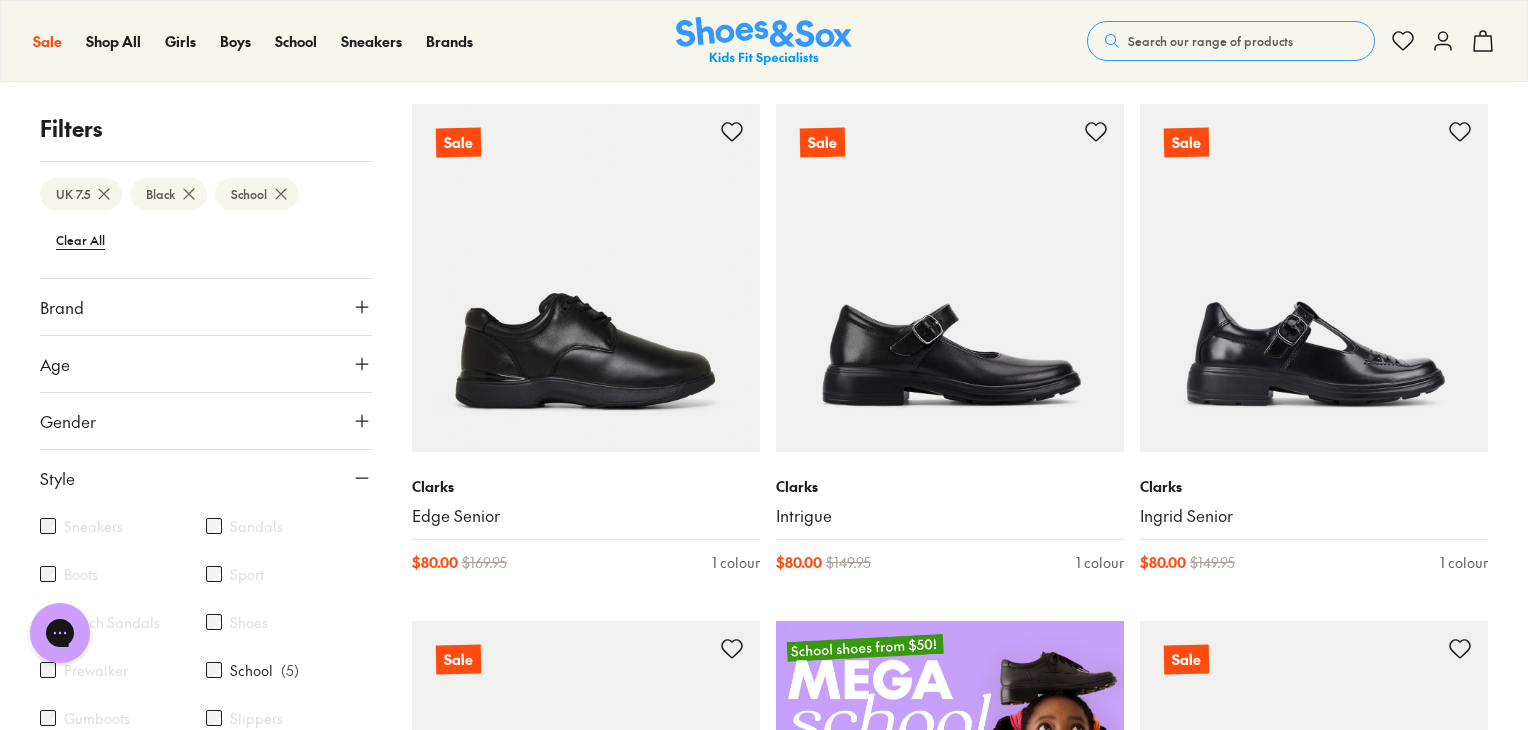 click on "Gender" at bounding box center [206, 421] 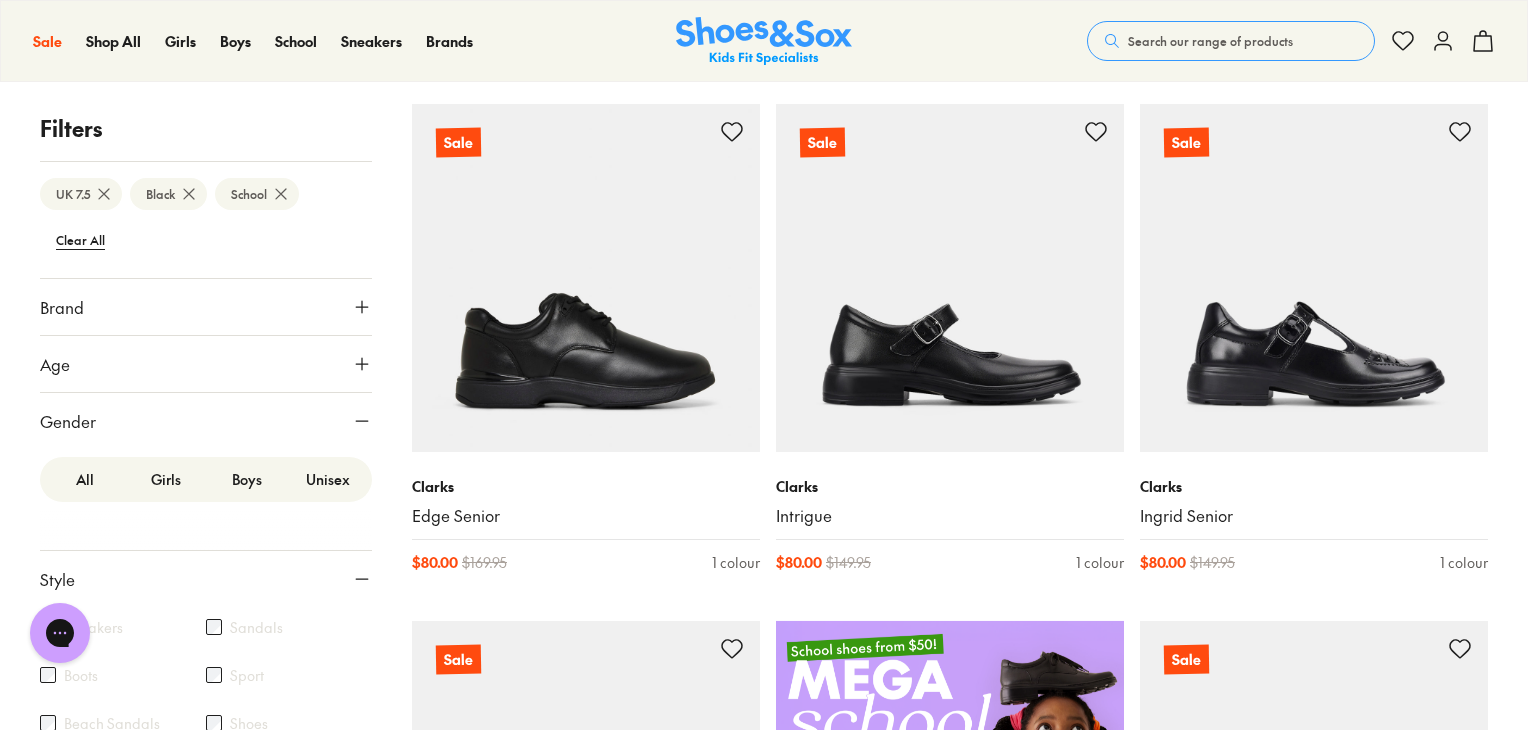 click on "Boys" at bounding box center [246, 479] 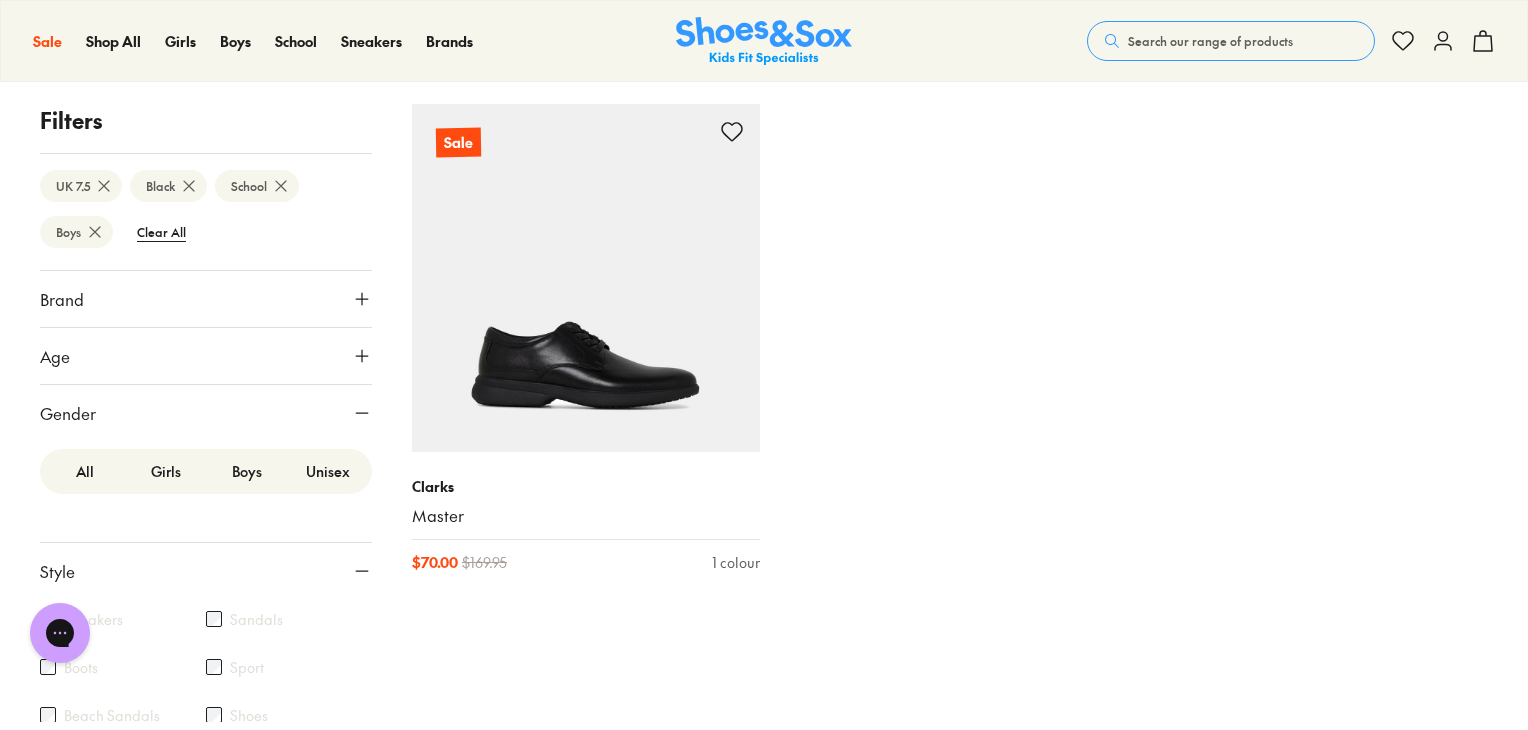 click on "Age" at bounding box center [206, 356] 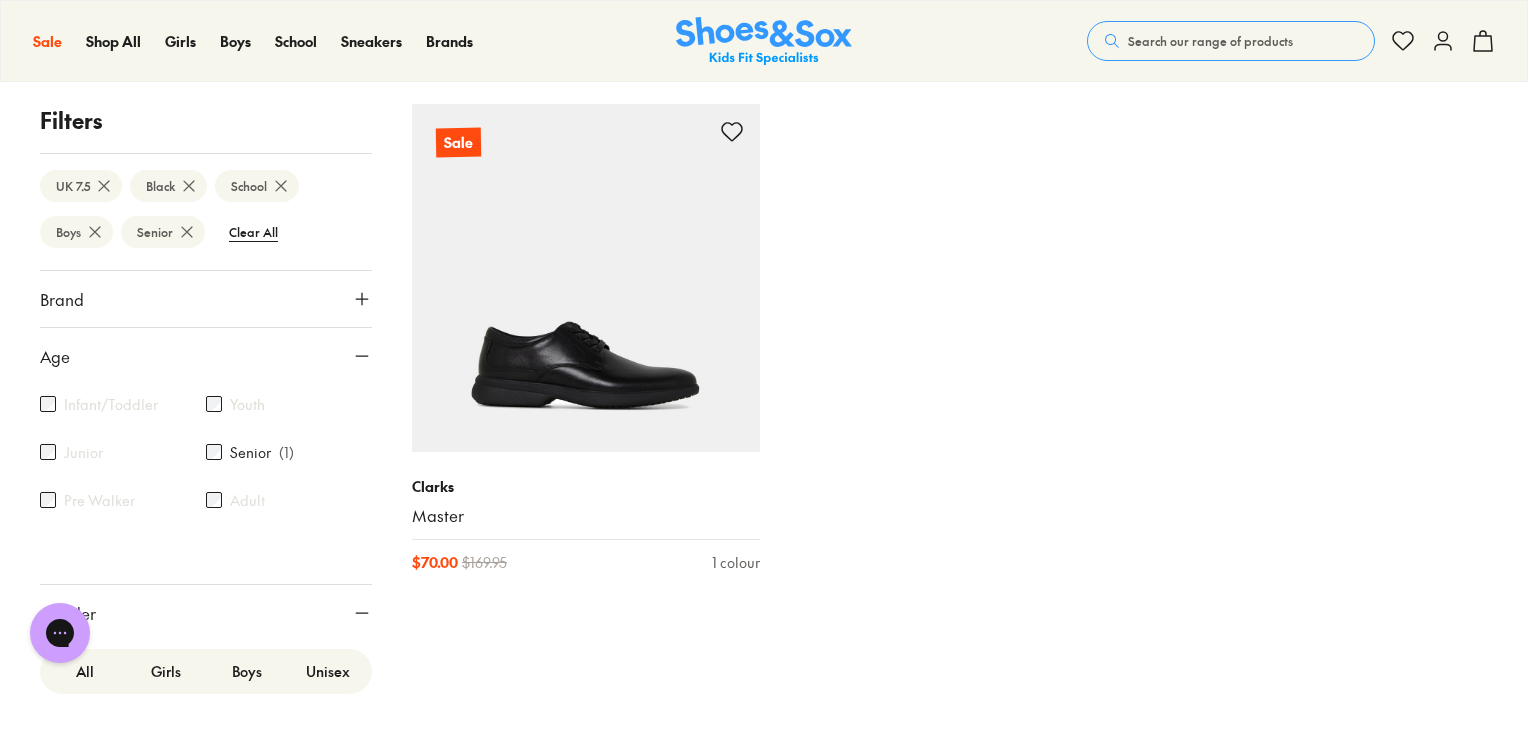 click on "Brand" at bounding box center [206, 299] 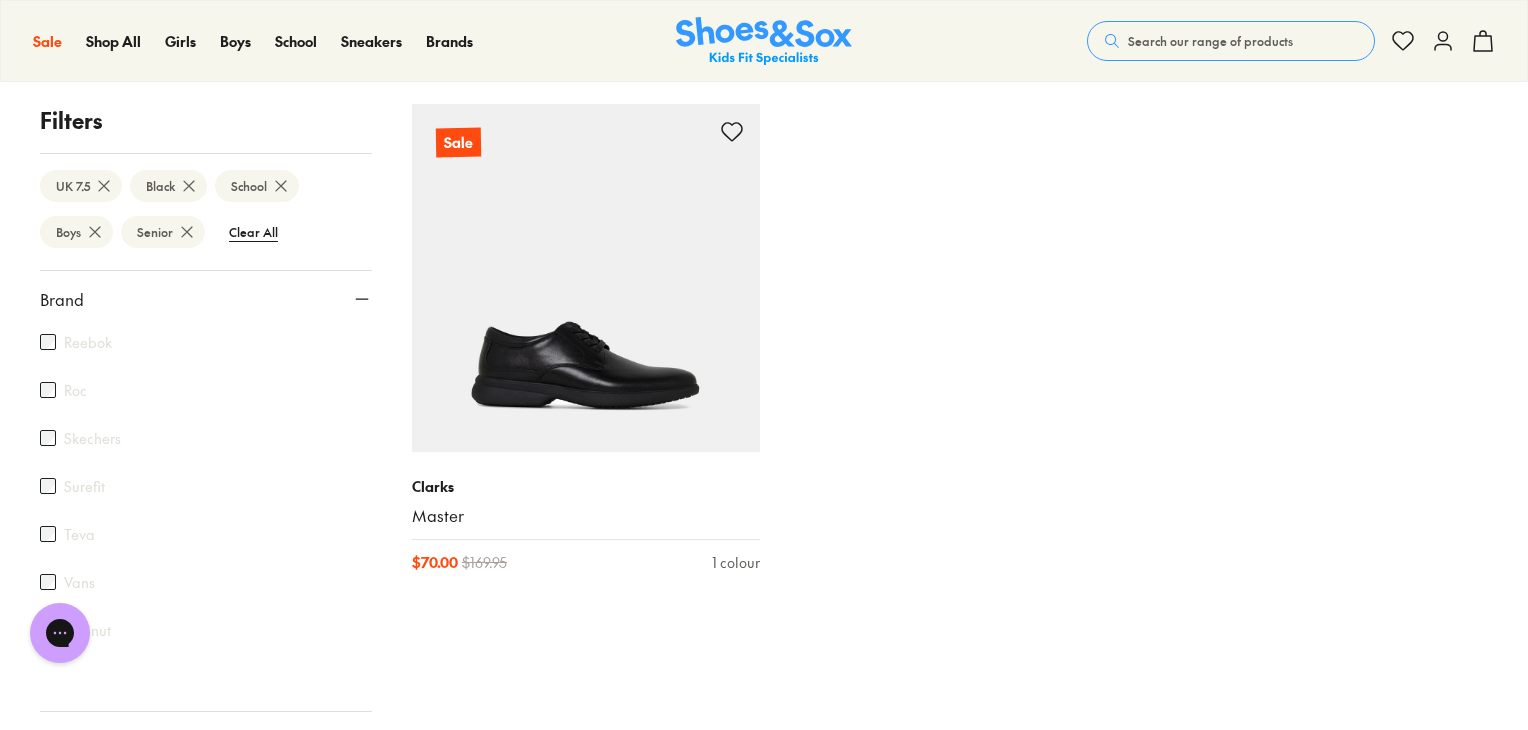 scroll, scrollTop: 1112, scrollLeft: 0, axis: vertical 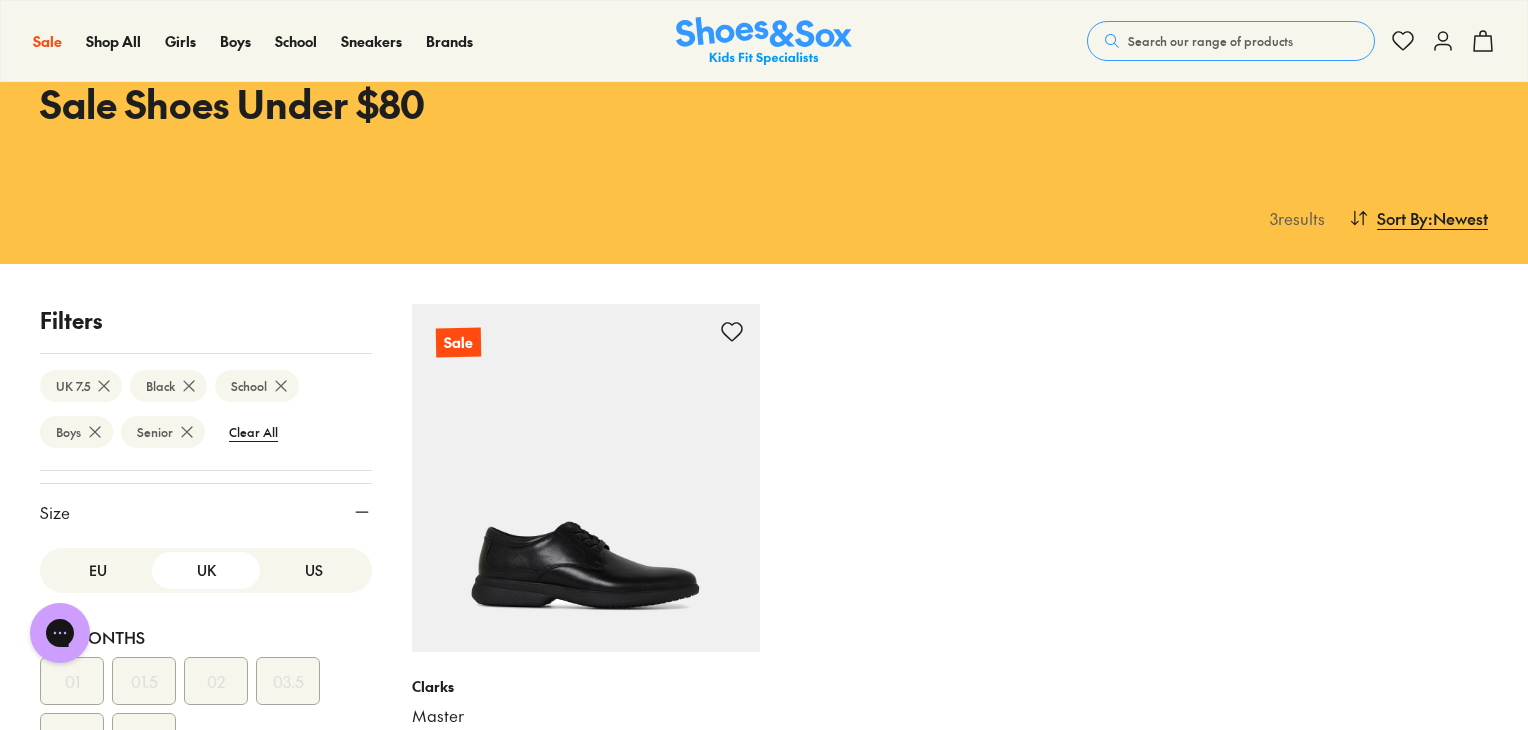 click 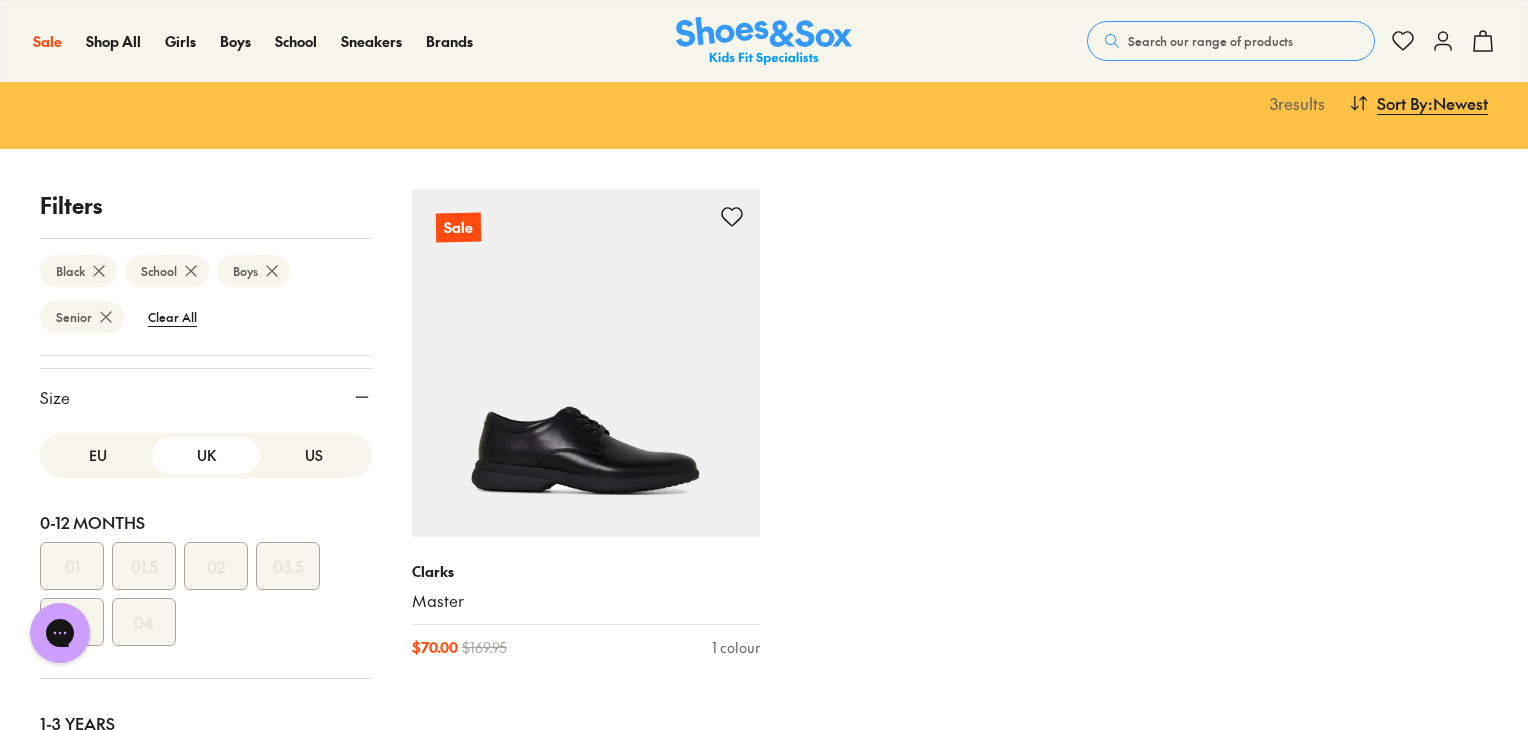 scroll, scrollTop: 400, scrollLeft: 0, axis: vertical 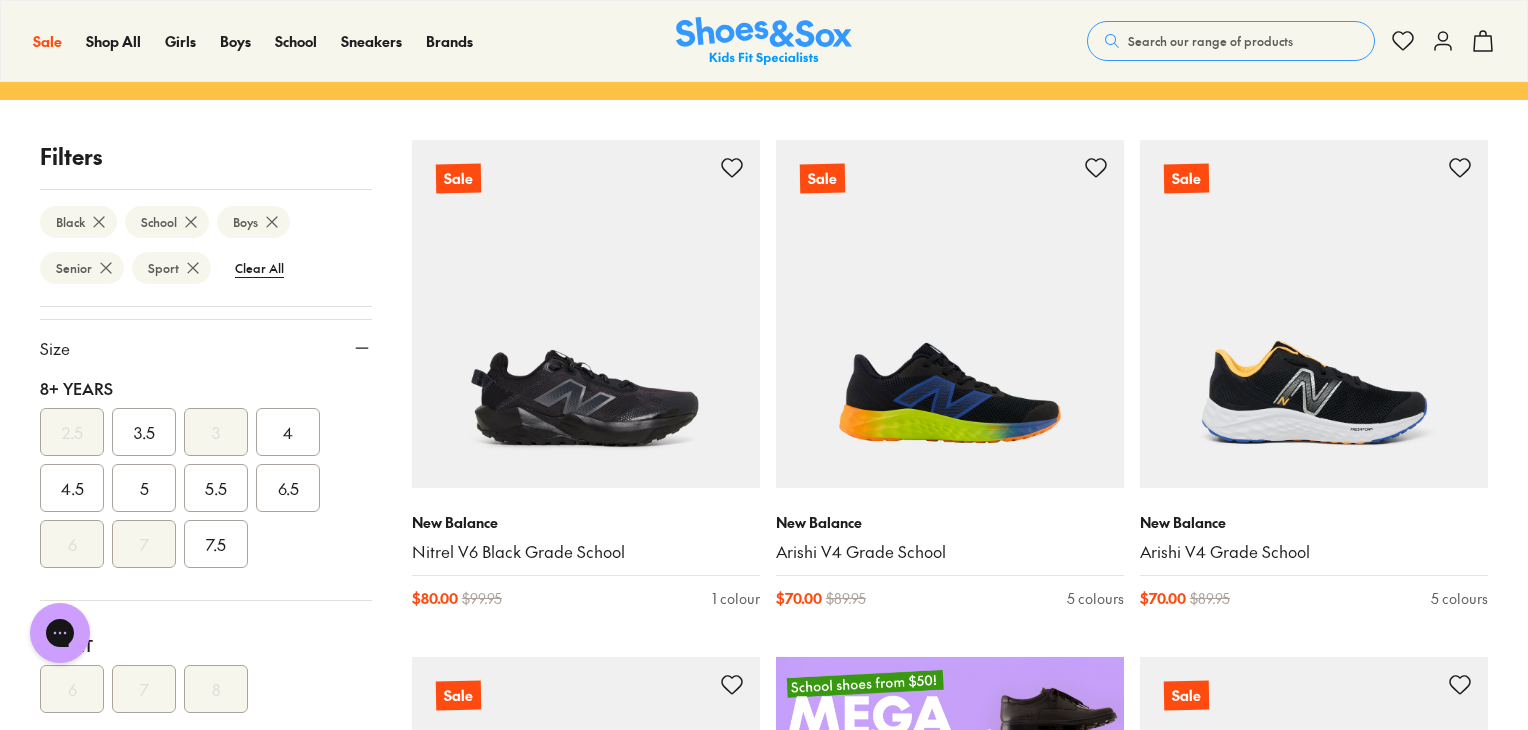 click on "7.5" at bounding box center (216, 544) 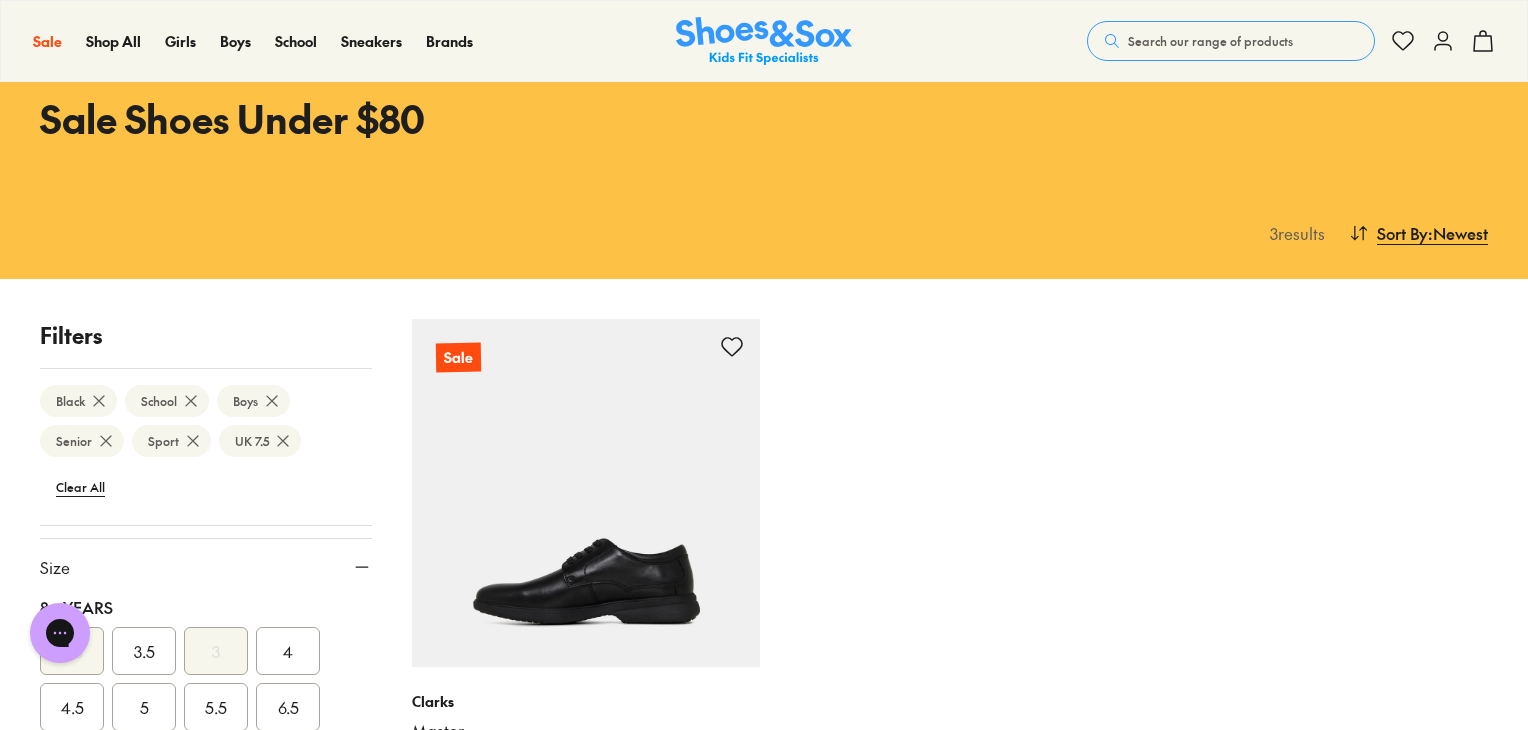scroll, scrollTop: 0, scrollLeft: 0, axis: both 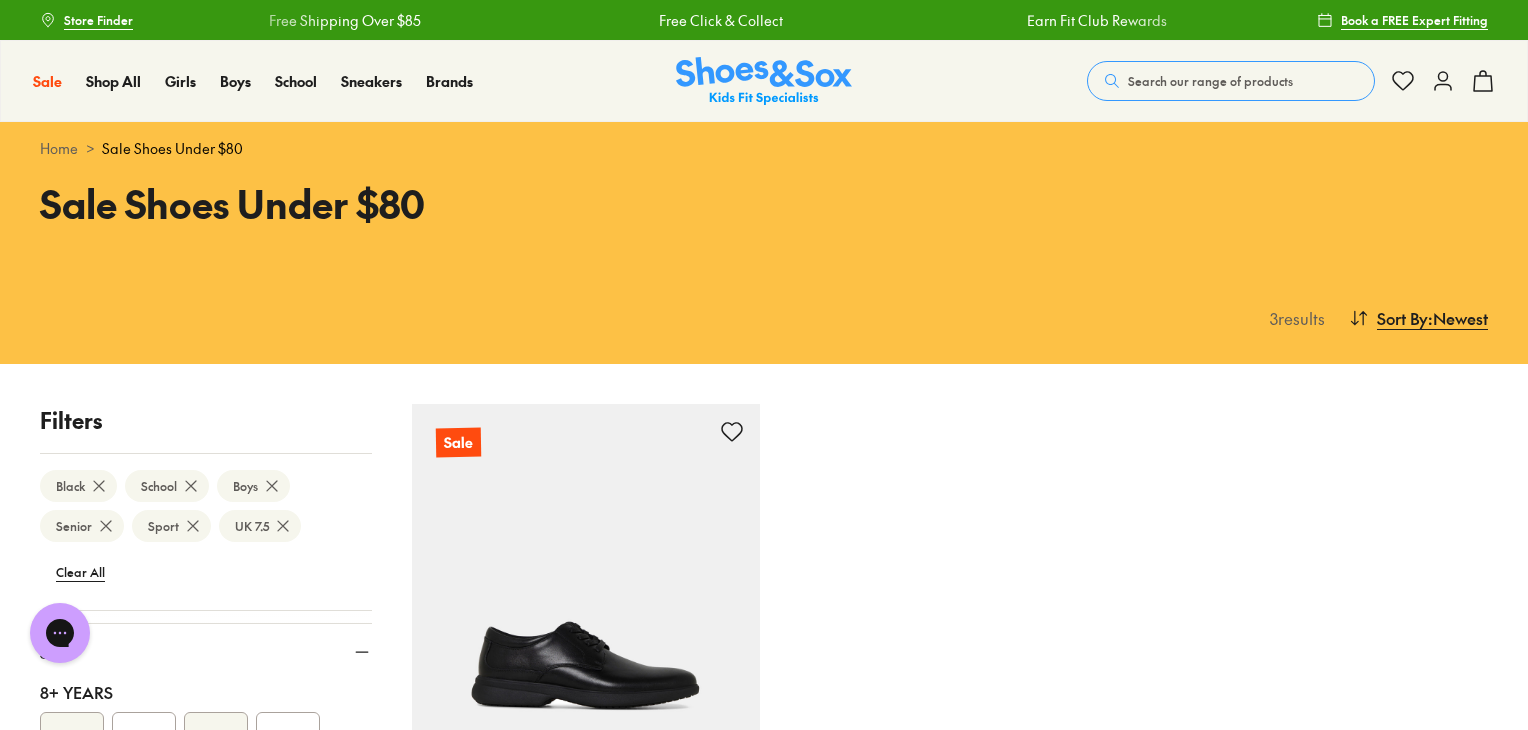 click 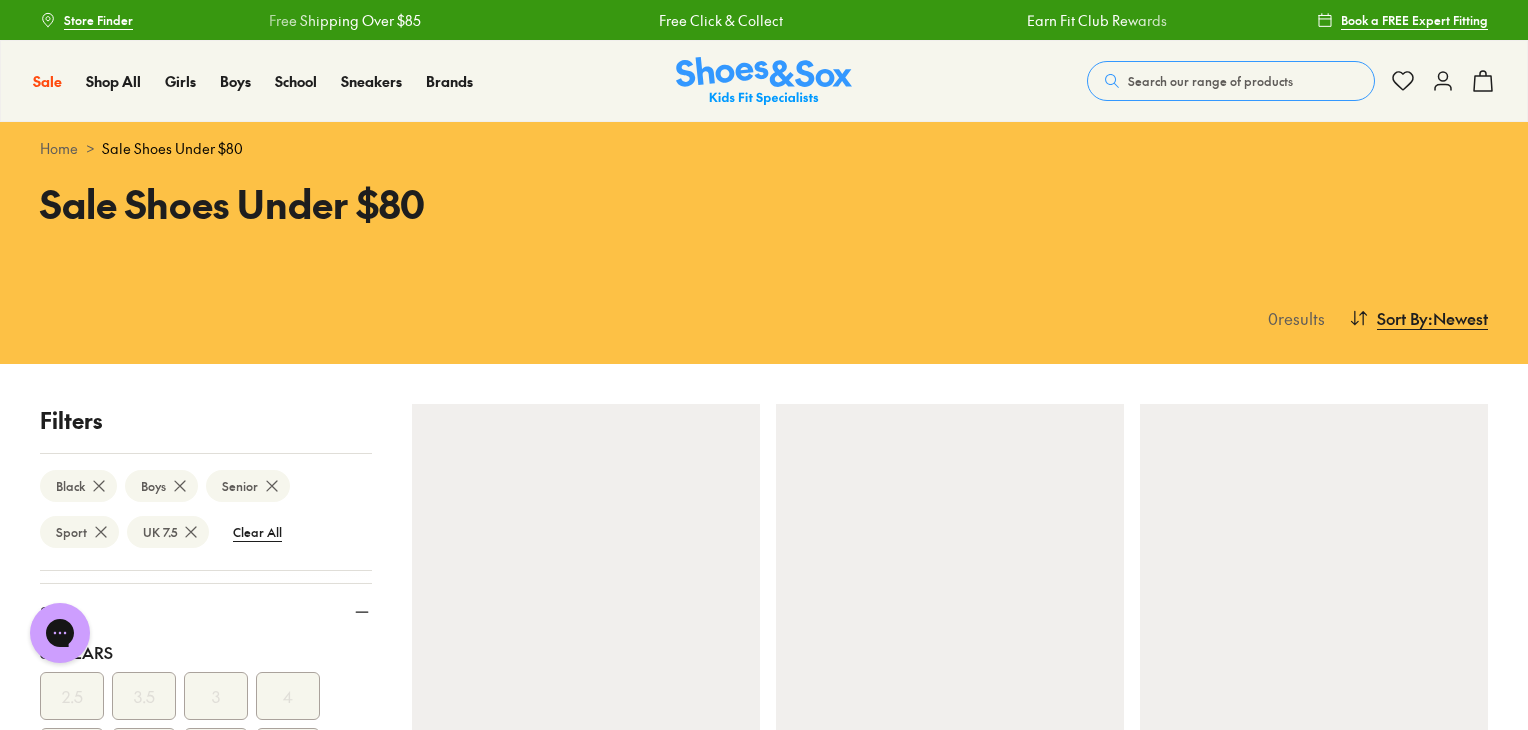 scroll, scrollTop: 400, scrollLeft: 0, axis: vertical 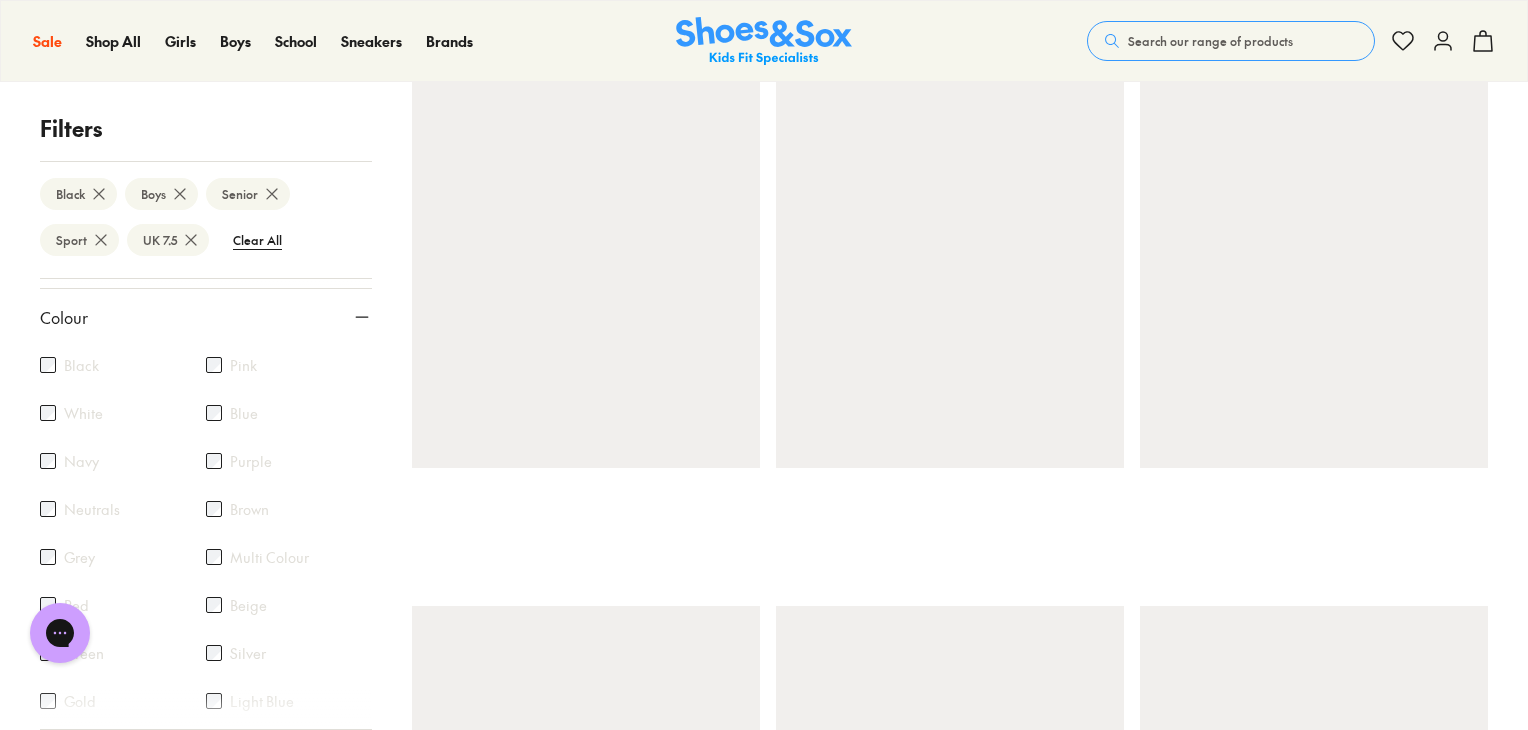 click 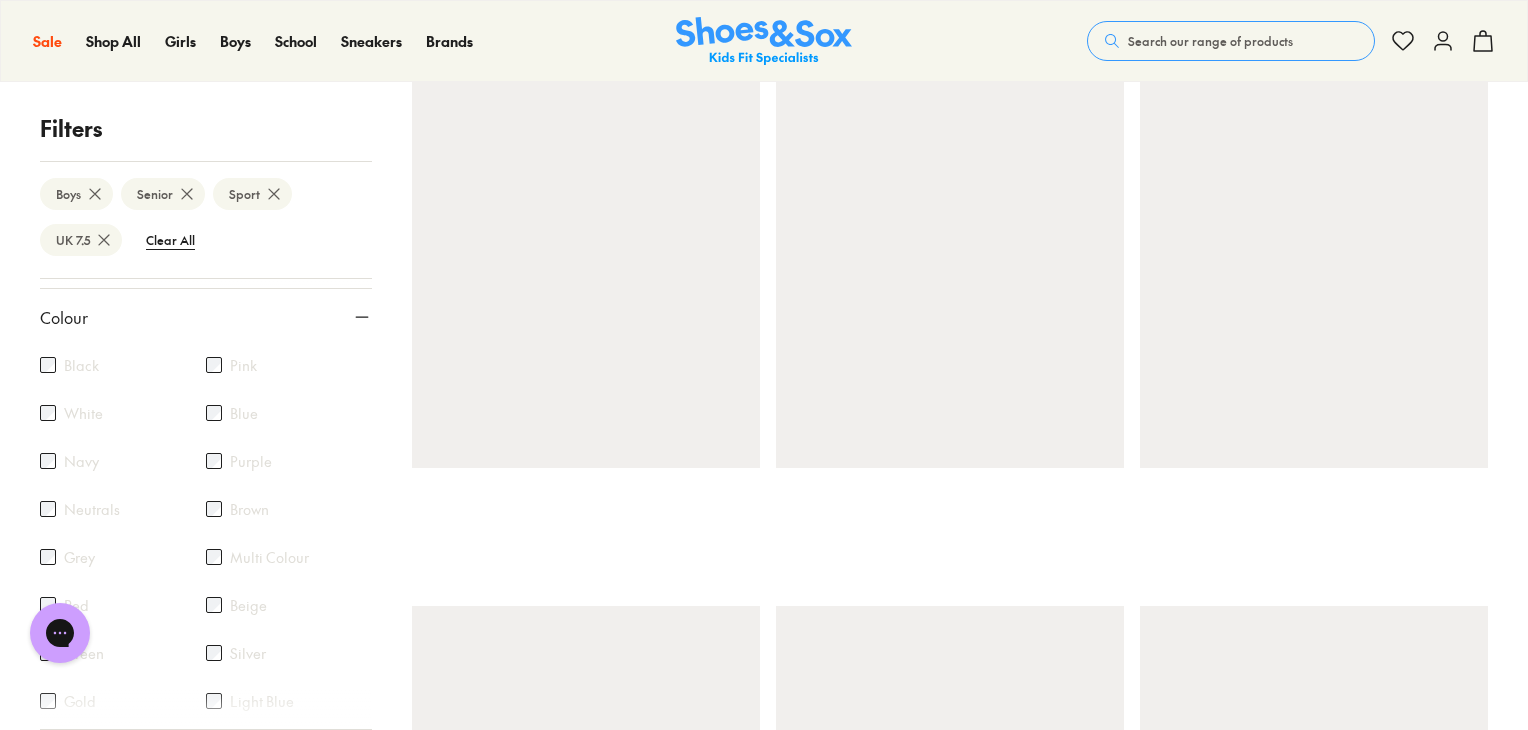 scroll, scrollTop: 264, scrollLeft: 0, axis: vertical 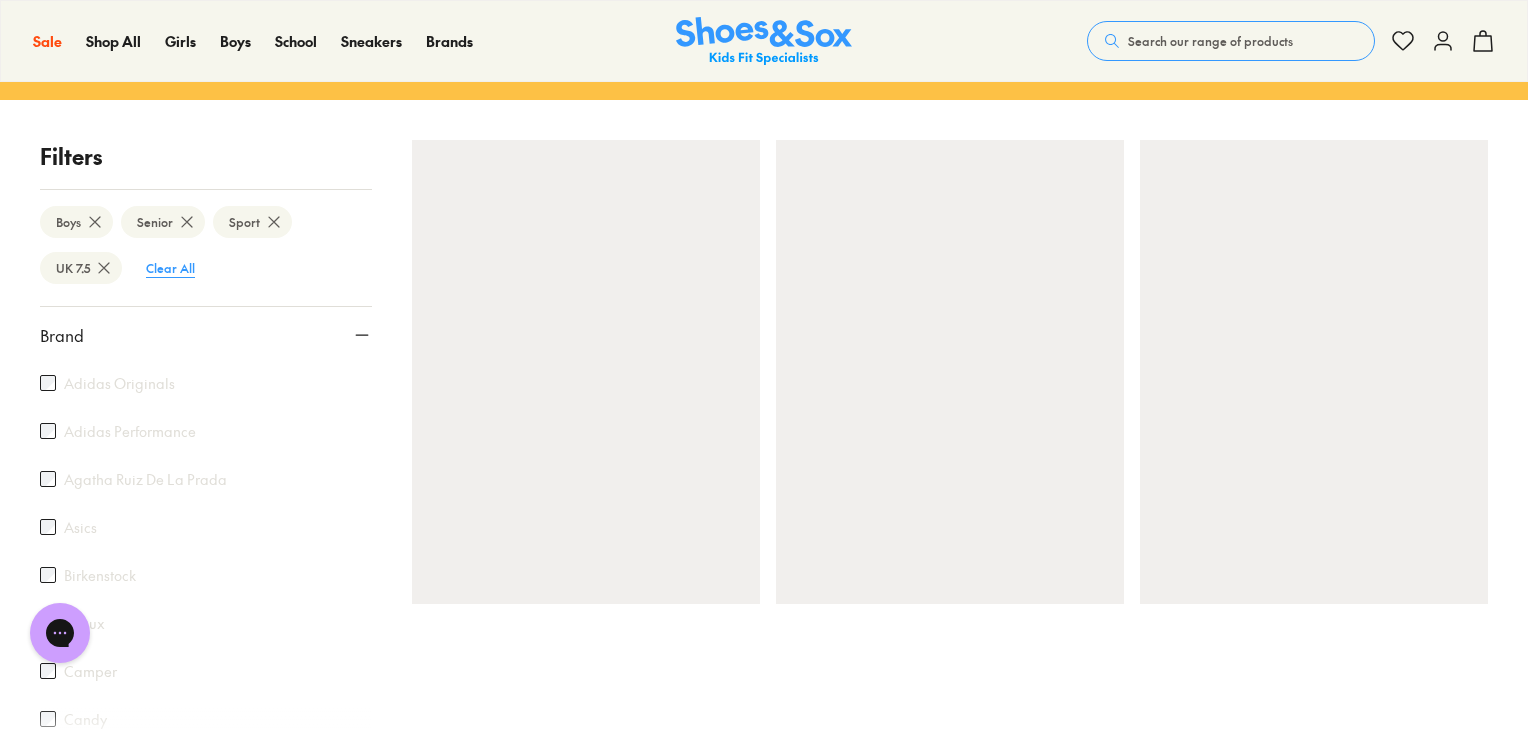 click on "Clear All" at bounding box center (170, 268) 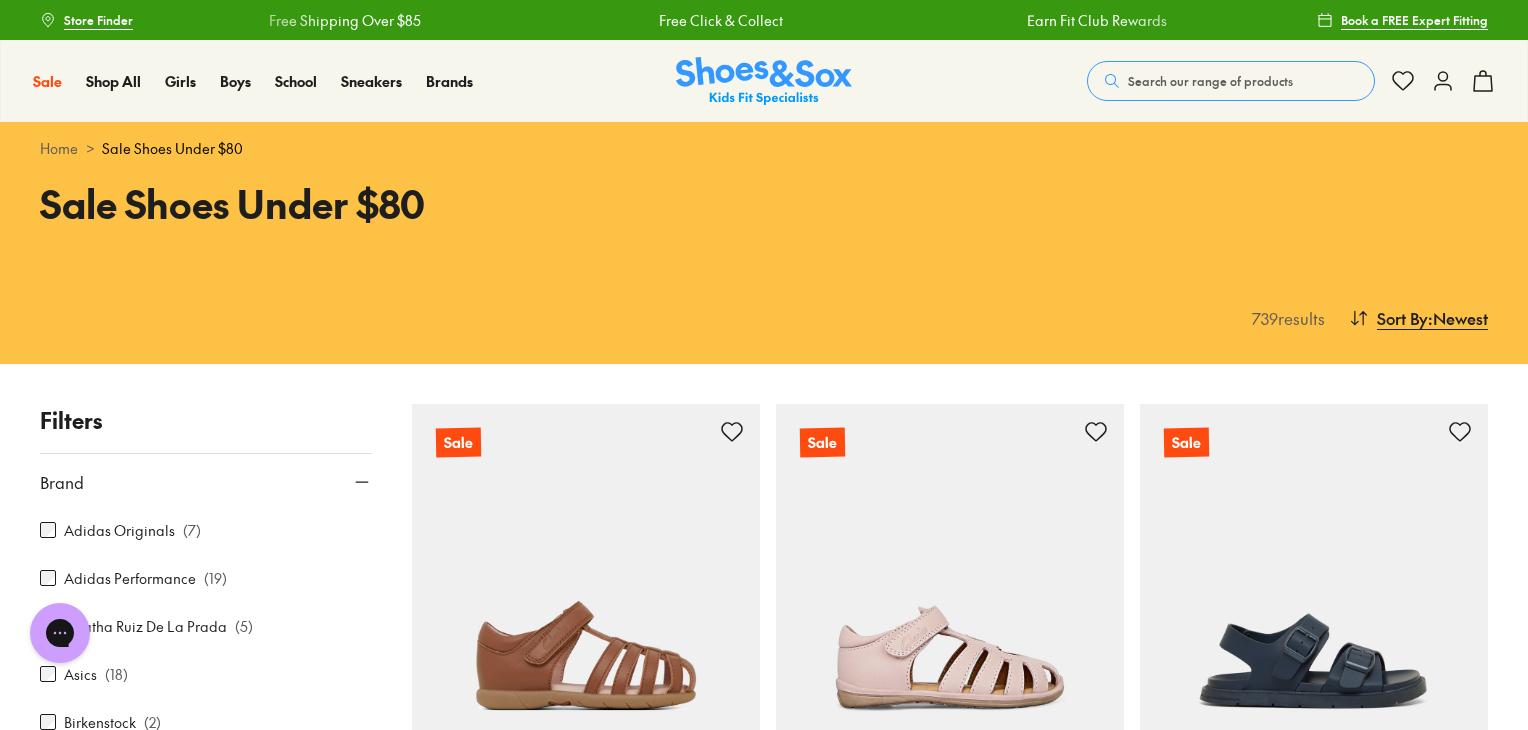 scroll, scrollTop: 300, scrollLeft: 0, axis: vertical 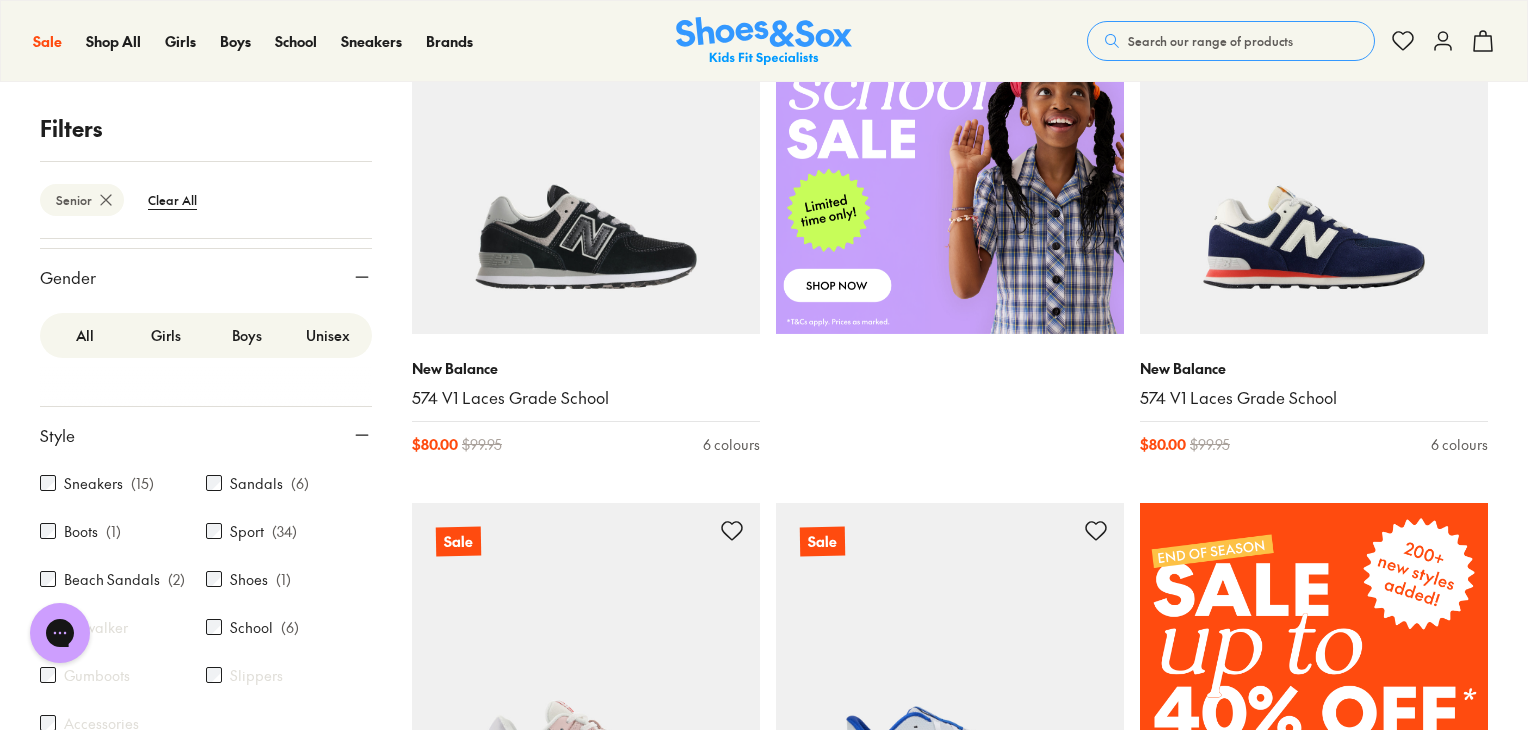 click on "Boys" at bounding box center (246, 335) 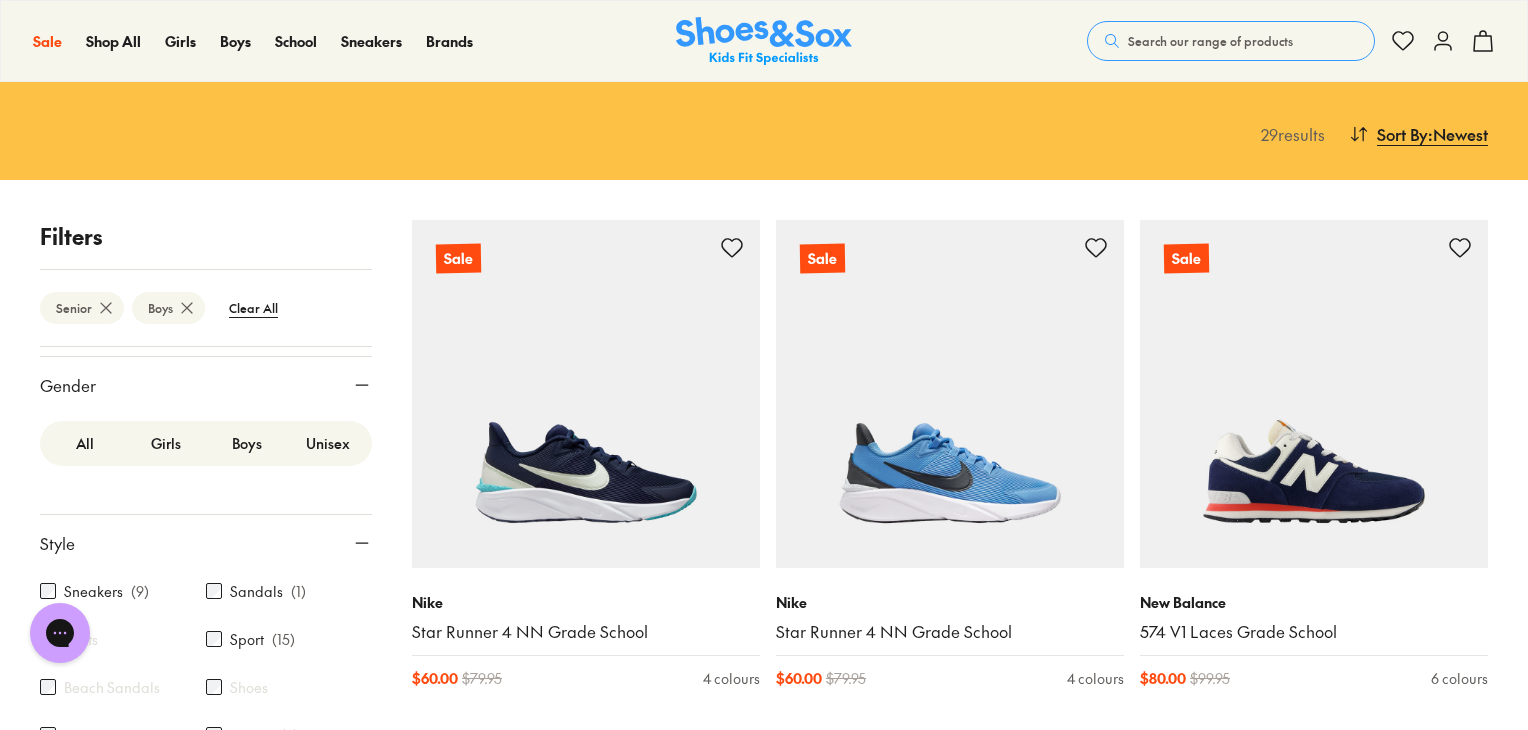 scroll, scrollTop: 213, scrollLeft: 0, axis: vertical 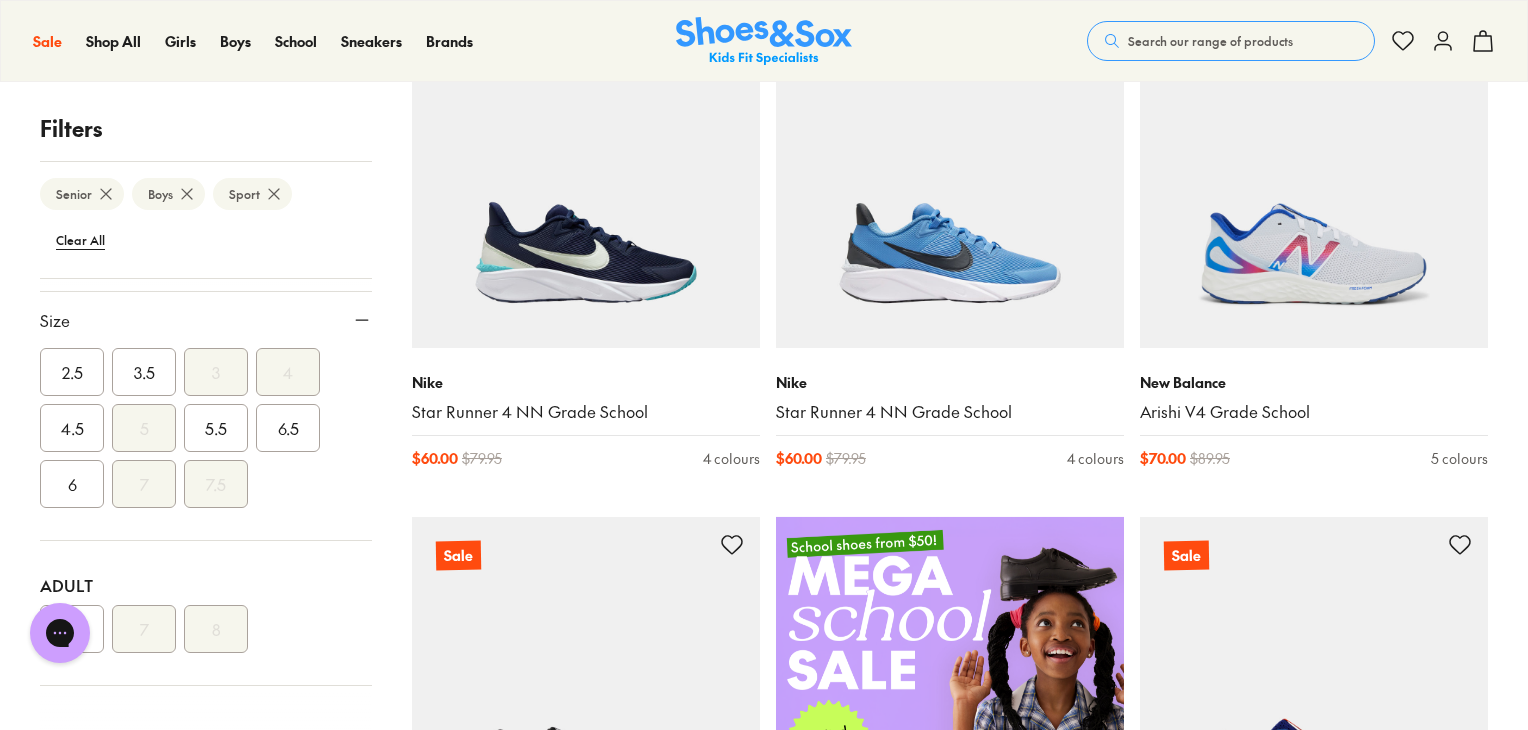 drag, startPoint x: 65, startPoint y: 629, endPoint x: 185, endPoint y: 1261, distance: 643.29156 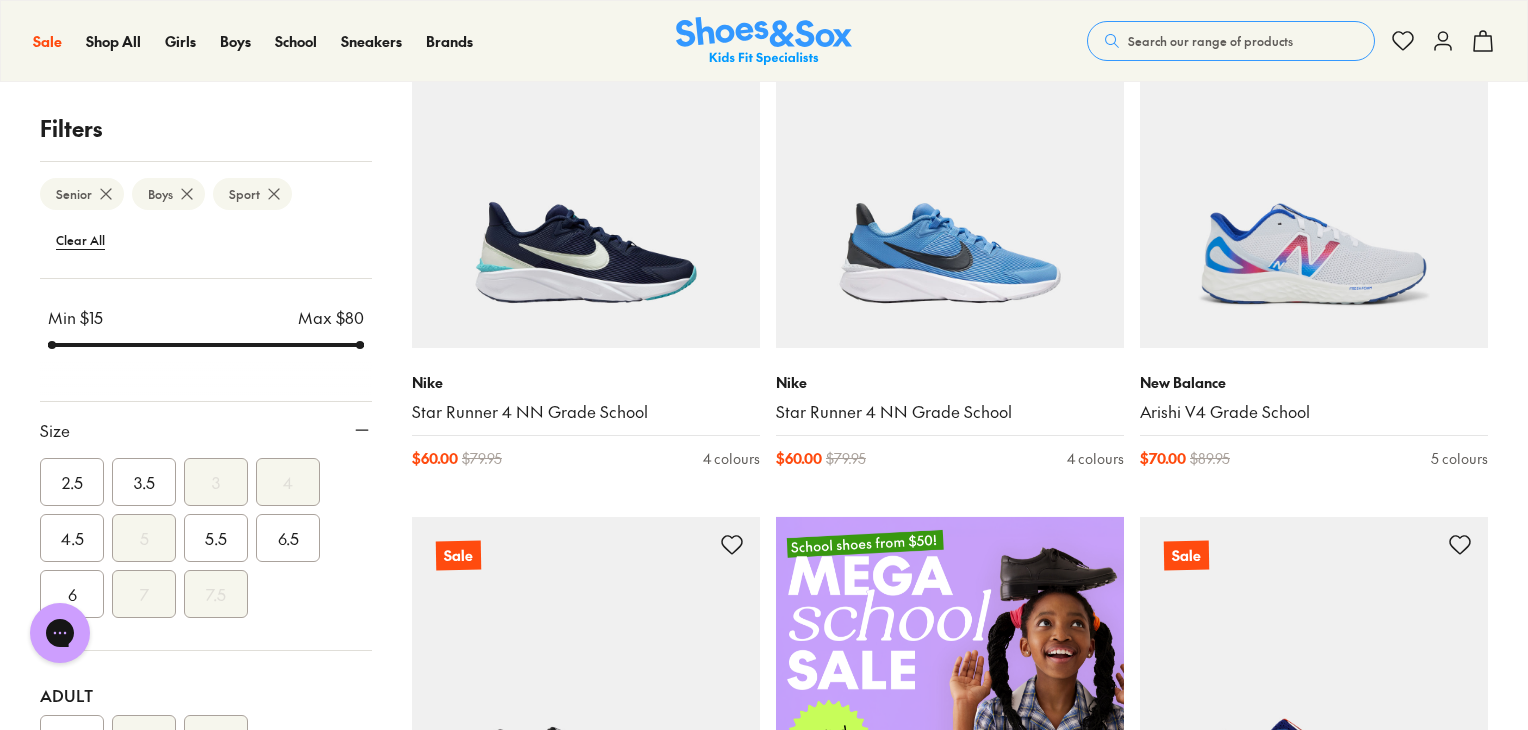 scroll, scrollTop: 1760, scrollLeft: 0, axis: vertical 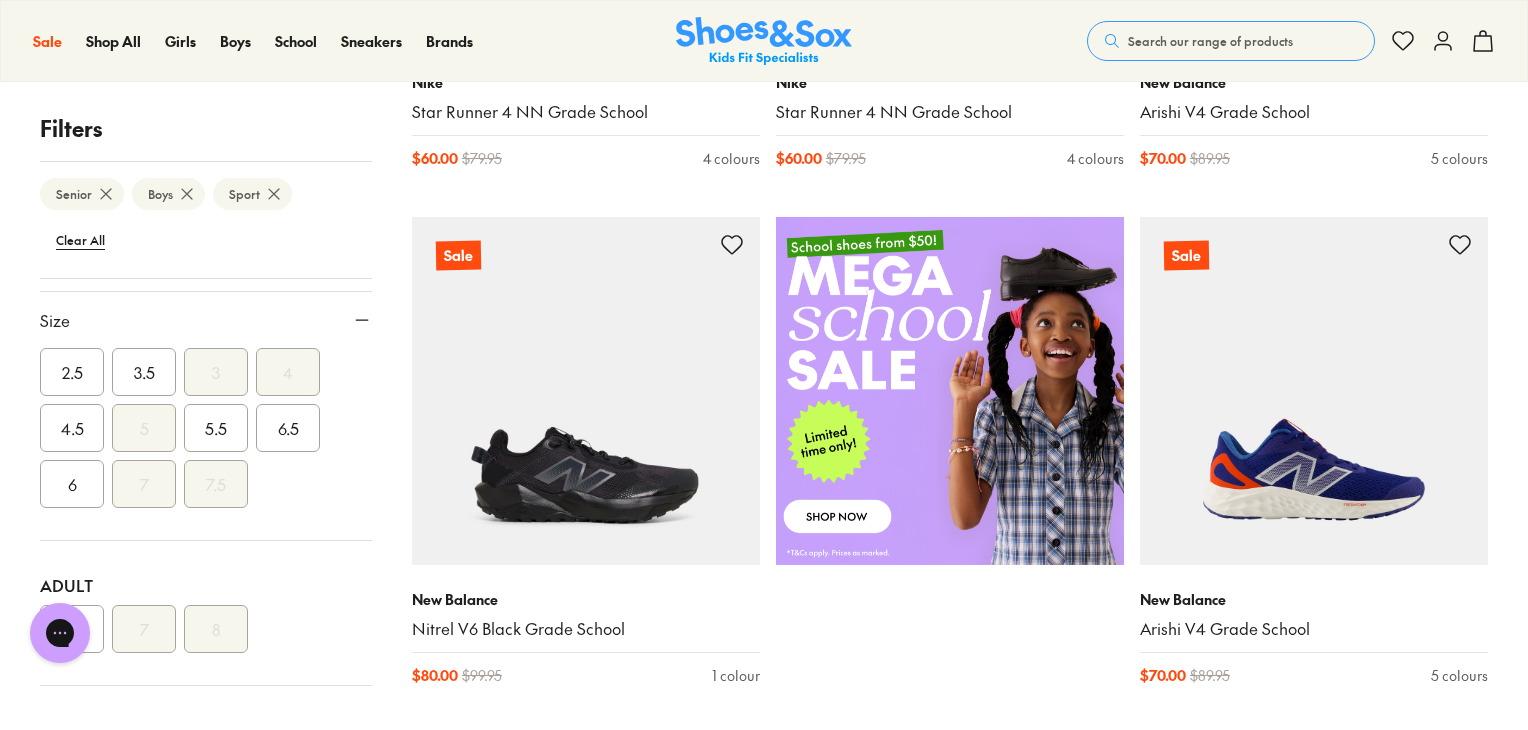 click on "Chat with us" at bounding box center (60, 633) 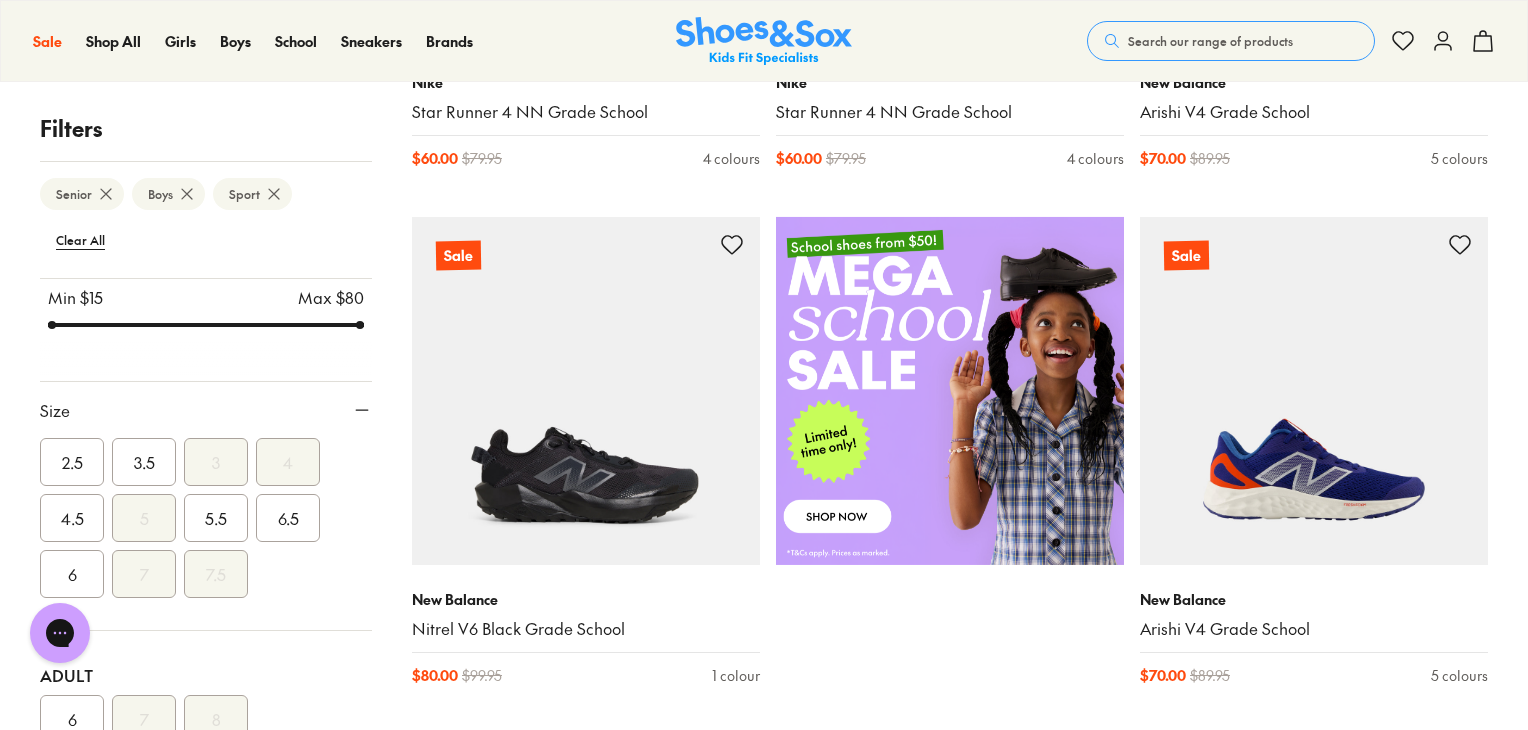 scroll, scrollTop: 1760, scrollLeft: 0, axis: vertical 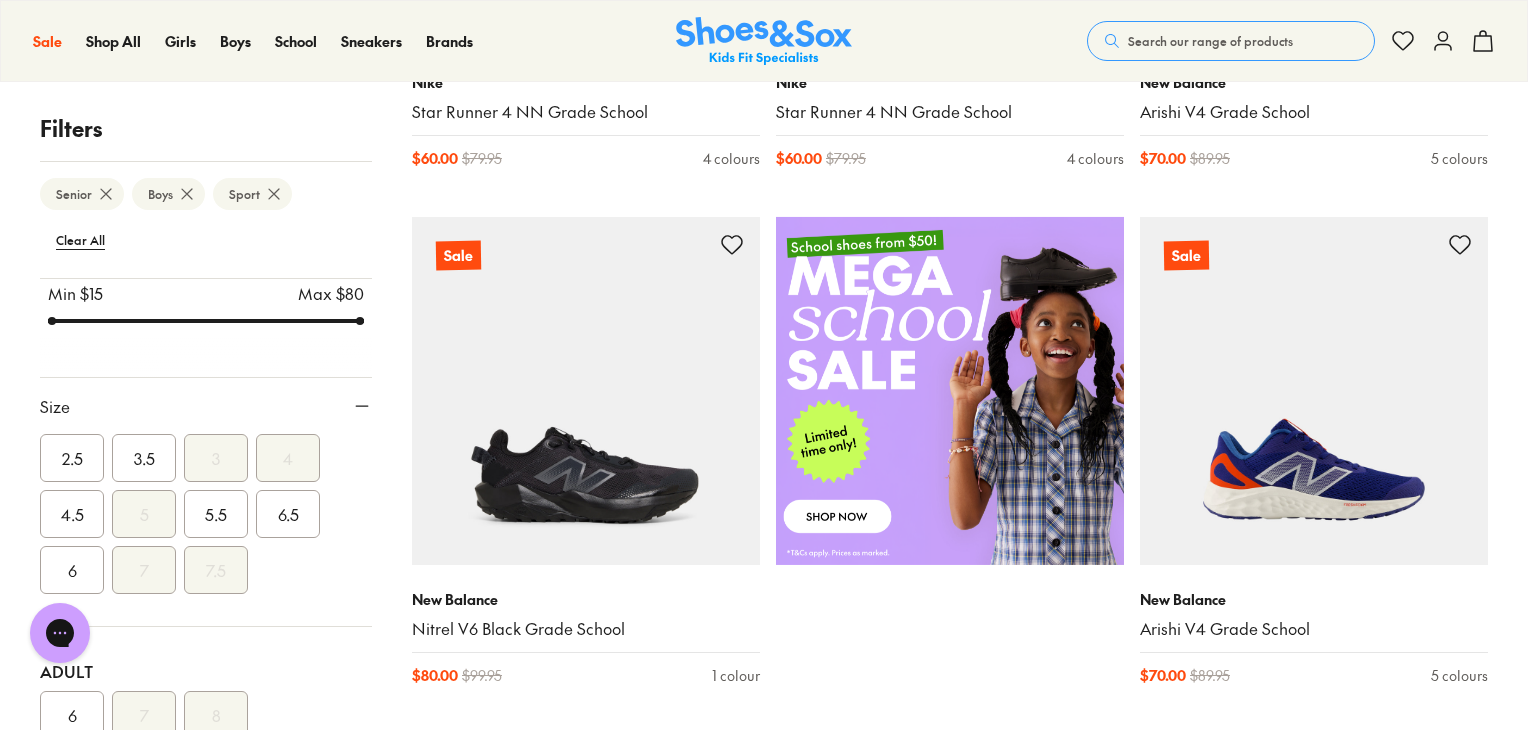 click on "6" at bounding box center [72, 715] 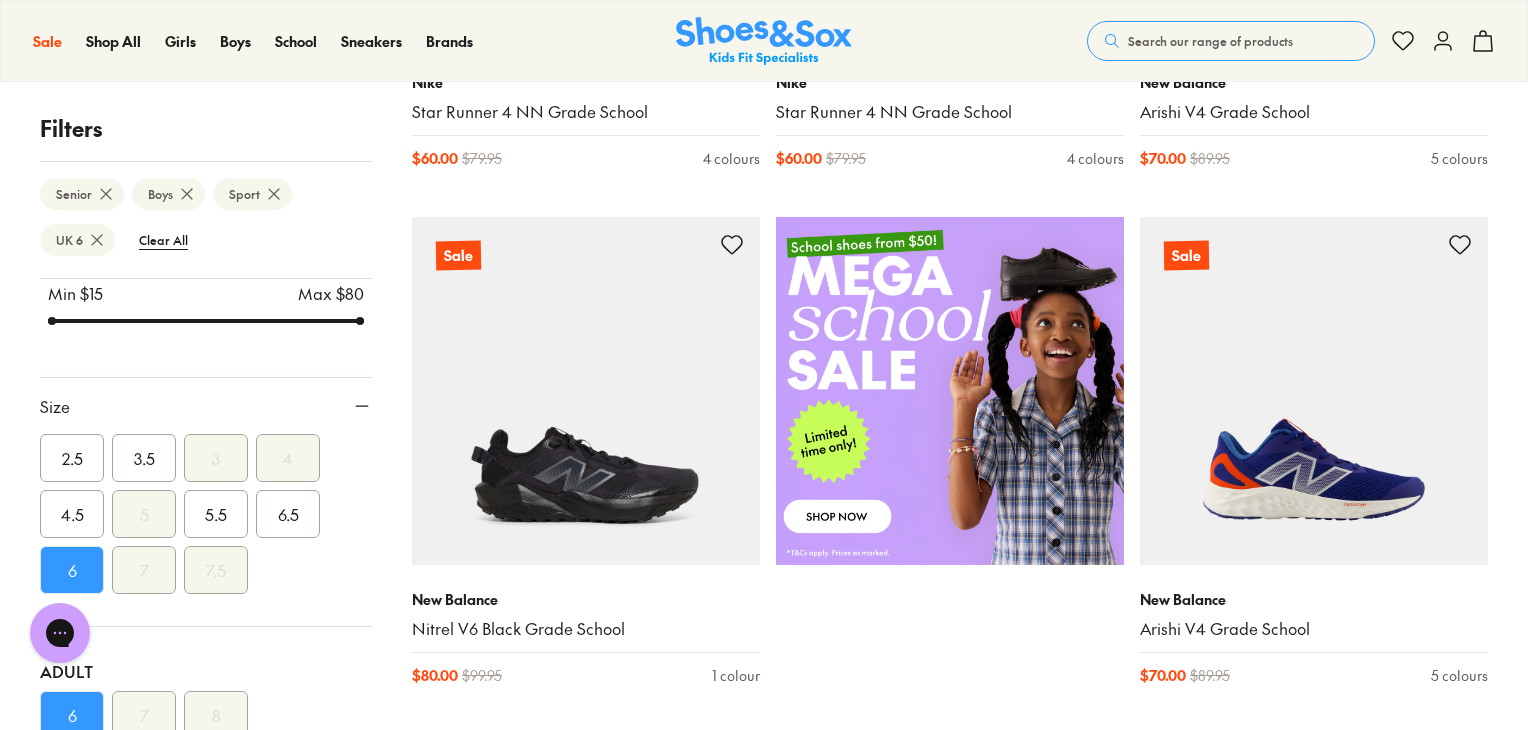scroll, scrollTop: 159, scrollLeft: 0, axis: vertical 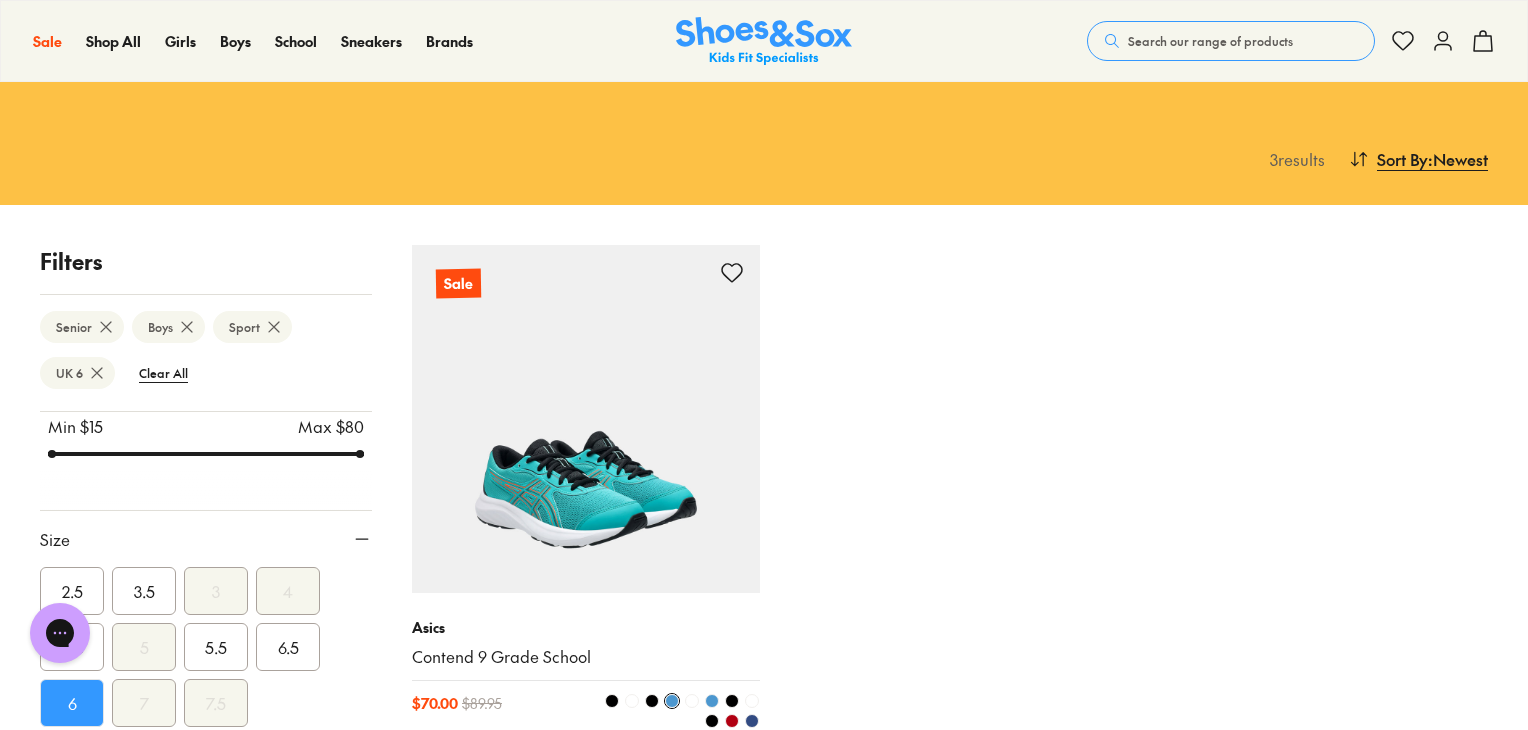 click at bounding box center [586, 419] 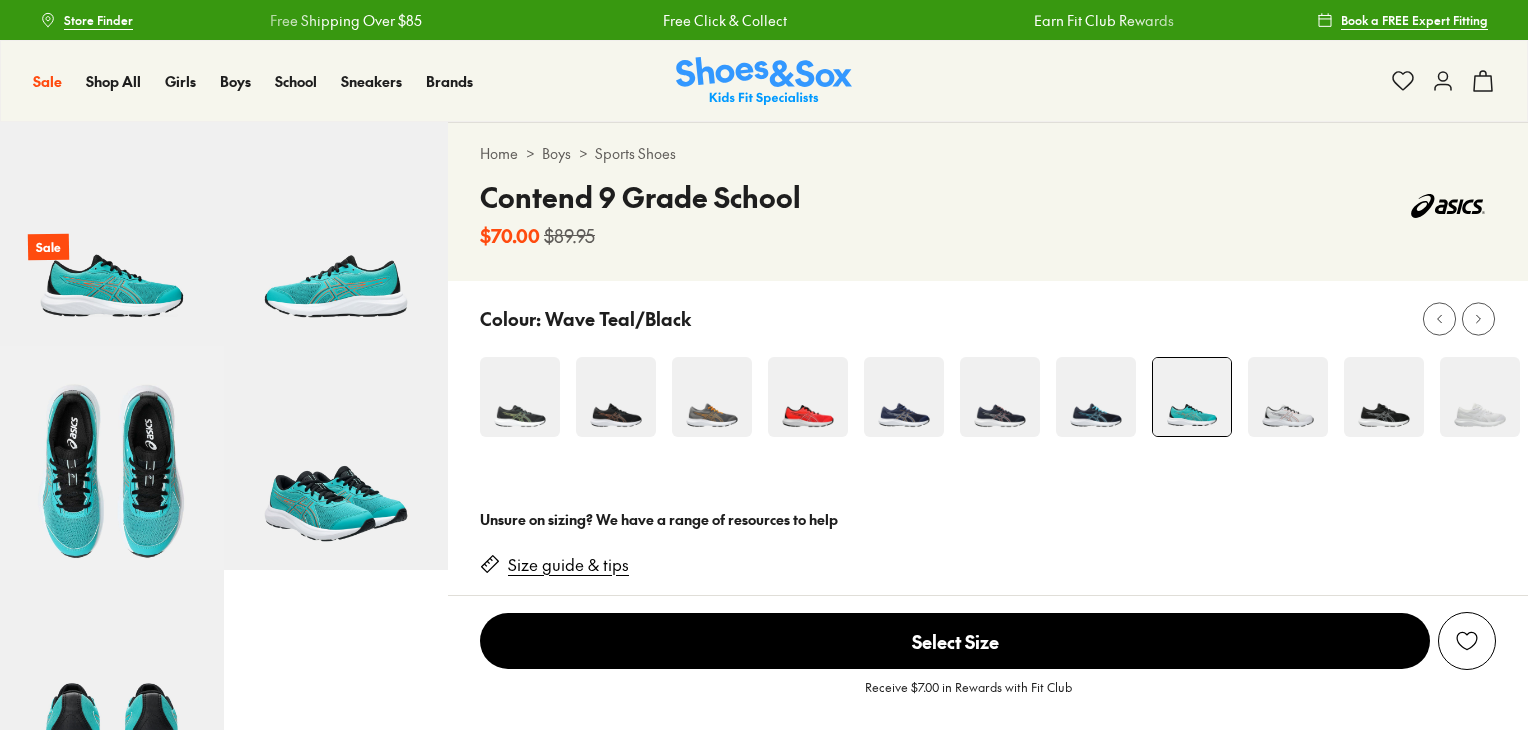 scroll, scrollTop: 300, scrollLeft: 0, axis: vertical 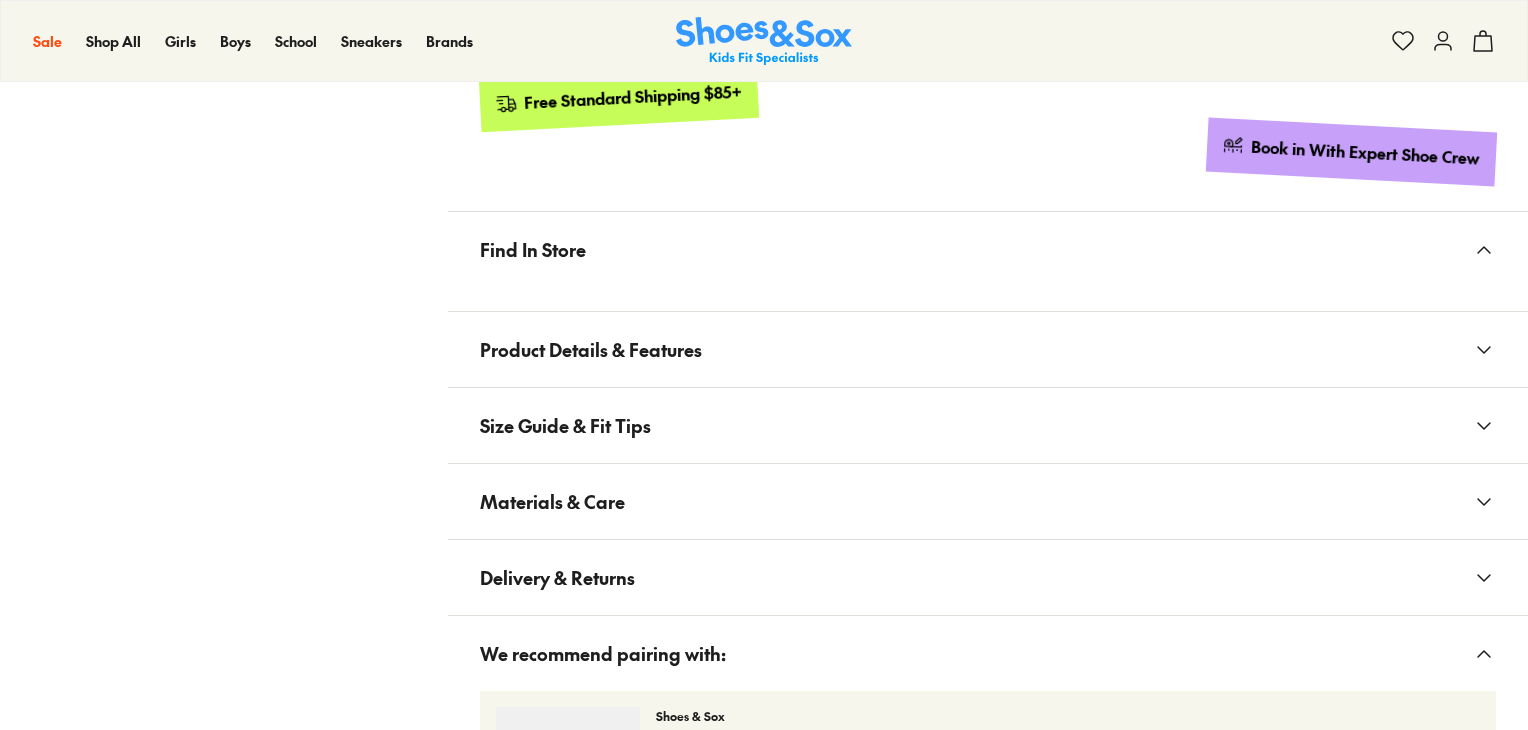 select on "*" 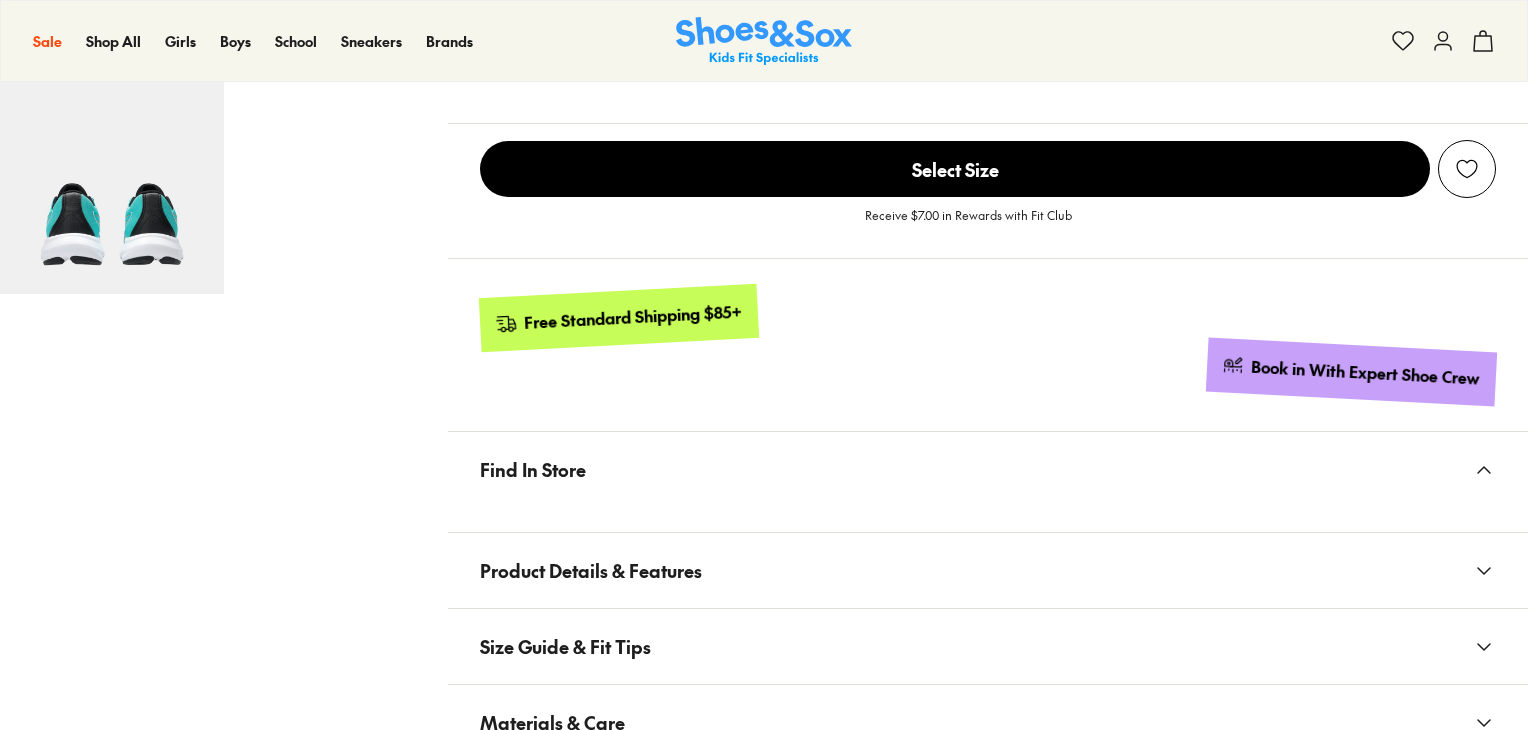 scroll, scrollTop: 100, scrollLeft: 0, axis: vertical 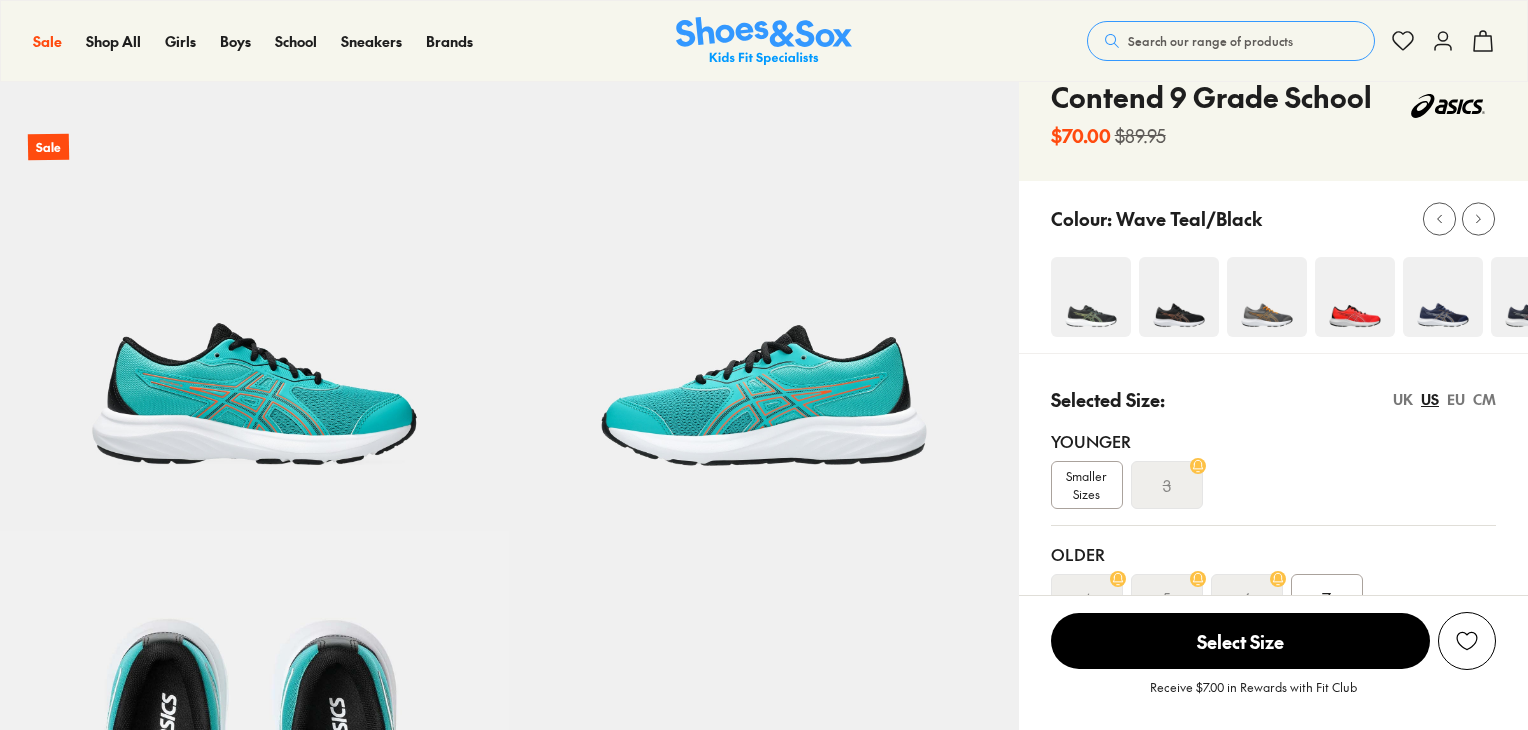 click at bounding box center (1091, 297) 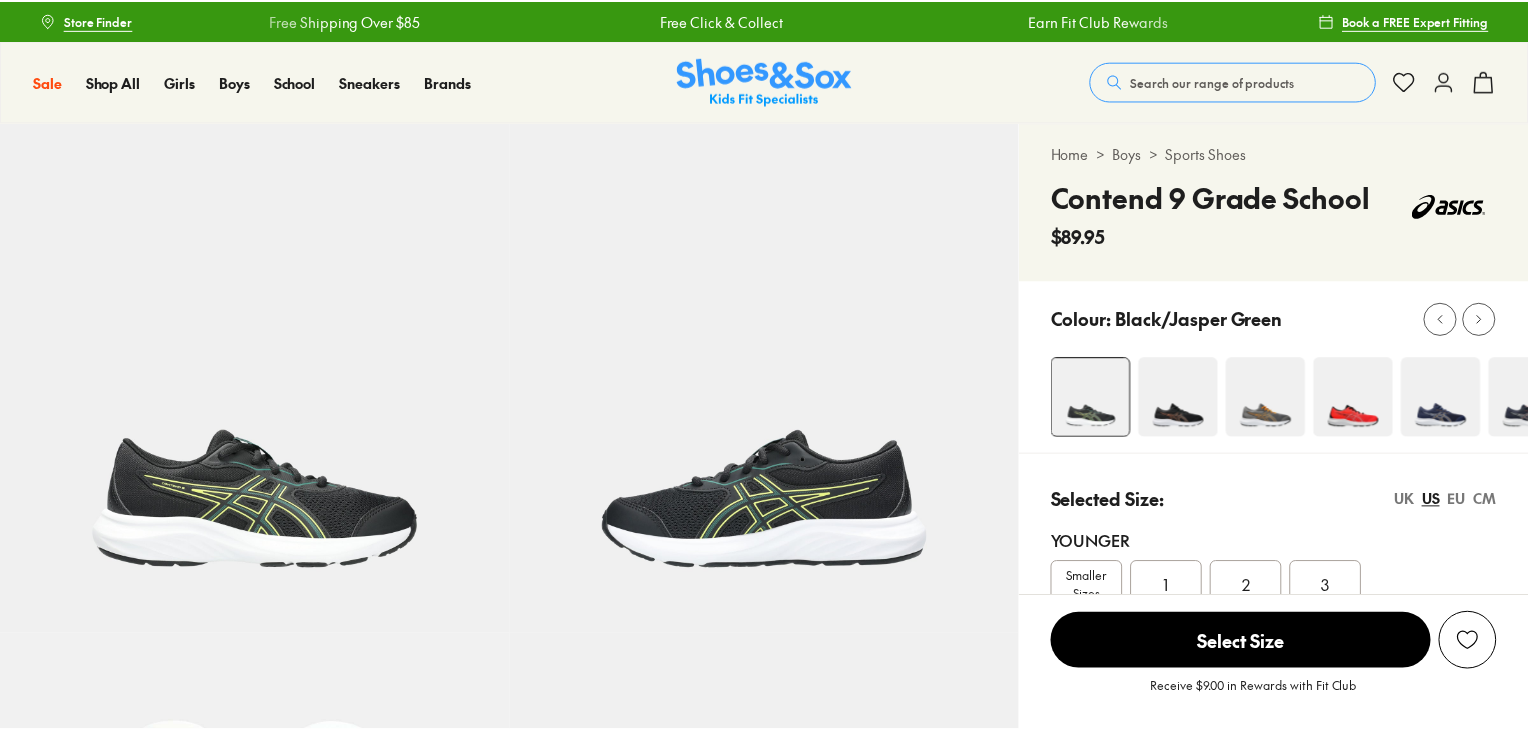 scroll, scrollTop: 0, scrollLeft: 0, axis: both 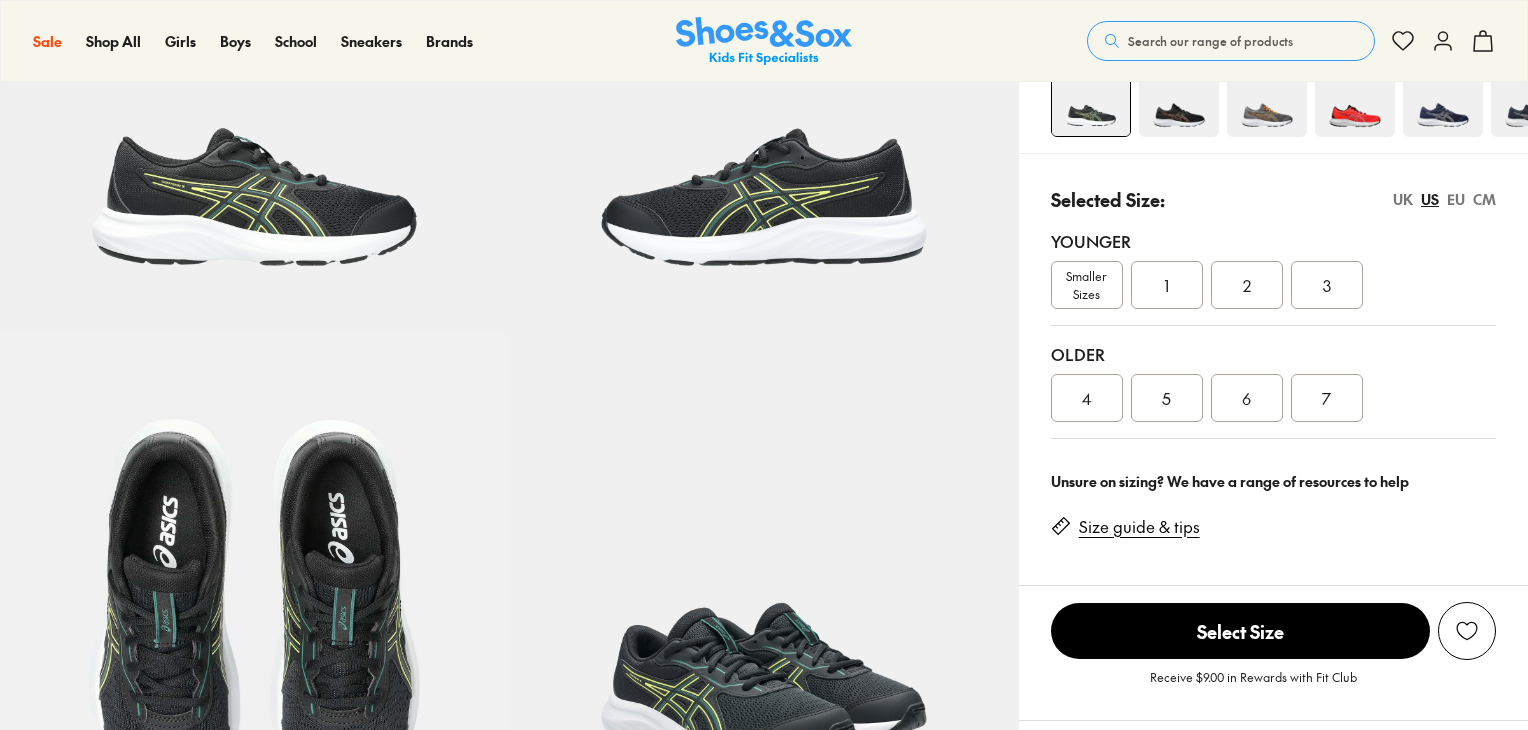 select on "*" 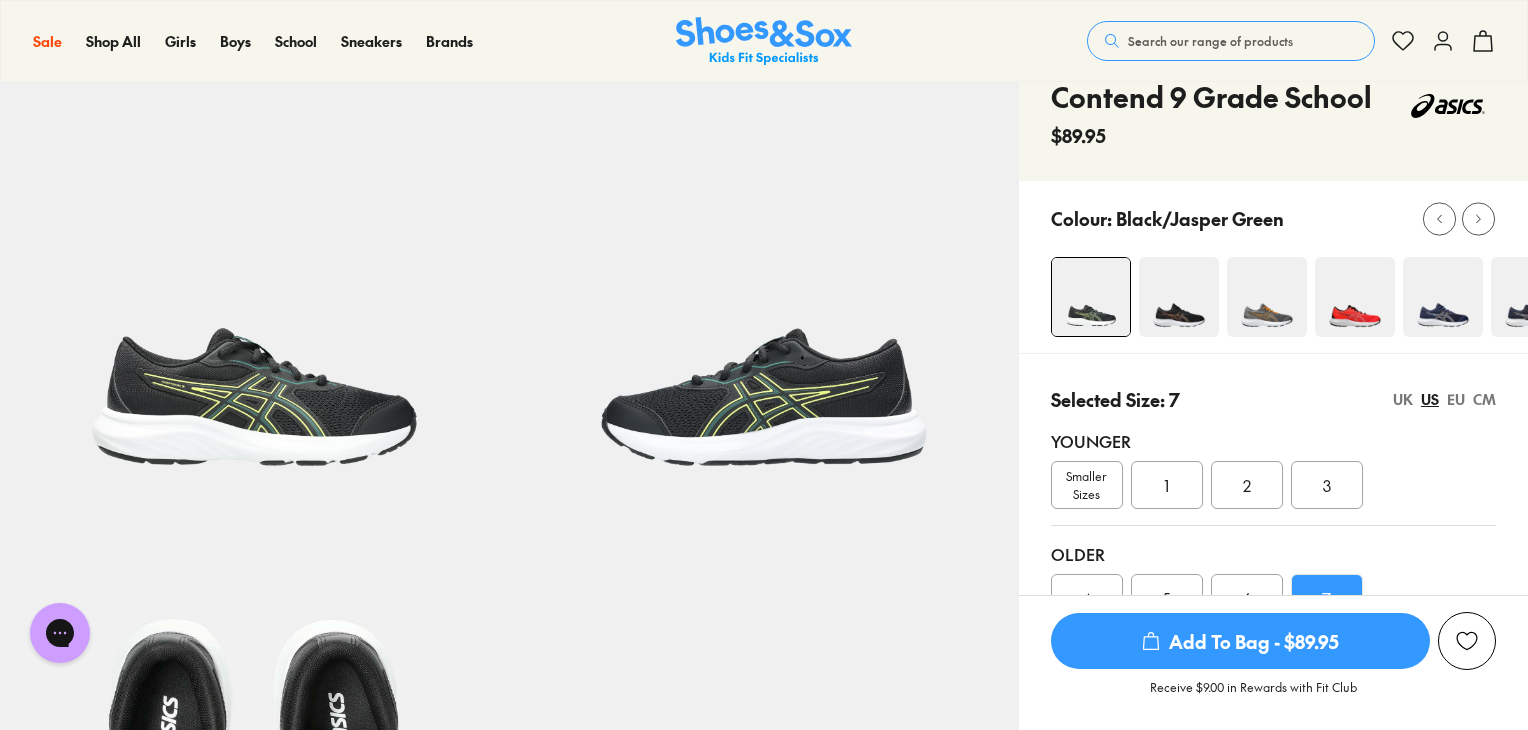 scroll, scrollTop: 0, scrollLeft: 0, axis: both 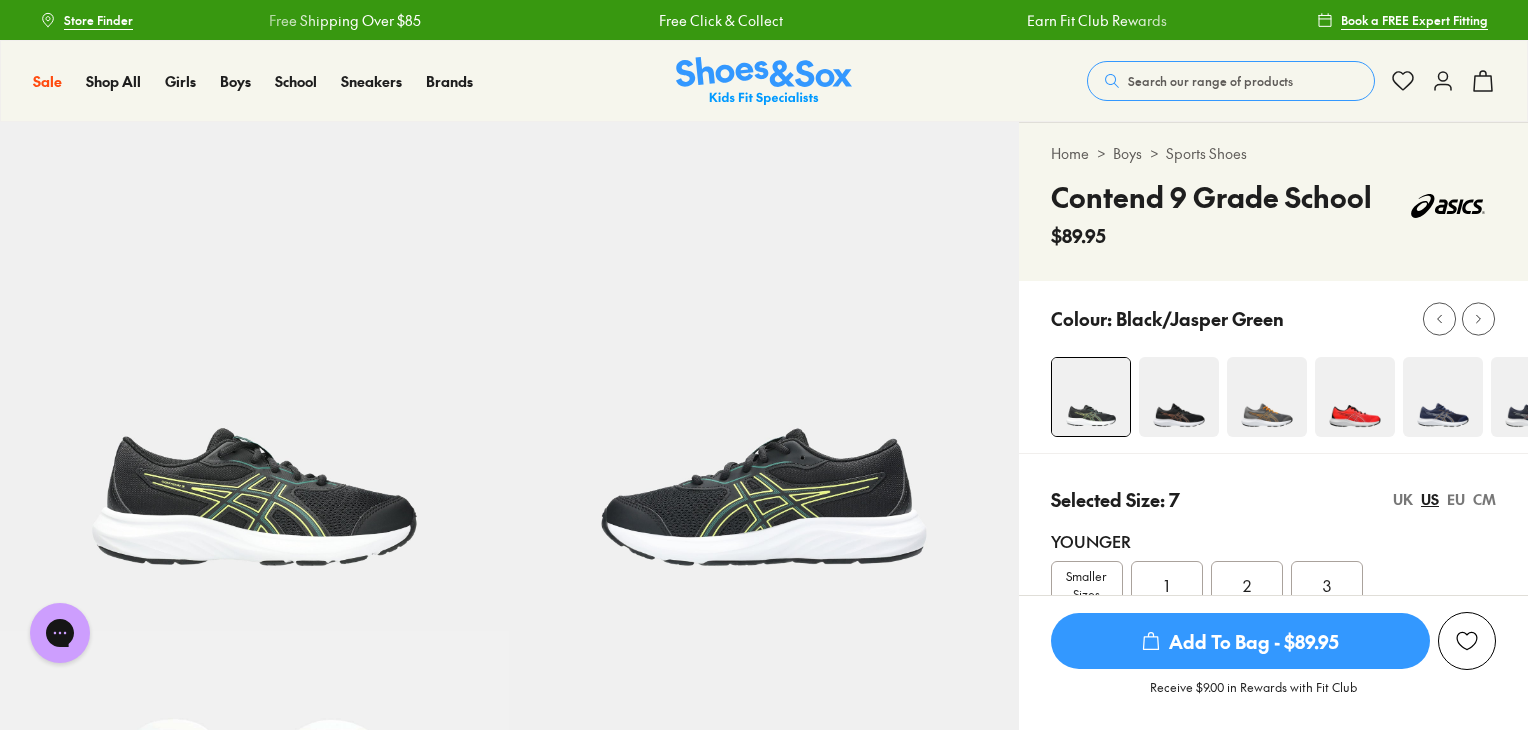 click at bounding box center [1443, 397] 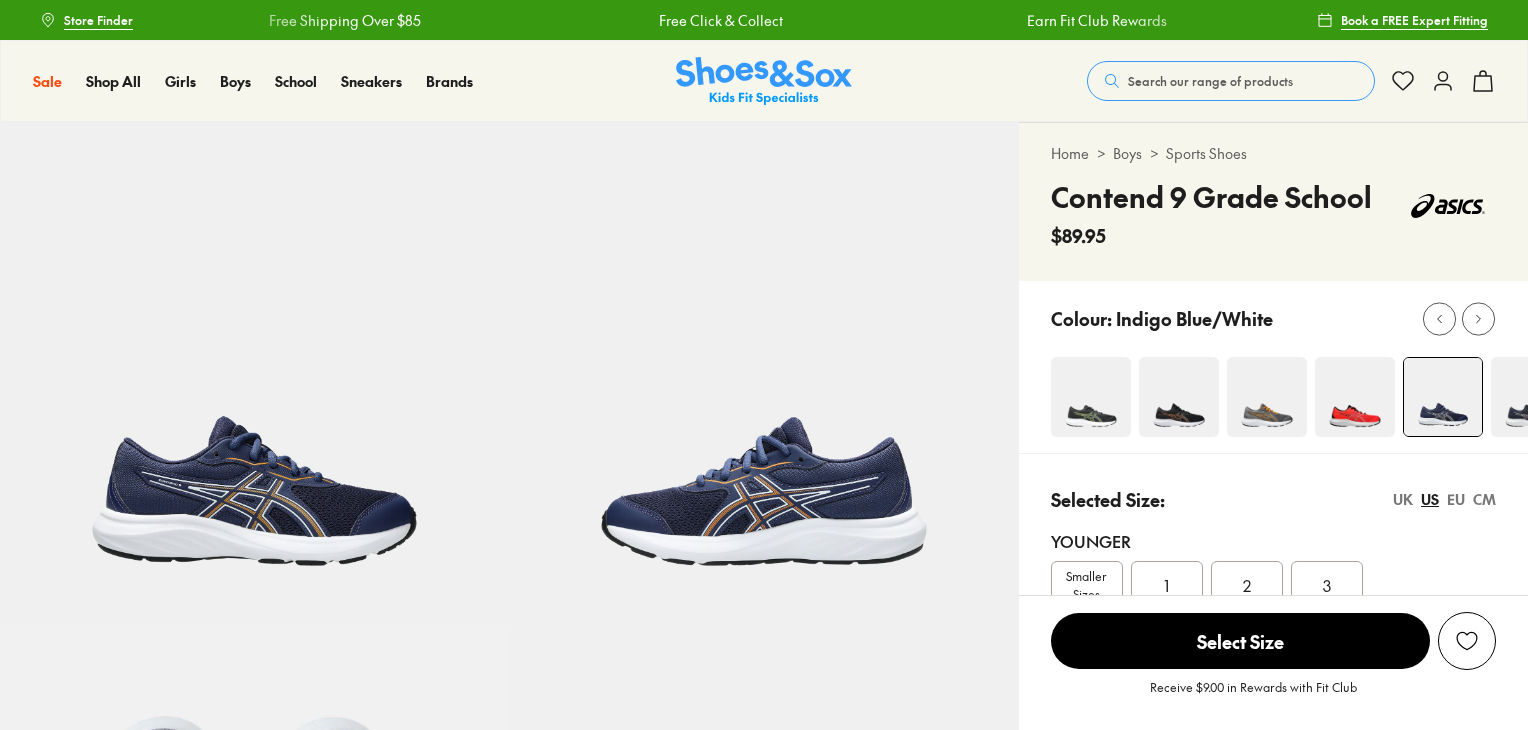 scroll, scrollTop: 0, scrollLeft: 0, axis: both 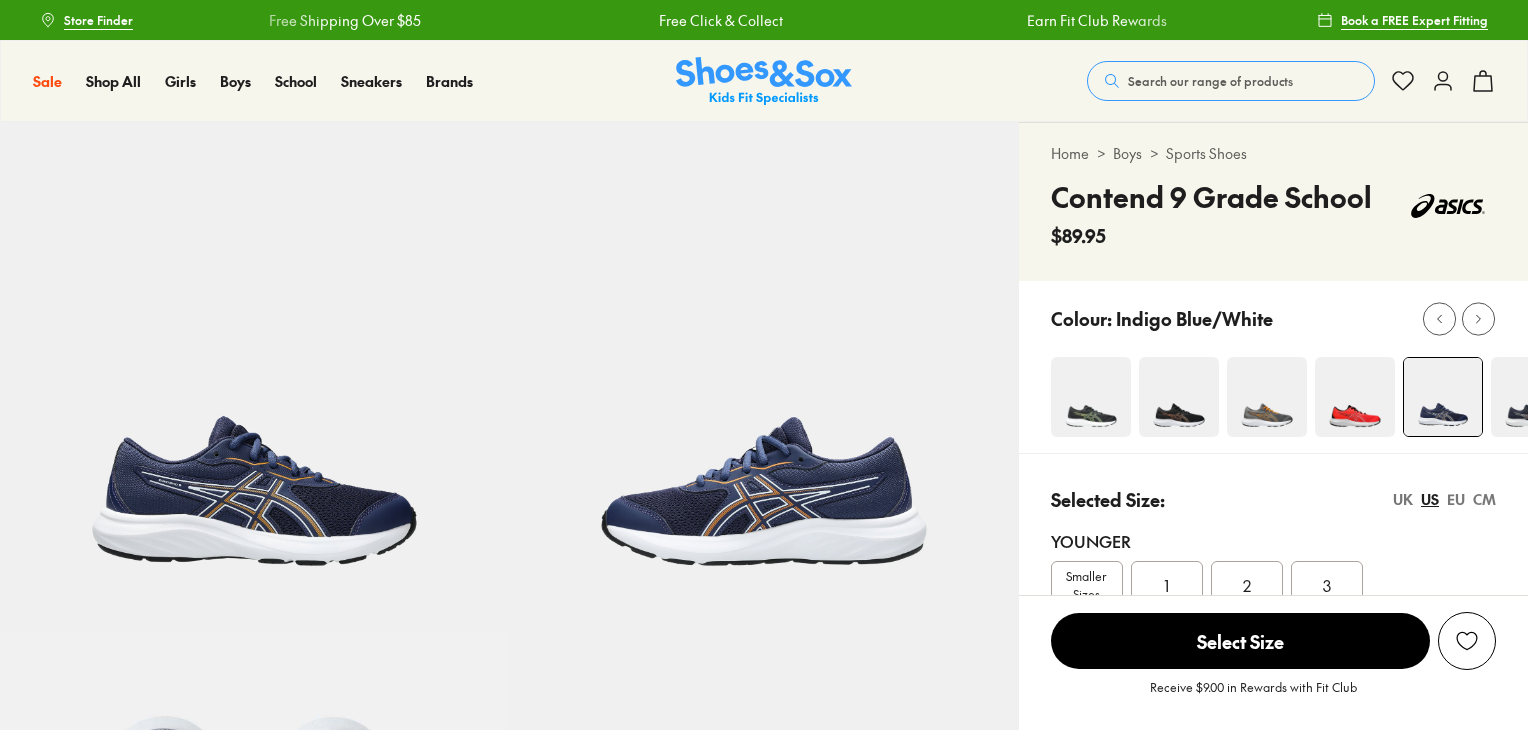select on "*" 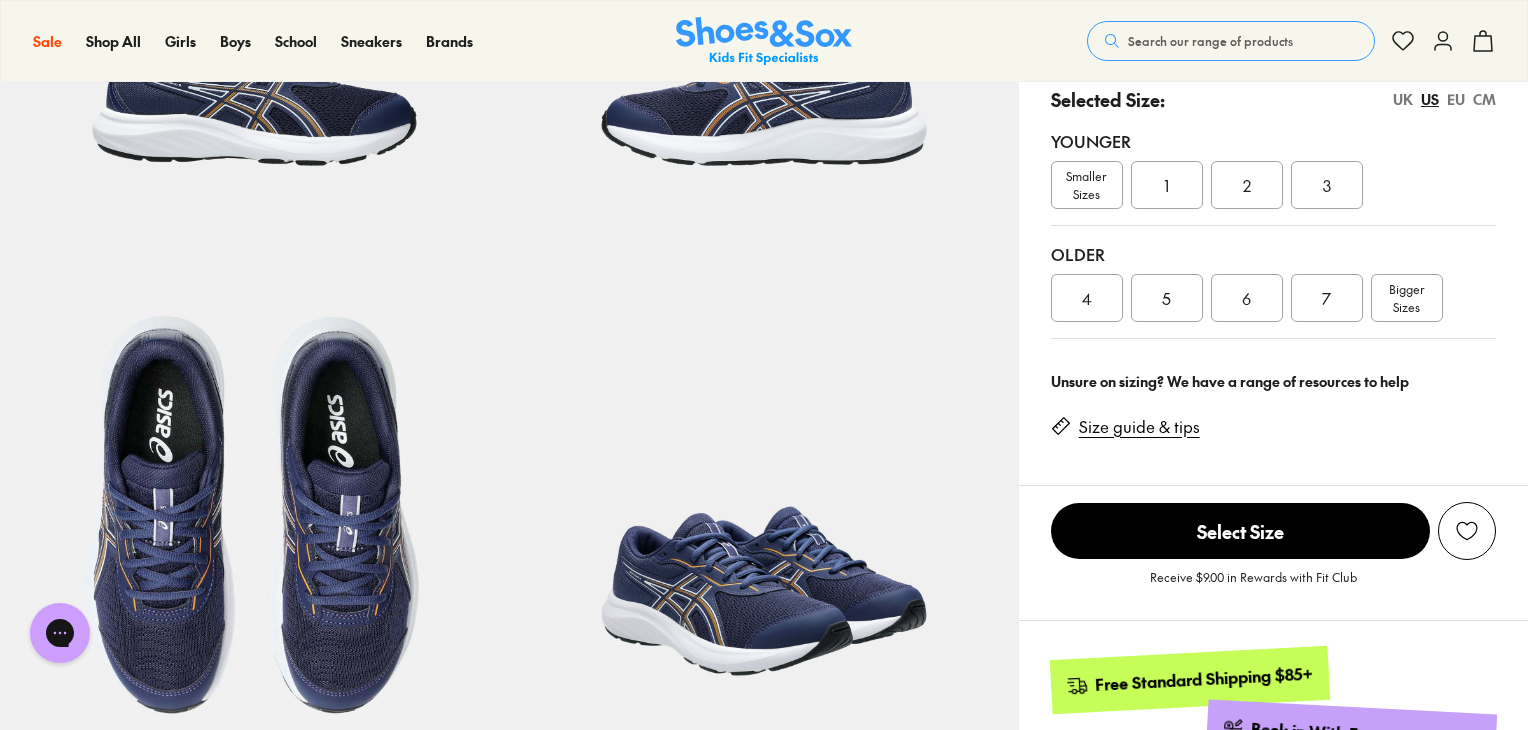 scroll, scrollTop: 0, scrollLeft: 0, axis: both 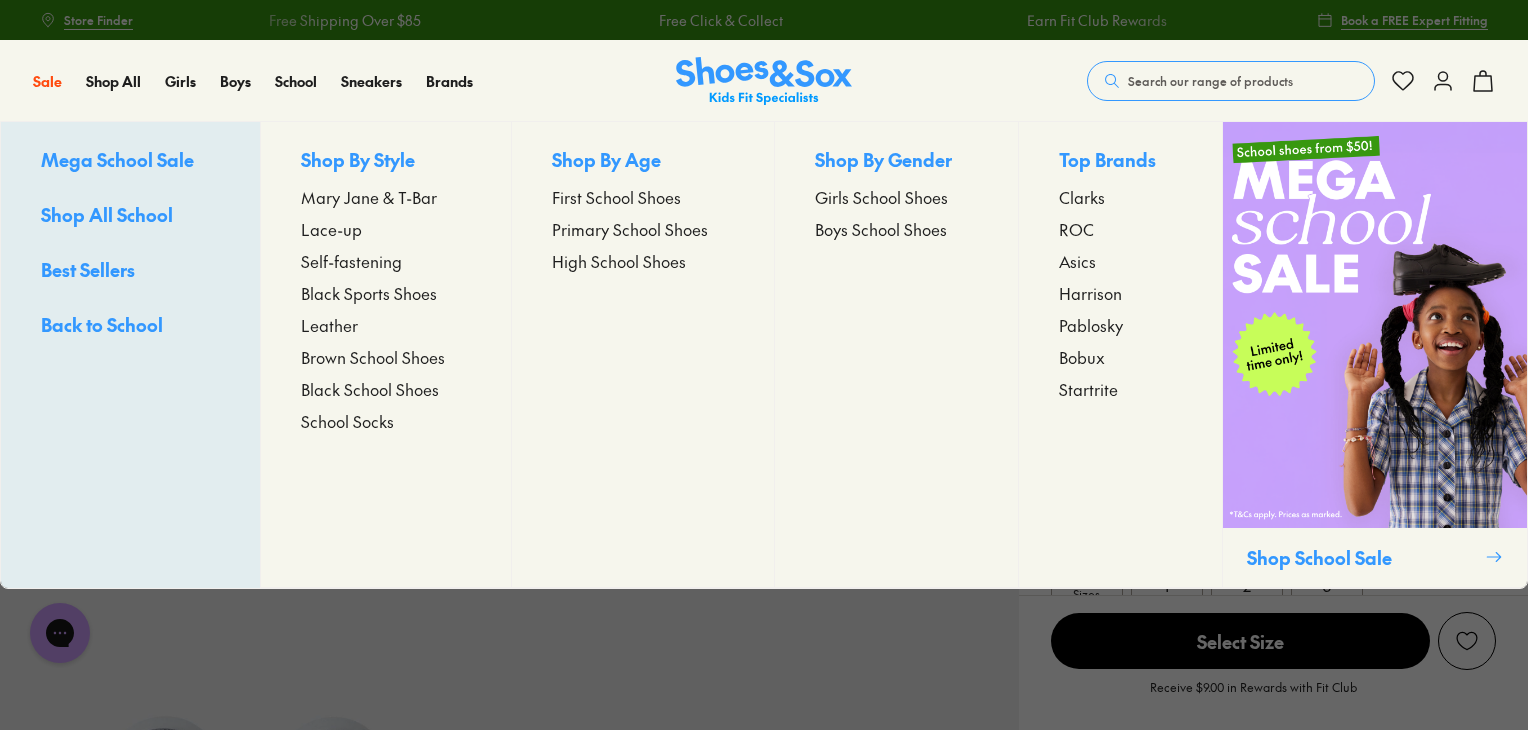 click on "Boys School Shoes" at bounding box center [881, 229] 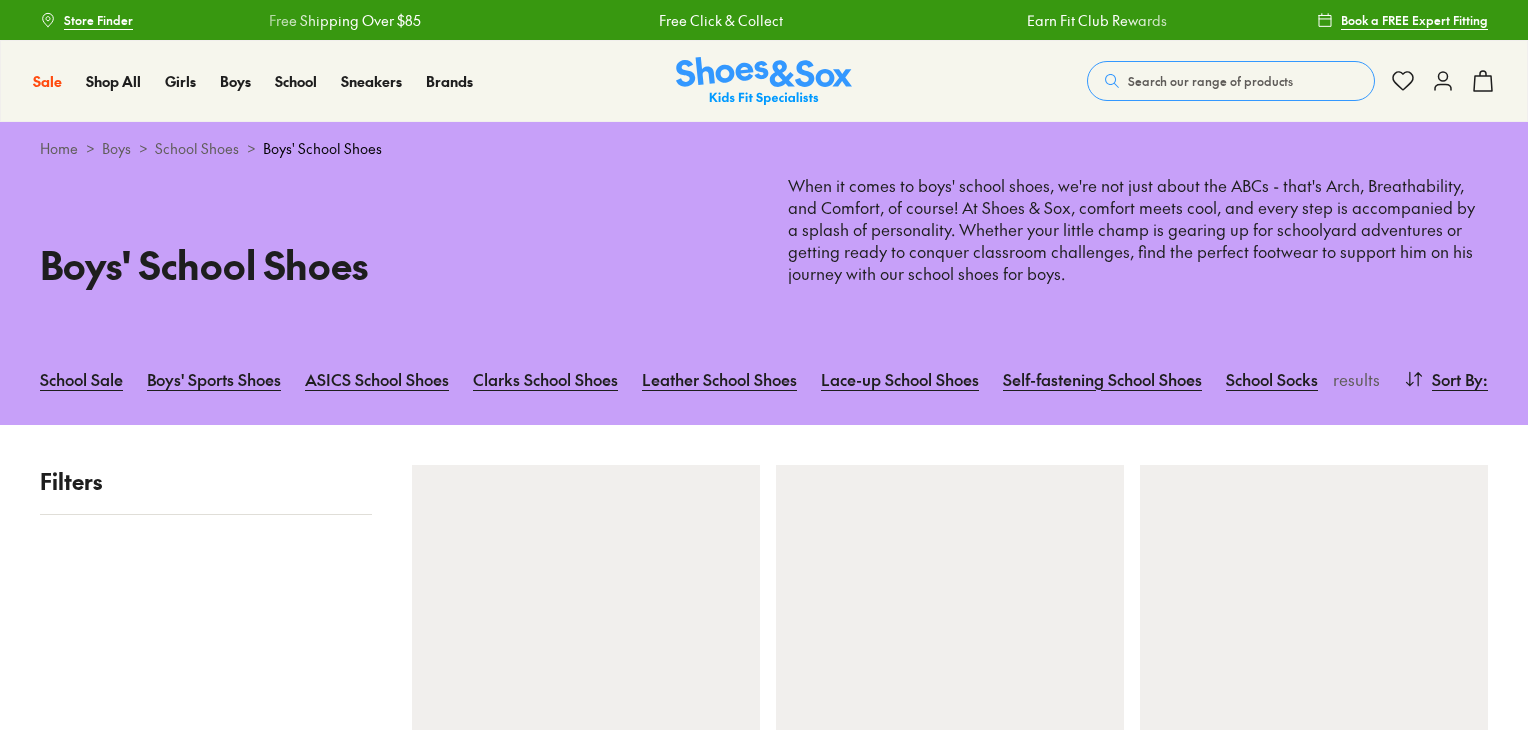 scroll, scrollTop: 0, scrollLeft: 0, axis: both 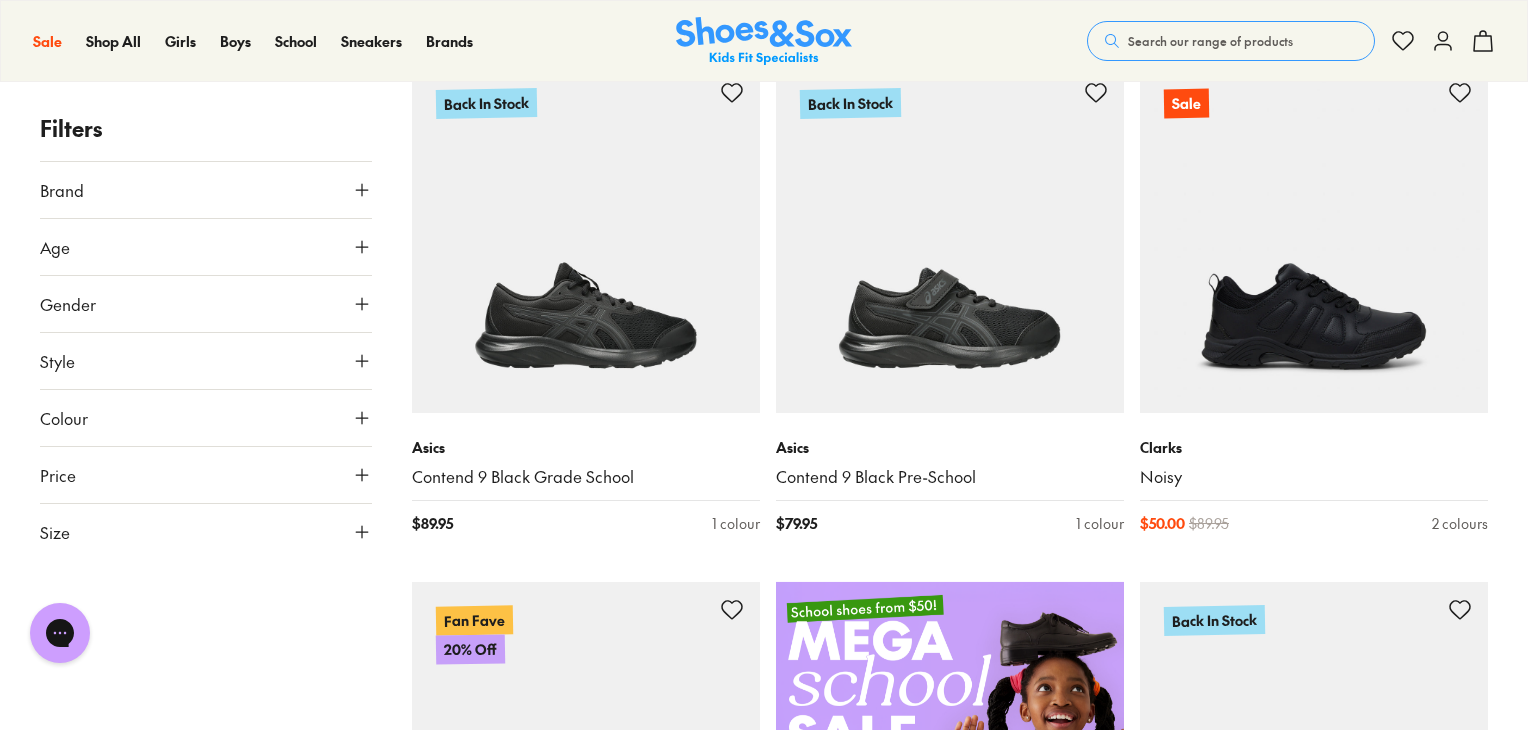 click on "Price" at bounding box center [206, 475] 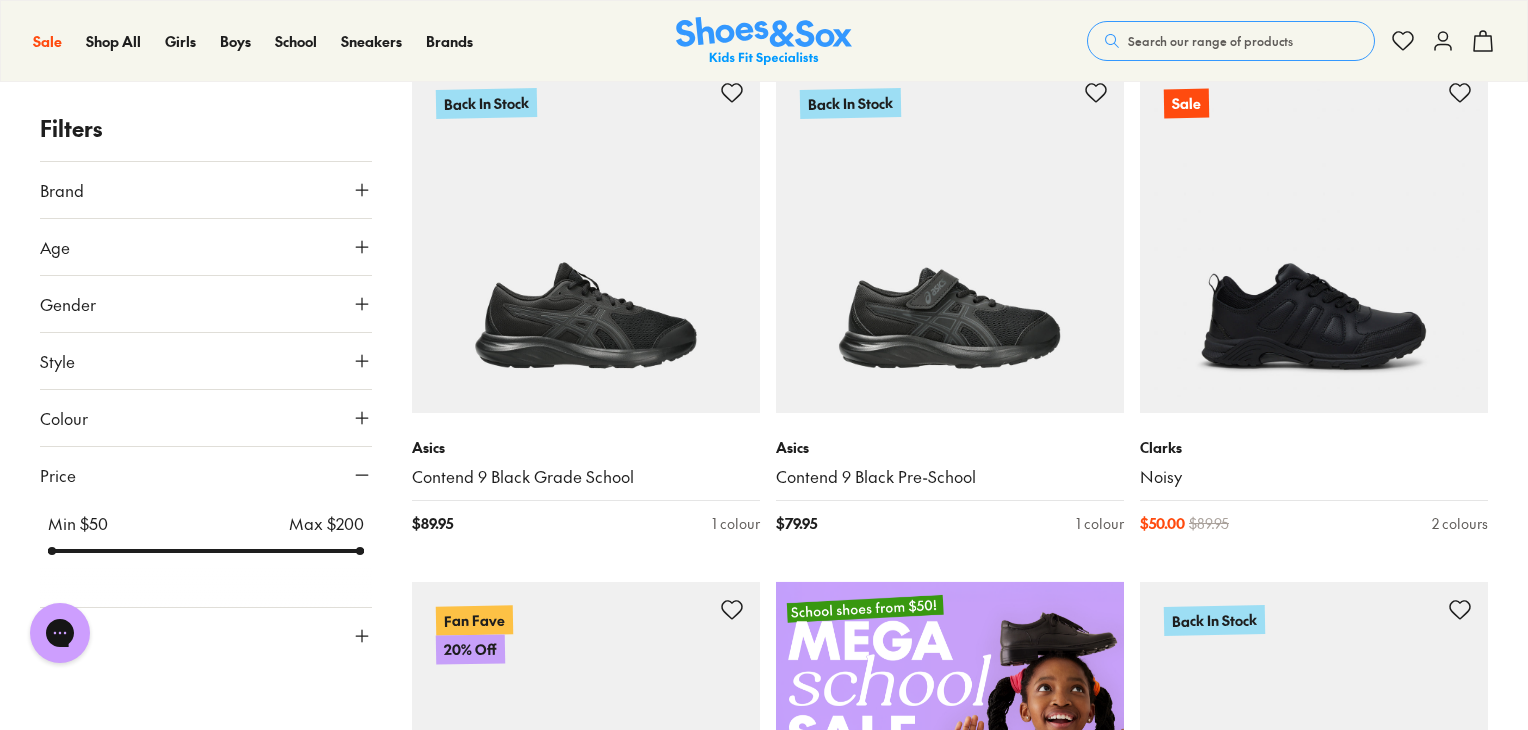 click on "Brand" at bounding box center [206, 190] 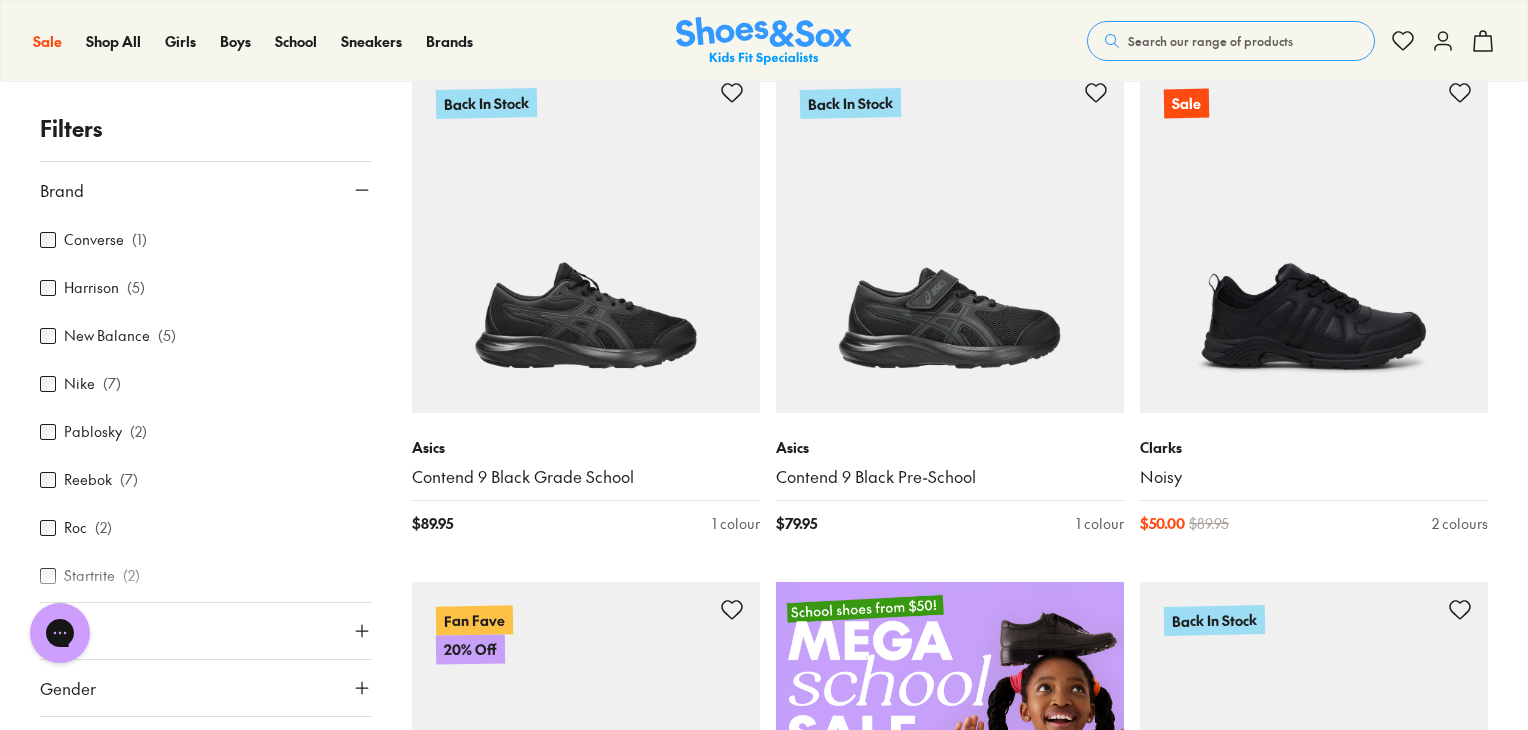 scroll, scrollTop: 200, scrollLeft: 0, axis: vertical 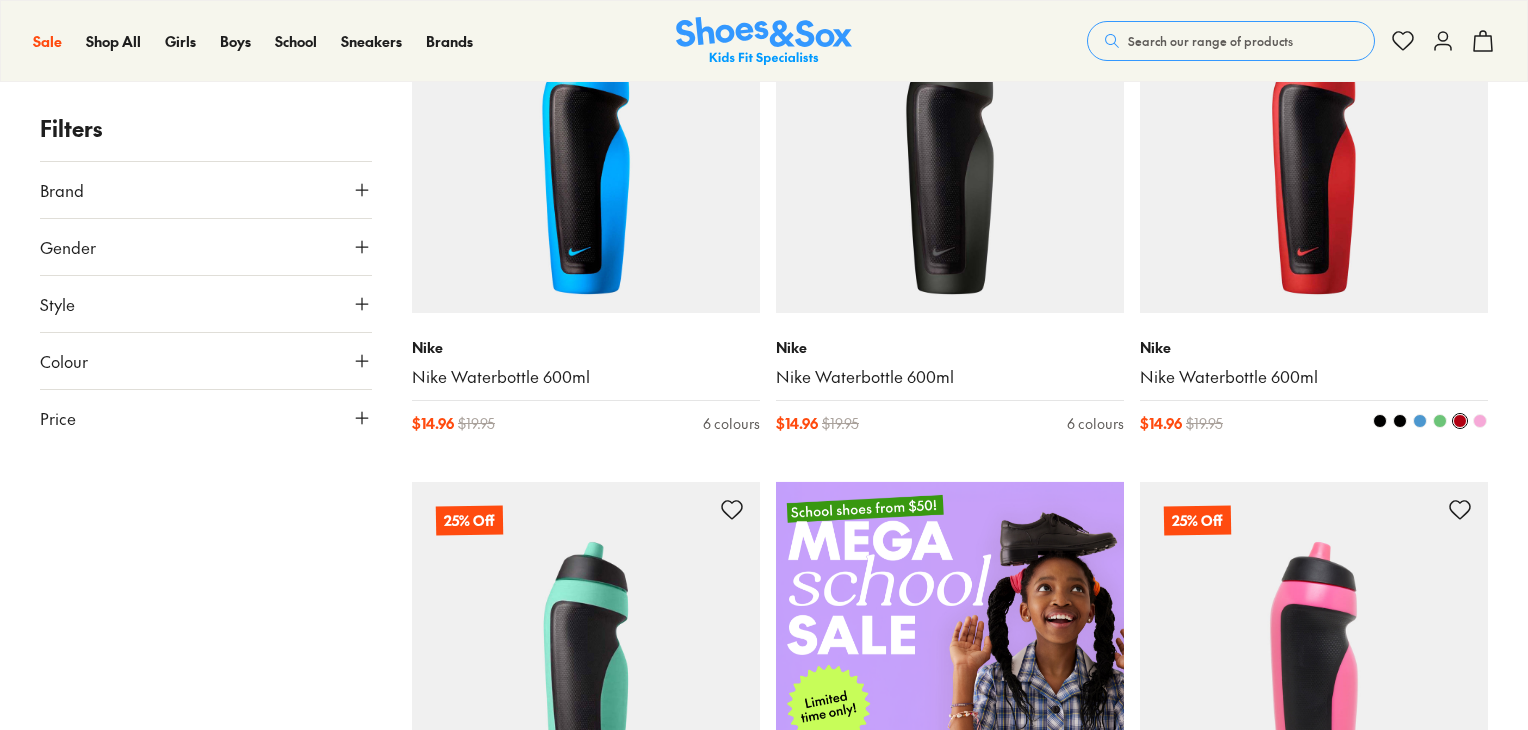 click at bounding box center [1314, 139] 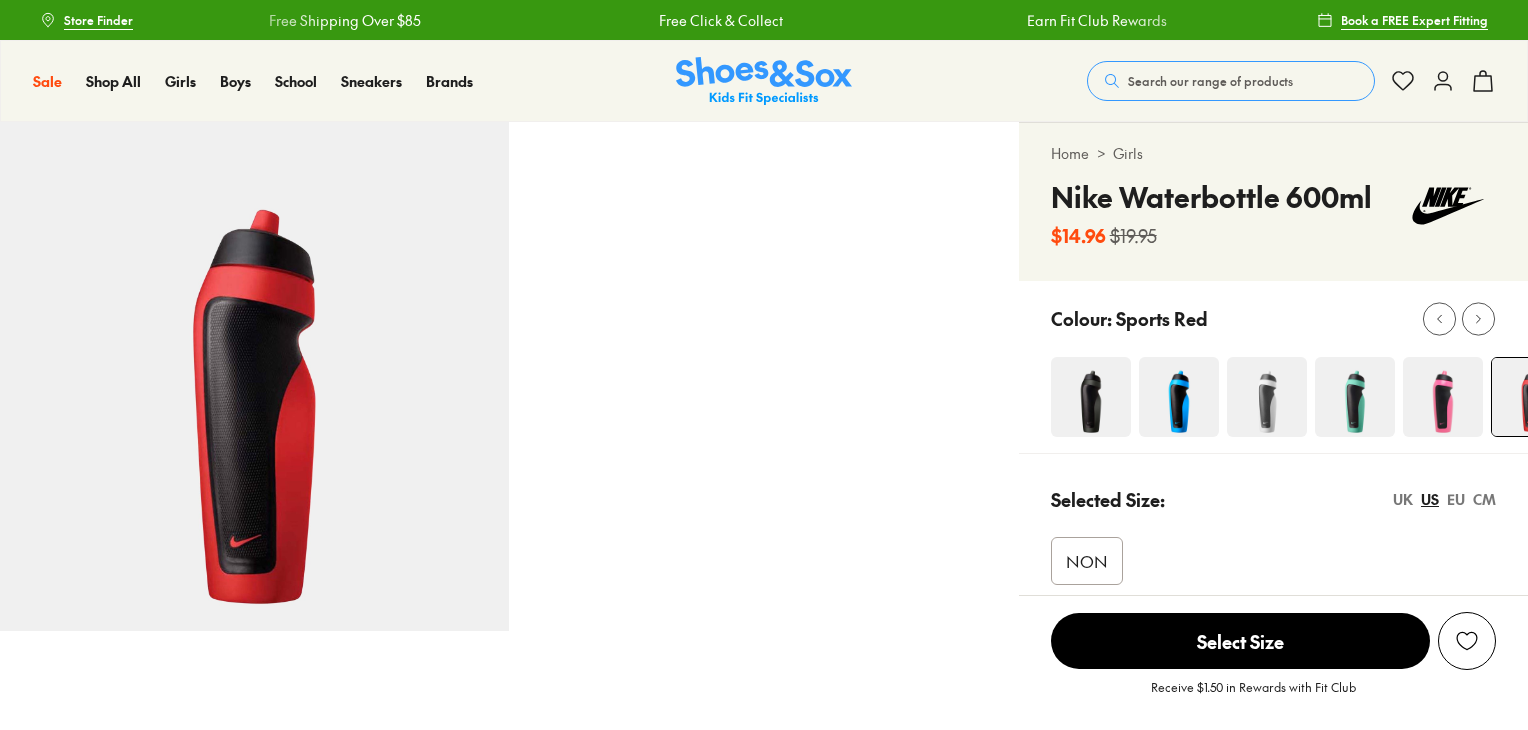 scroll, scrollTop: 0, scrollLeft: 0, axis: both 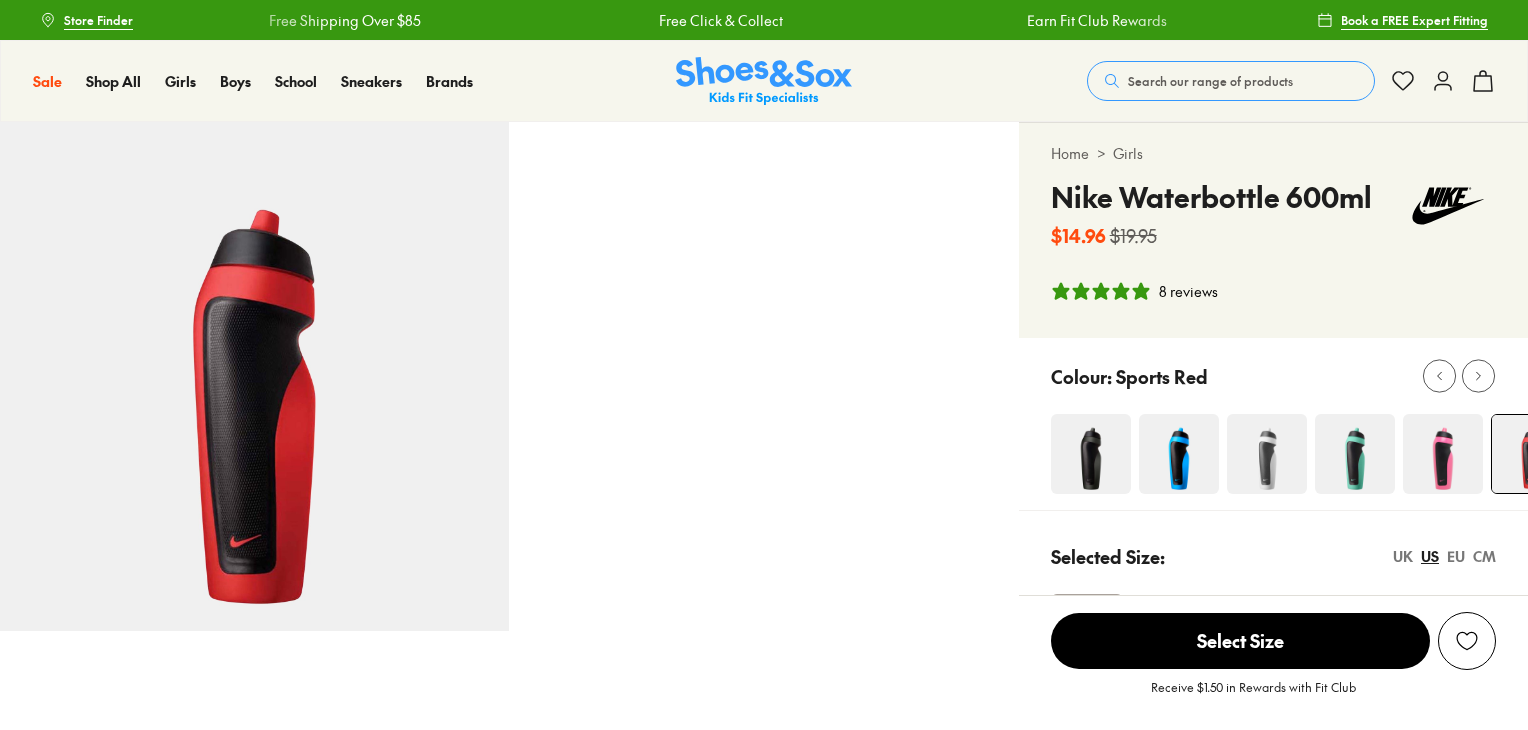 select on "*" 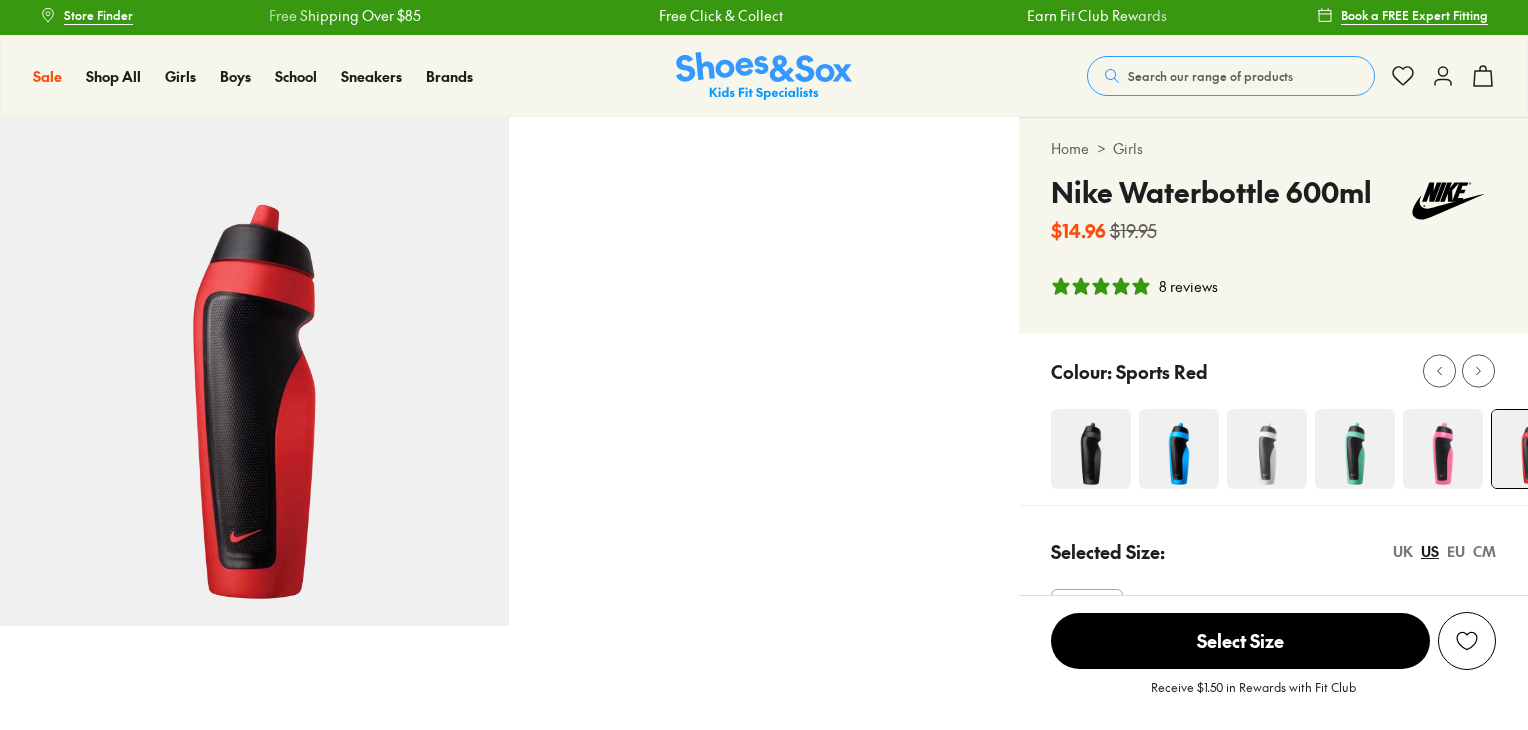 scroll, scrollTop: 0, scrollLeft: 0, axis: both 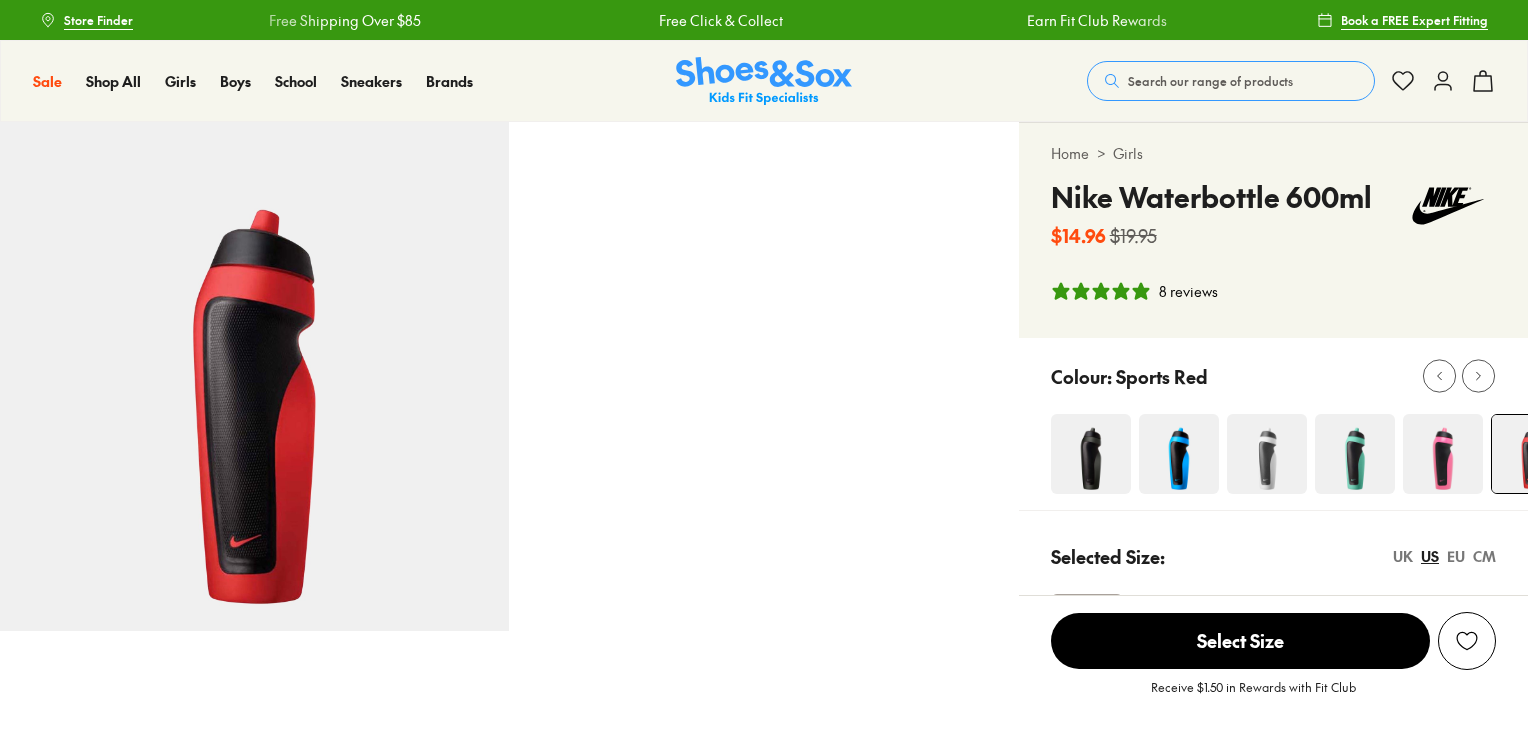 click 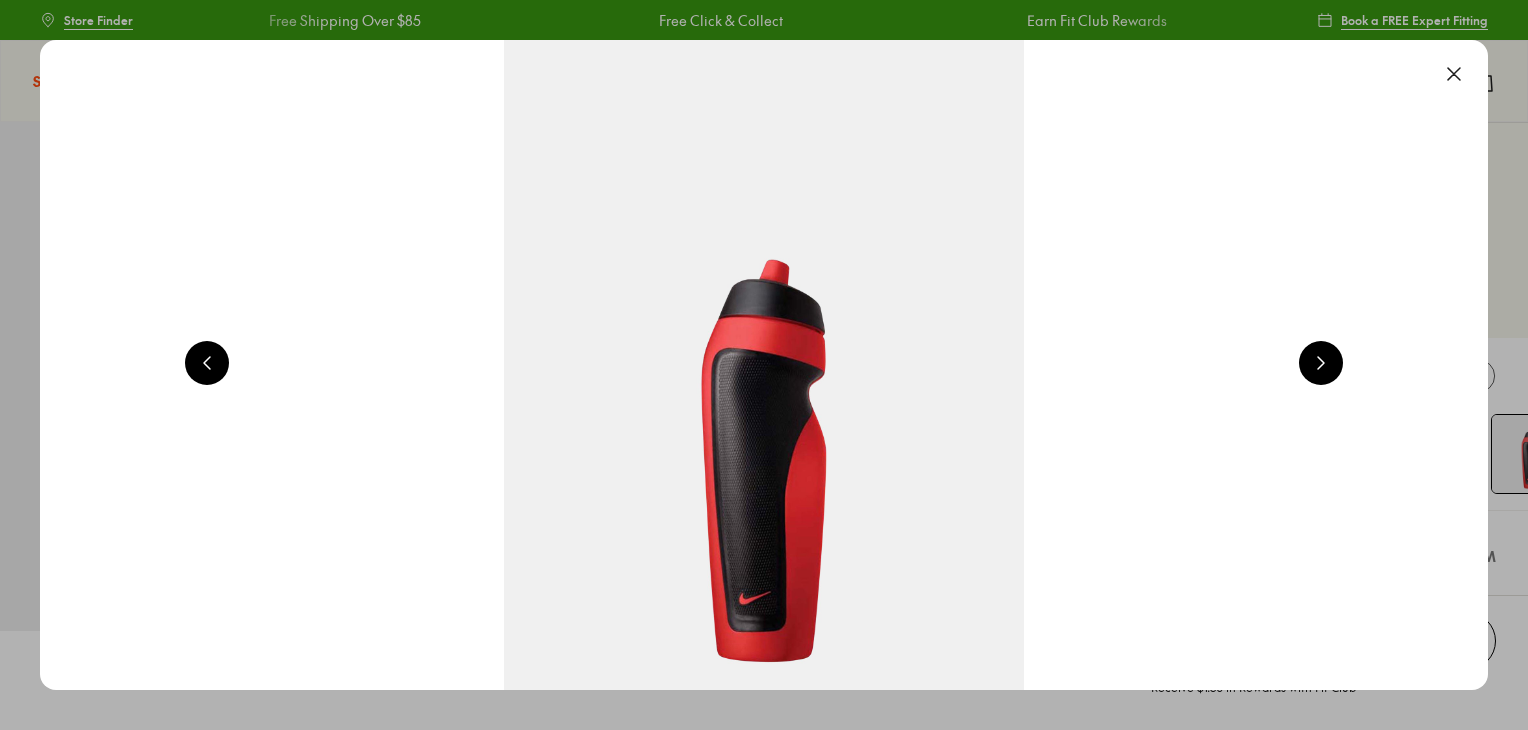 scroll, scrollTop: 0, scrollLeft: 1456, axis: horizontal 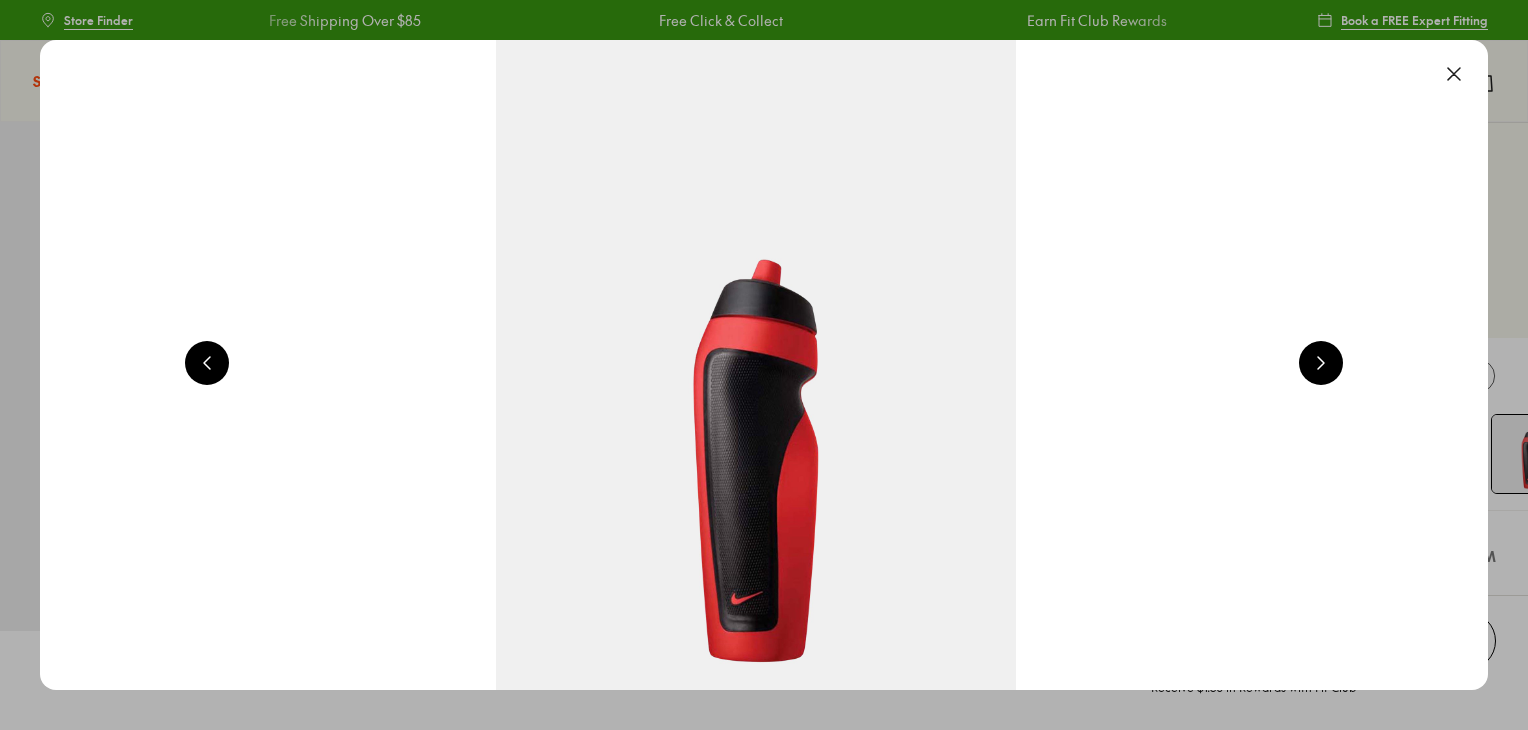 click at bounding box center [1321, 363] 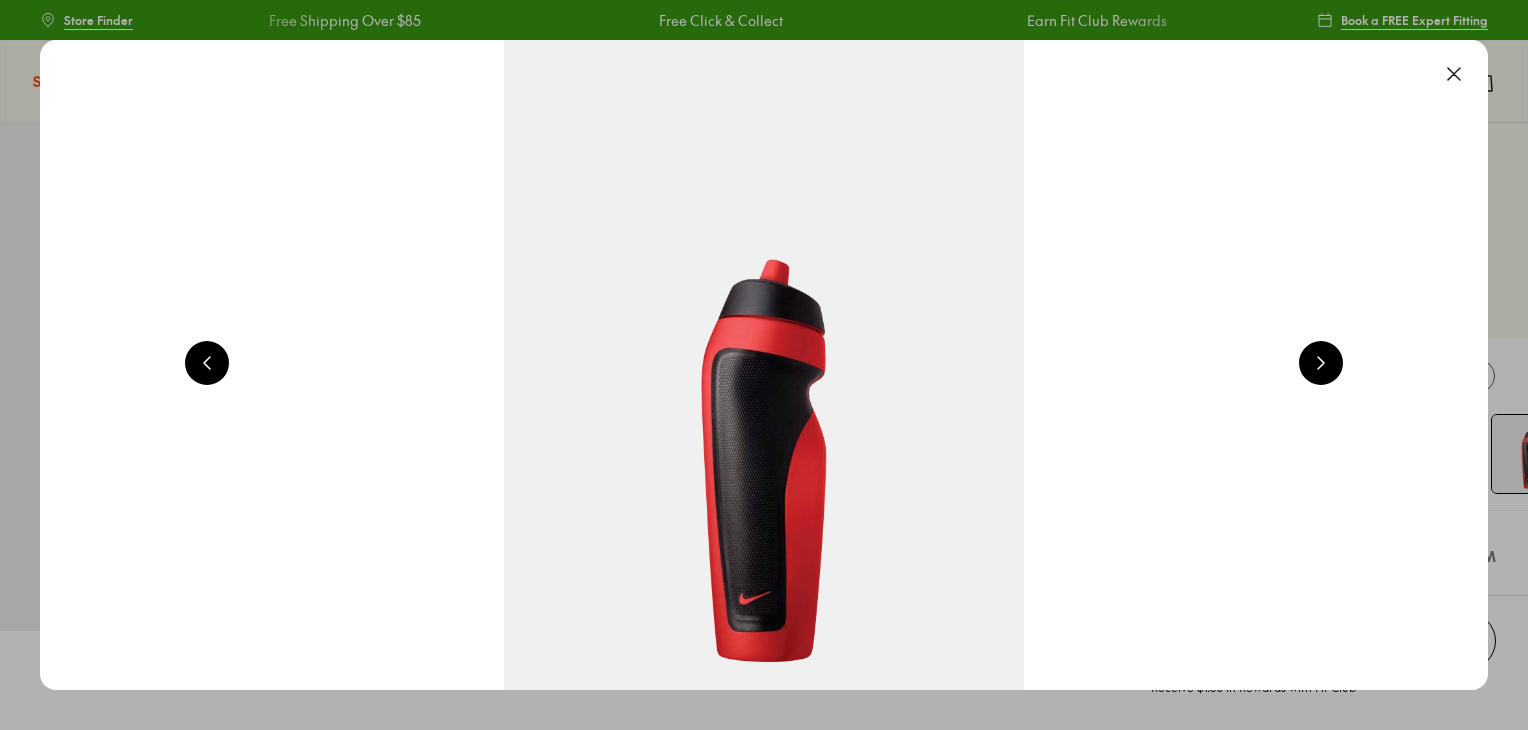 scroll, scrollTop: 0, scrollLeft: 1456, axis: horizontal 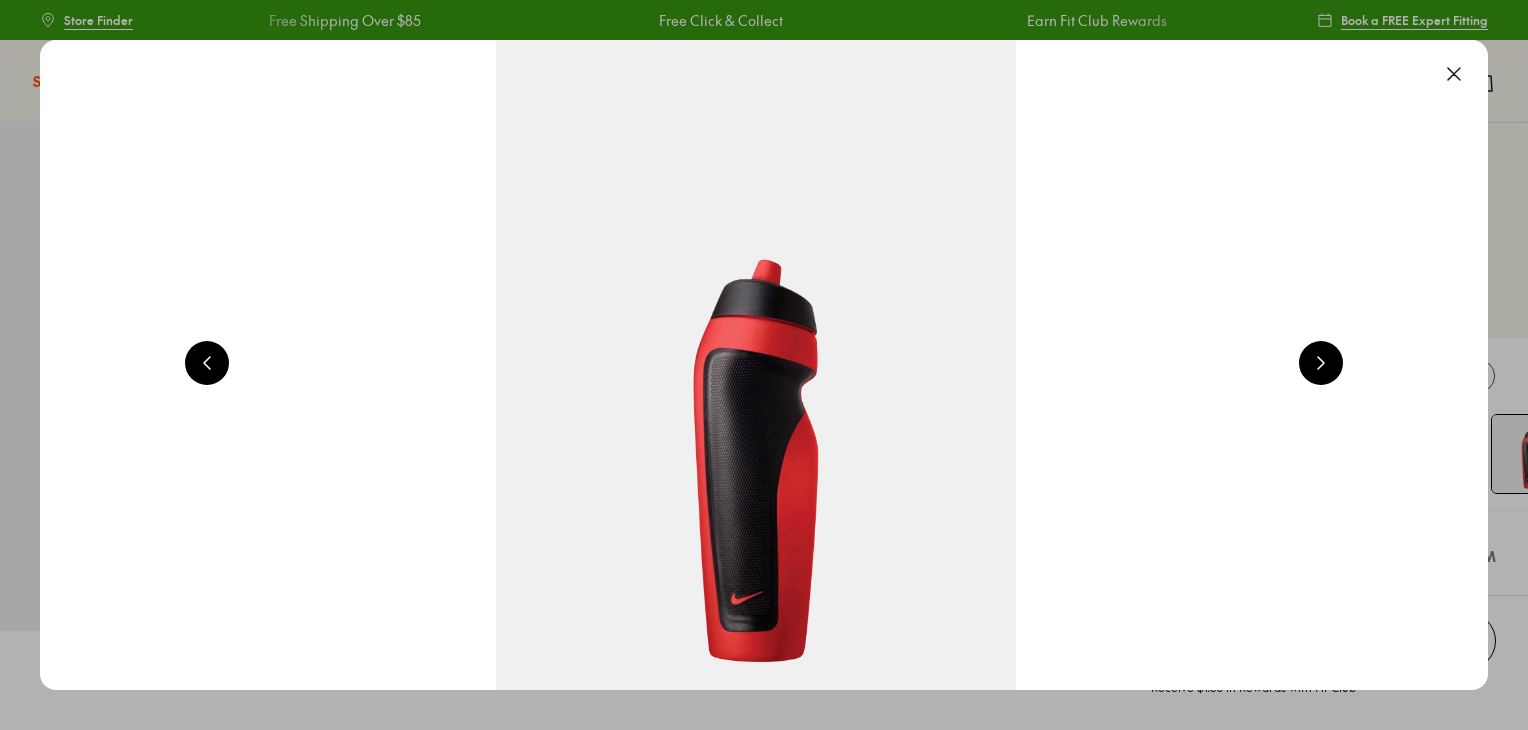 click at bounding box center (1454, 74) 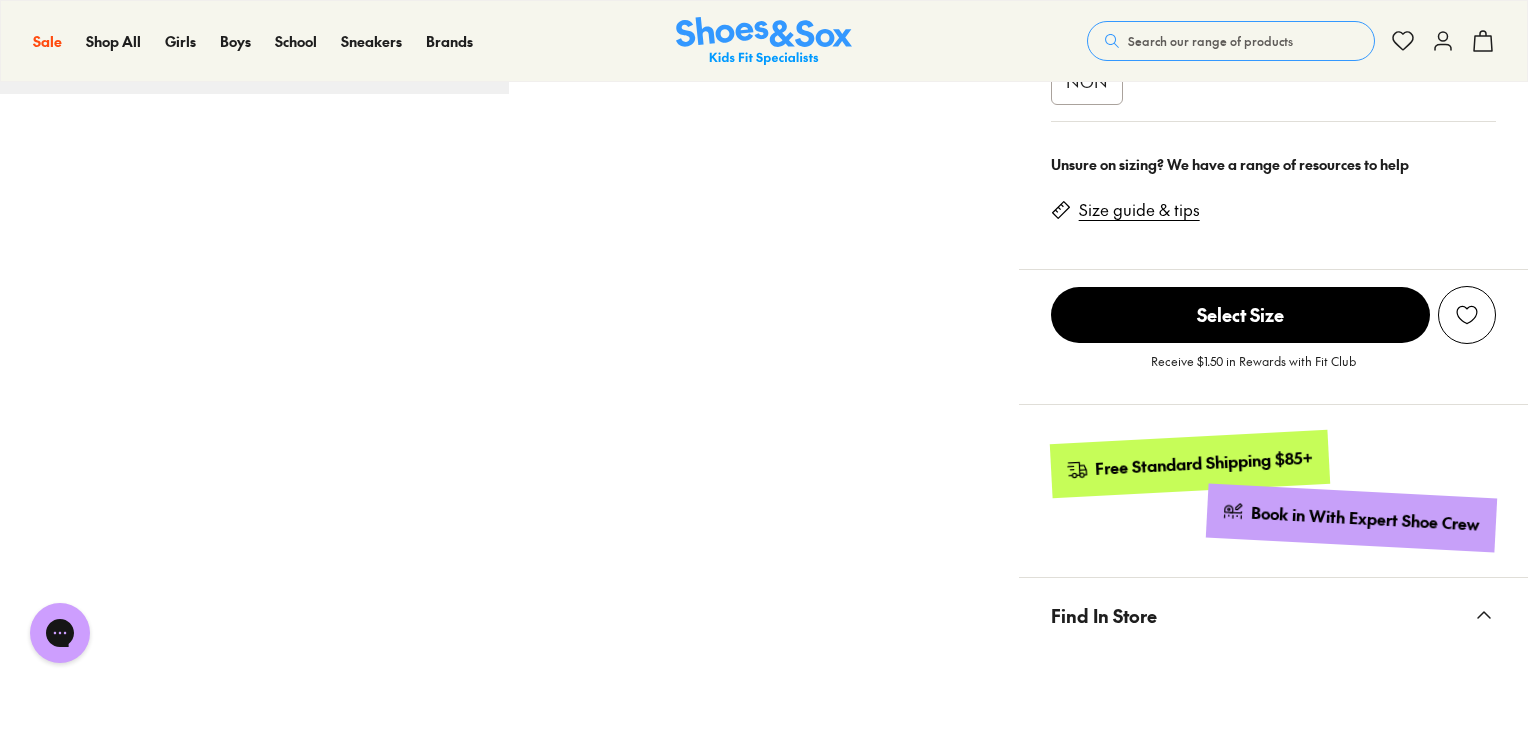 scroll, scrollTop: 600, scrollLeft: 0, axis: vertical 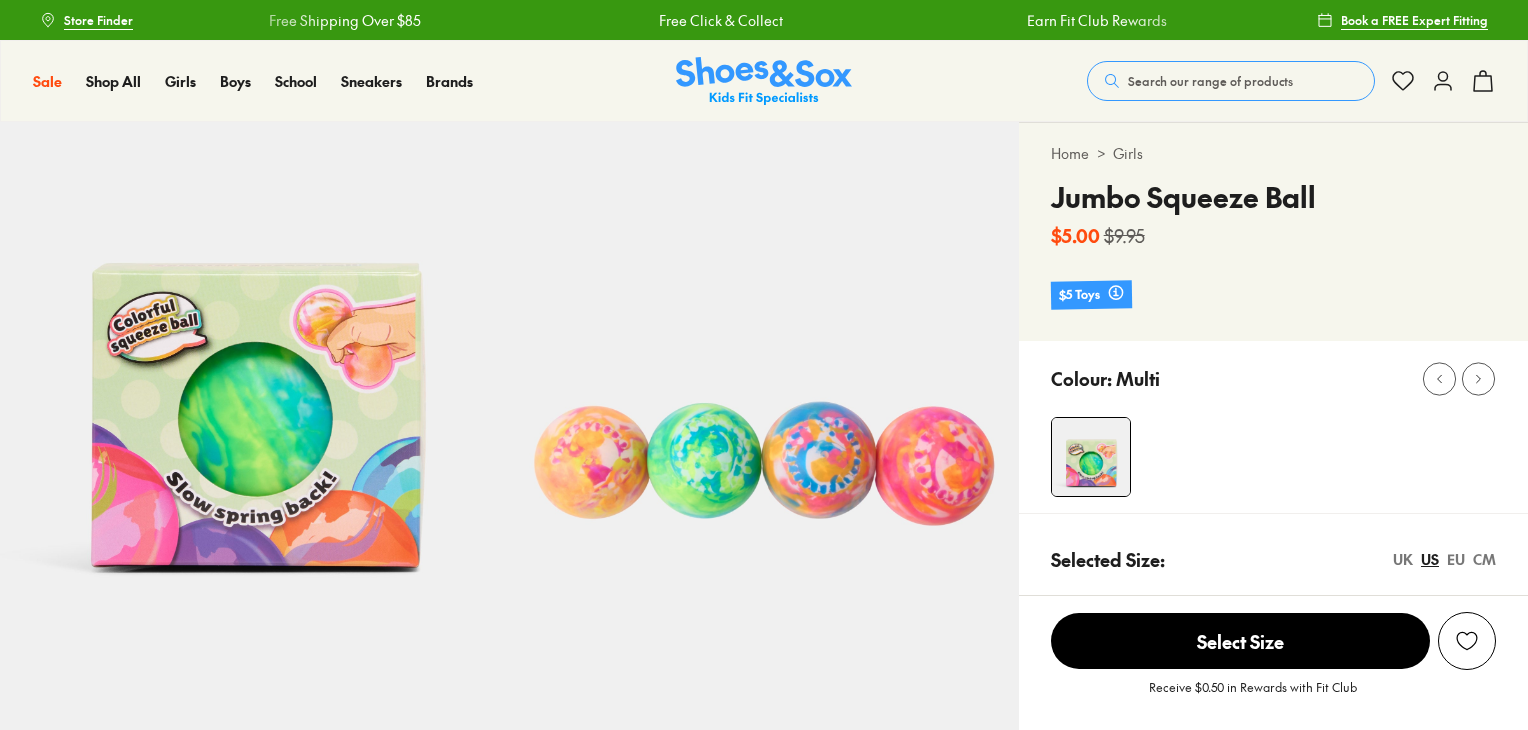 select on "*" 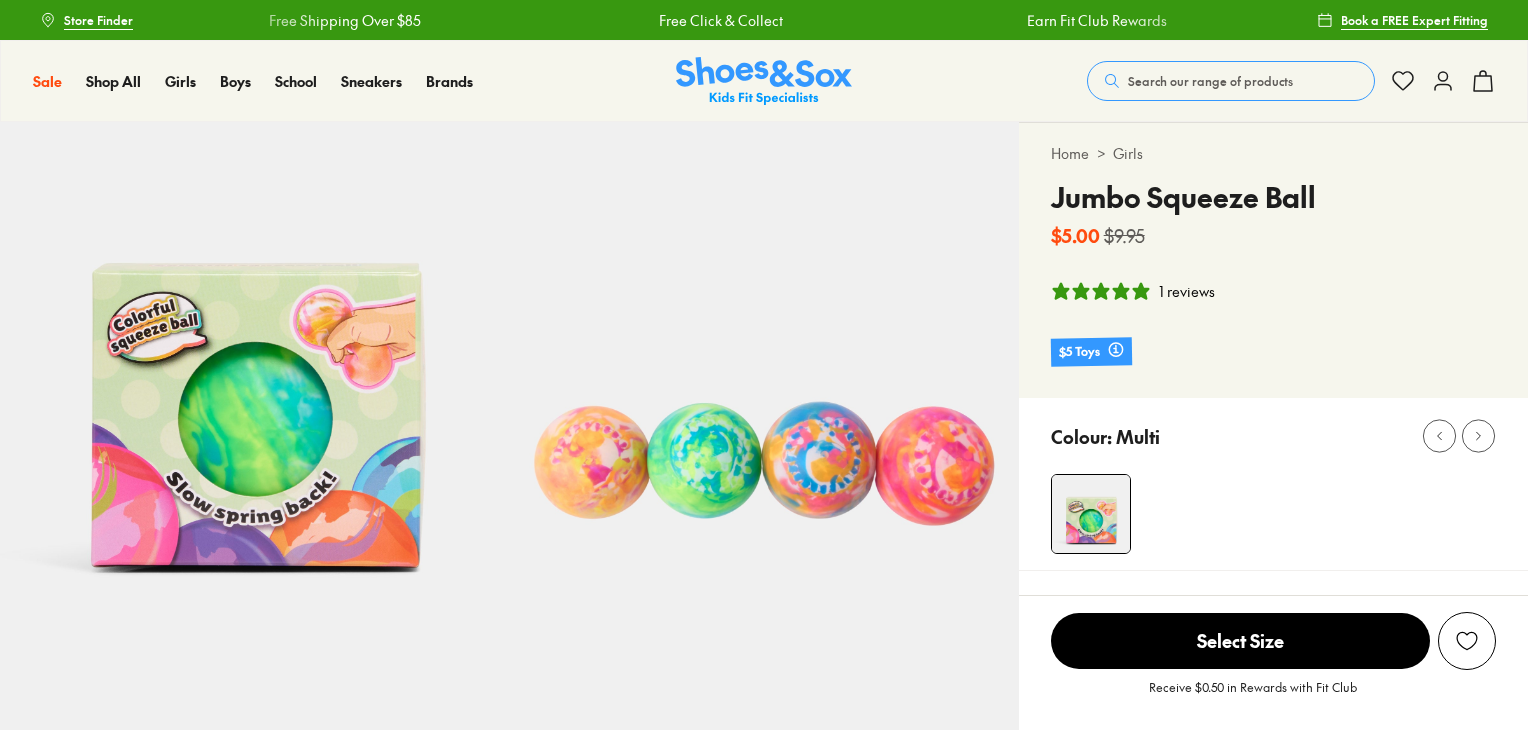 scroll, scrollTop: 0, scrollLeft: 0, axis: both 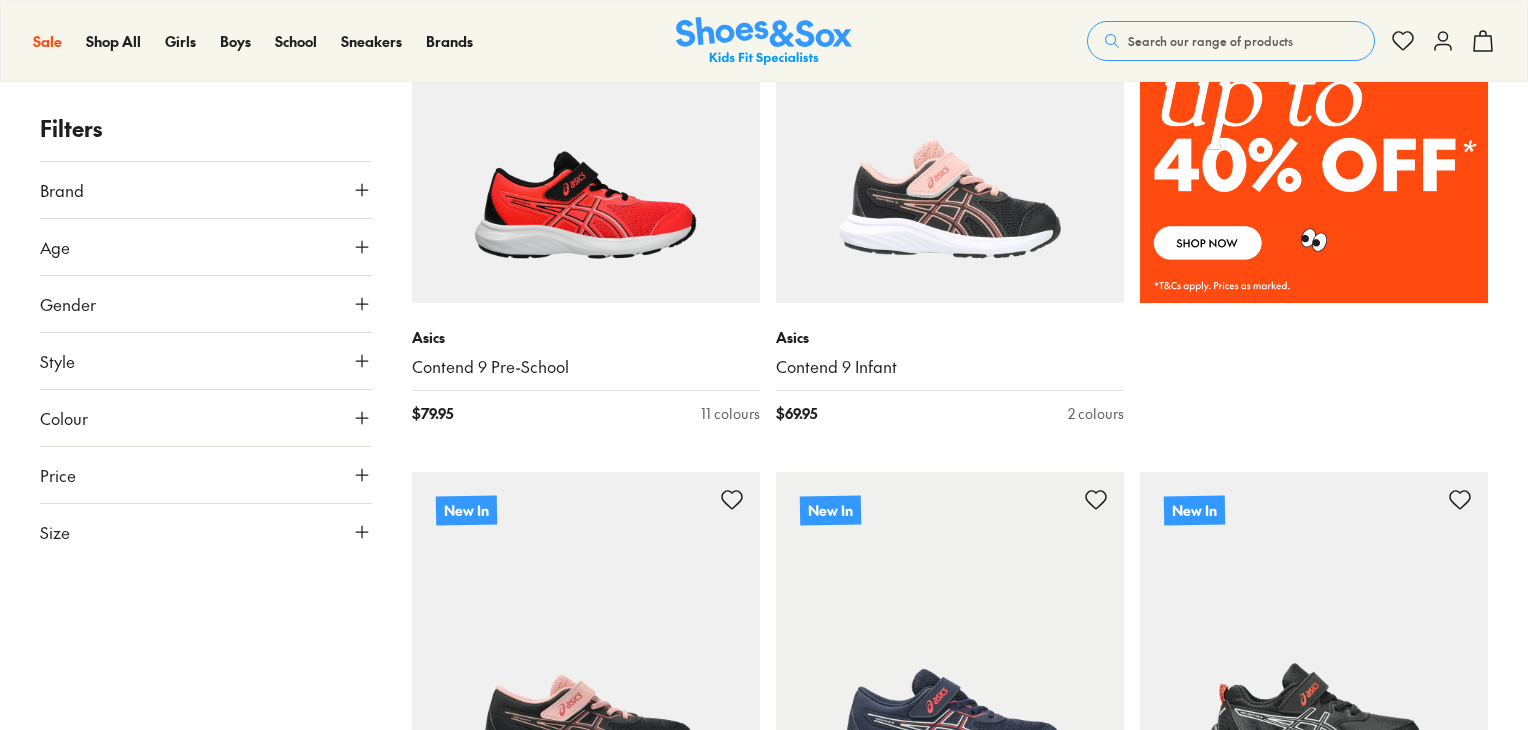click 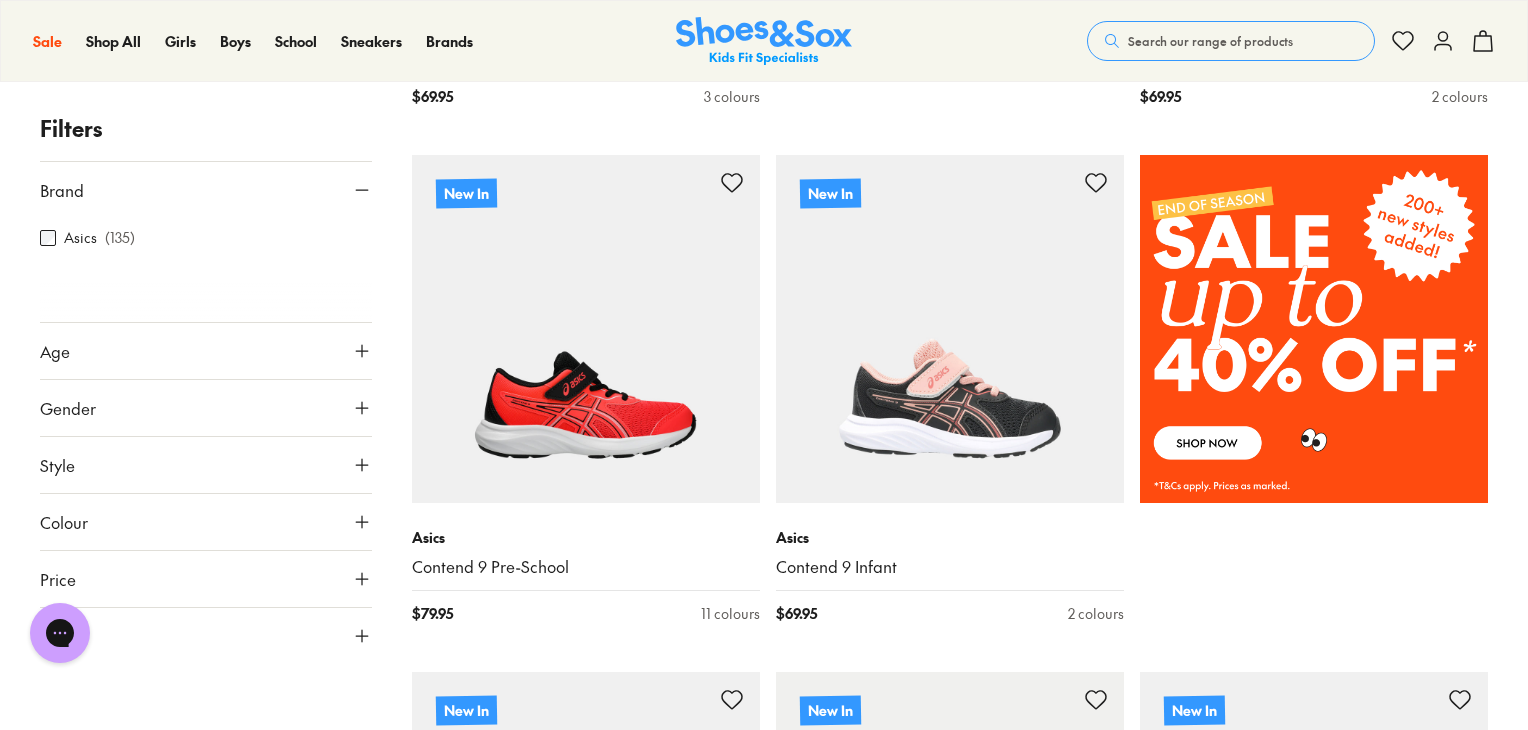 scroll, scrollTop: 1200, scrollLeft: 0, axis: vertical 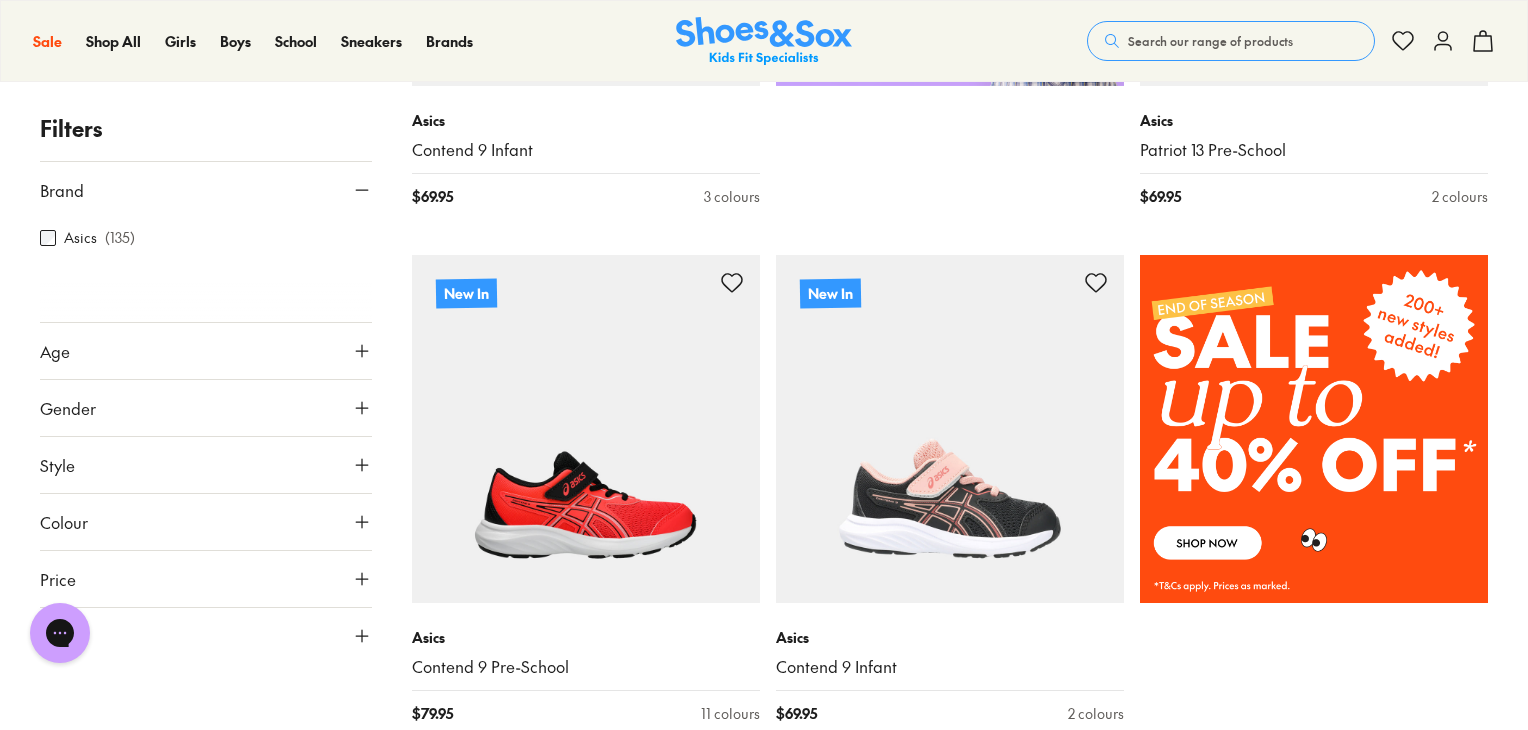 click on "Age" at bounding box center (206, 351) 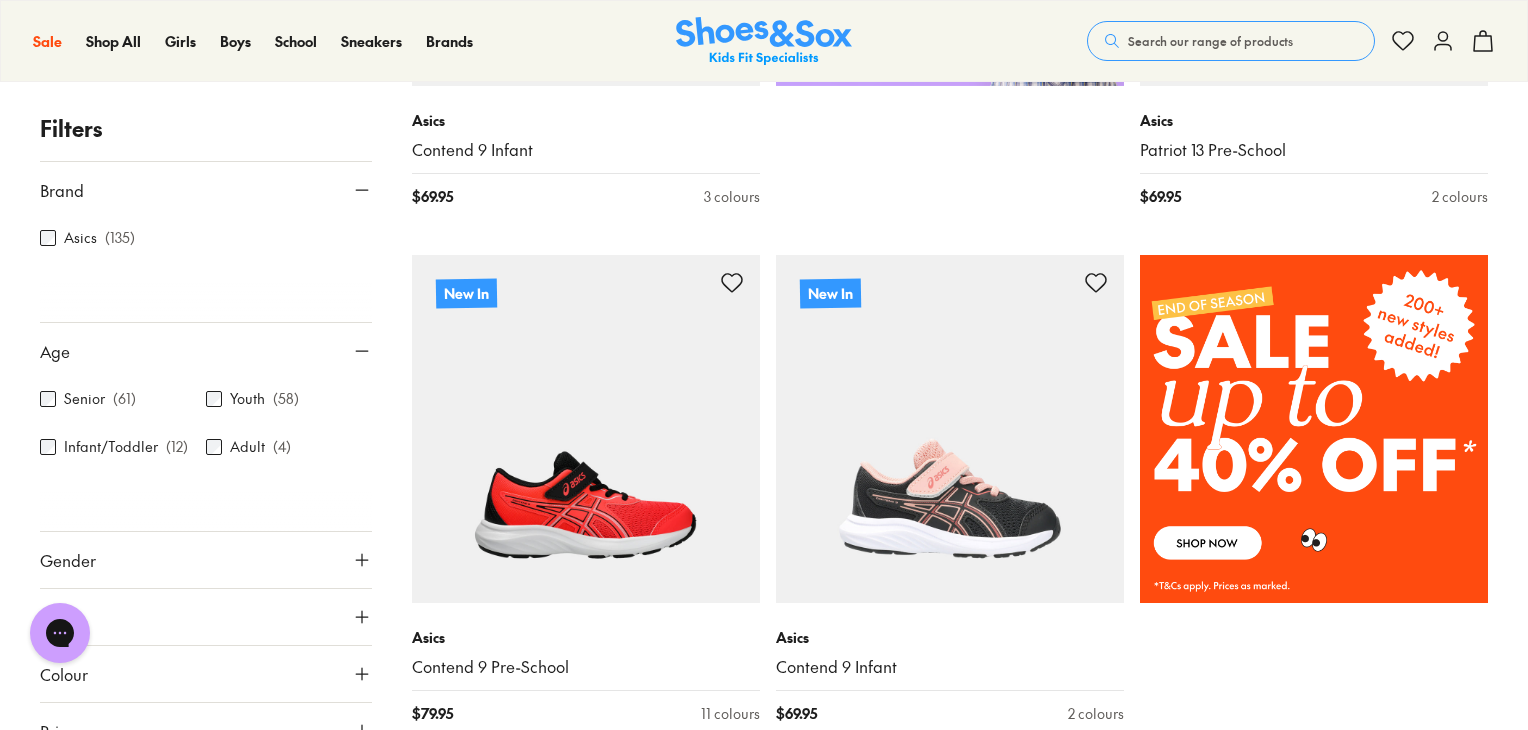 click 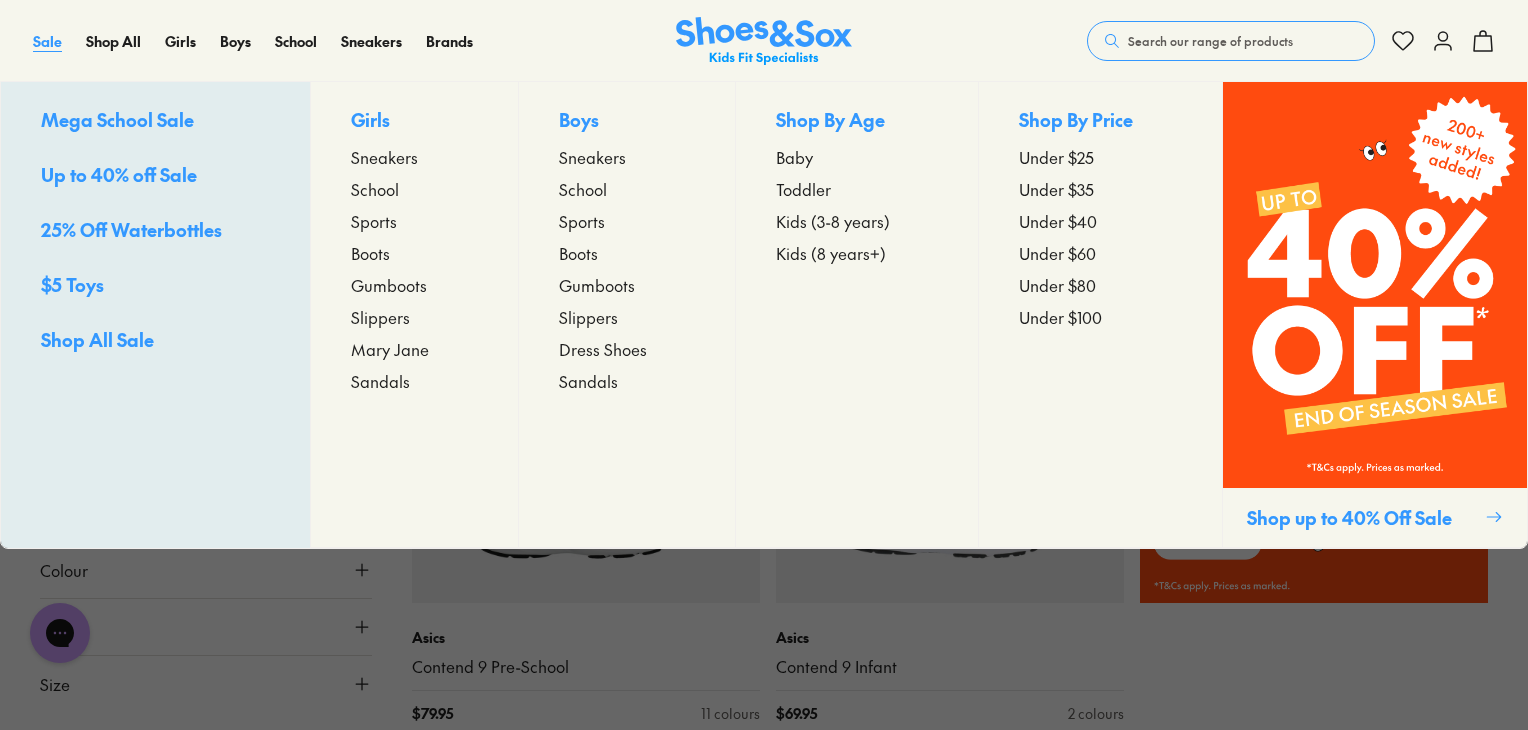 click on "Sale" at bounding box center (47, 41) 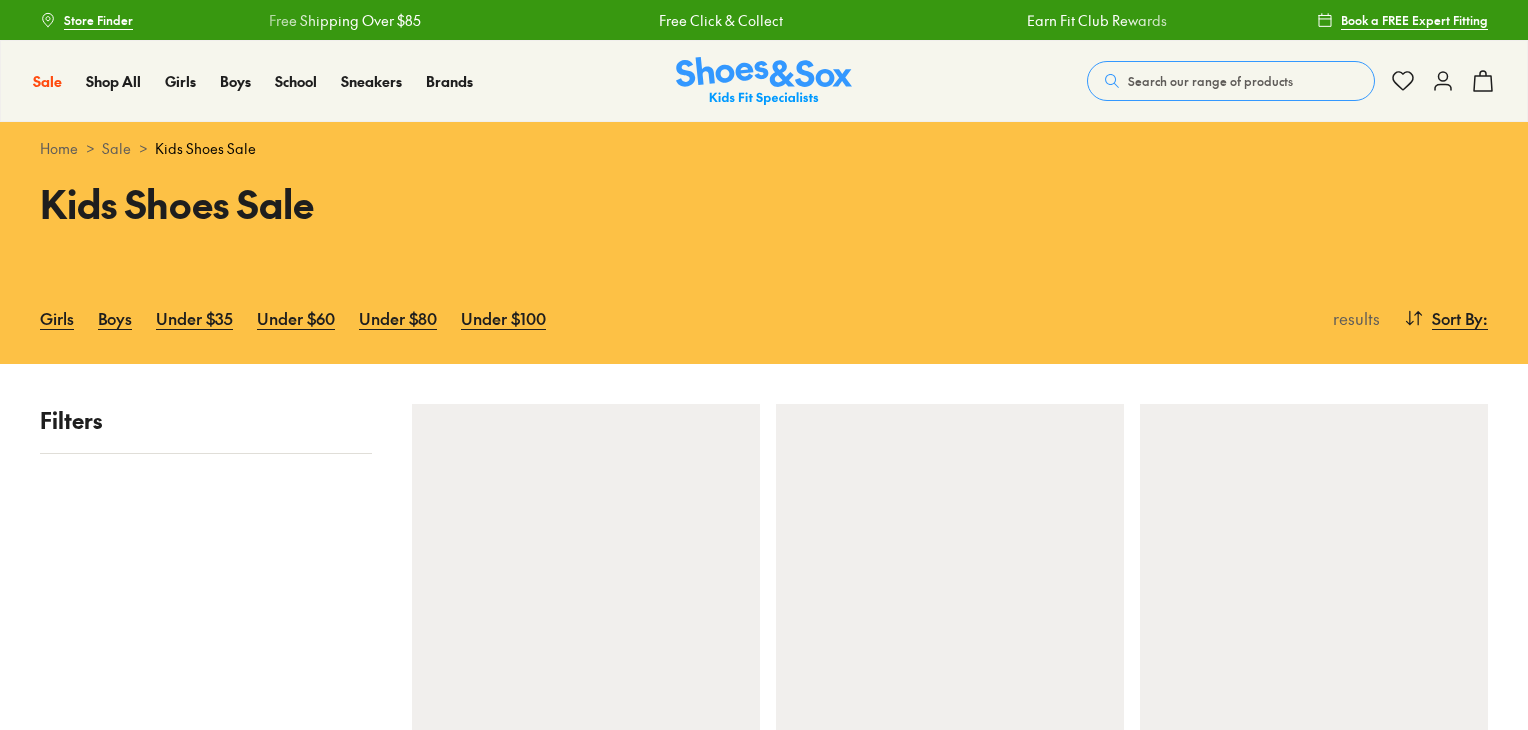 scroll, scrollTop: 0, scrollLeft: 0, axis: both 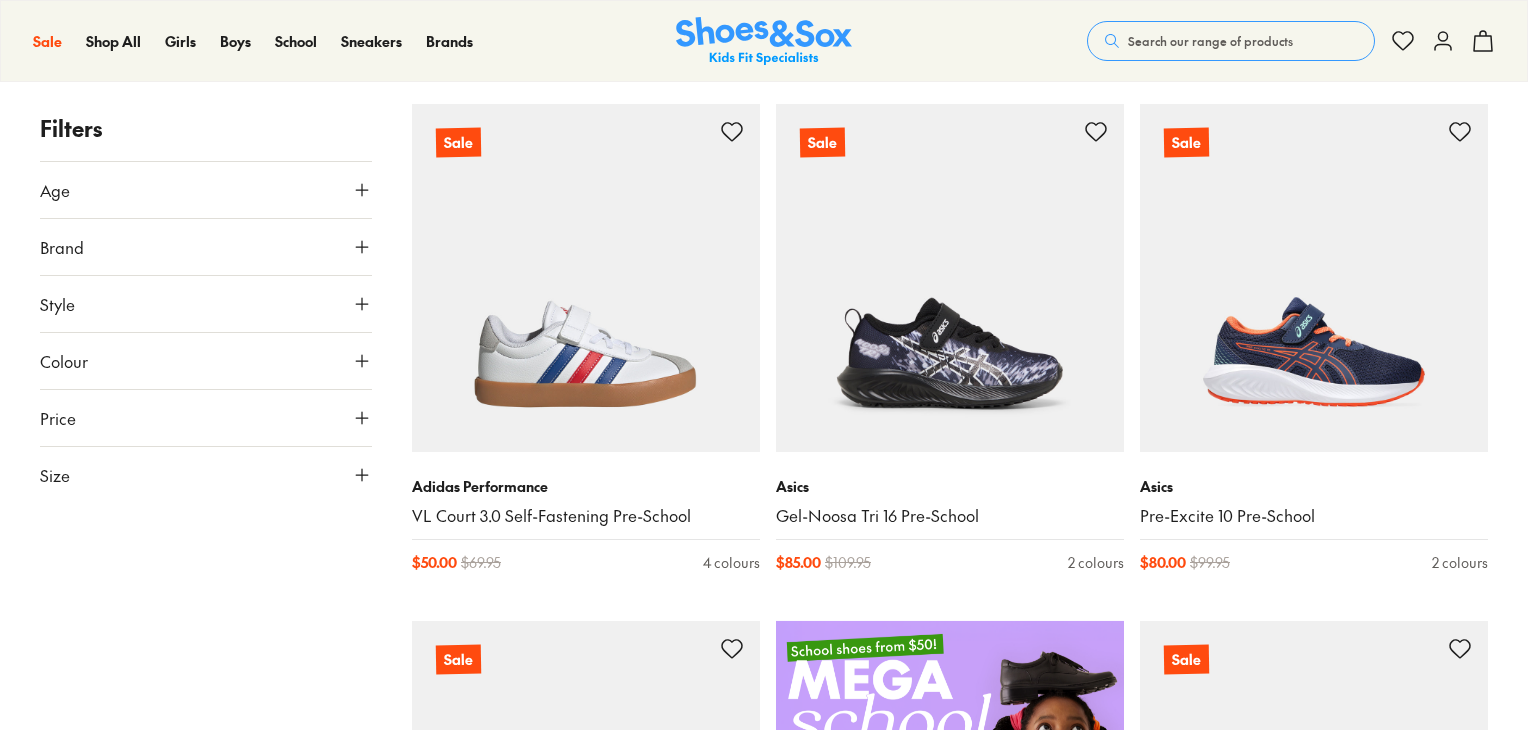 click 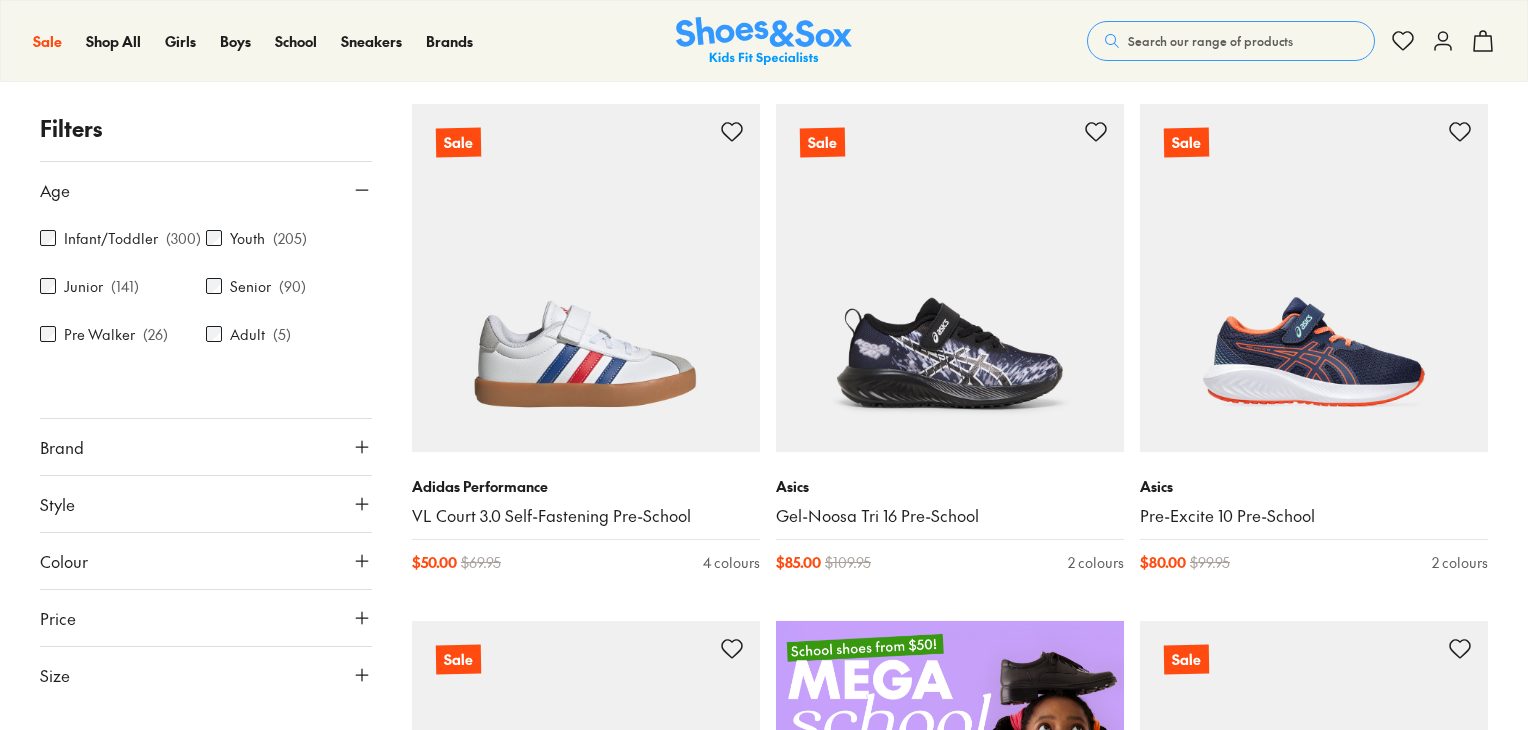scroll, scrollTop: 0, scrollLeft: 0, axis: both 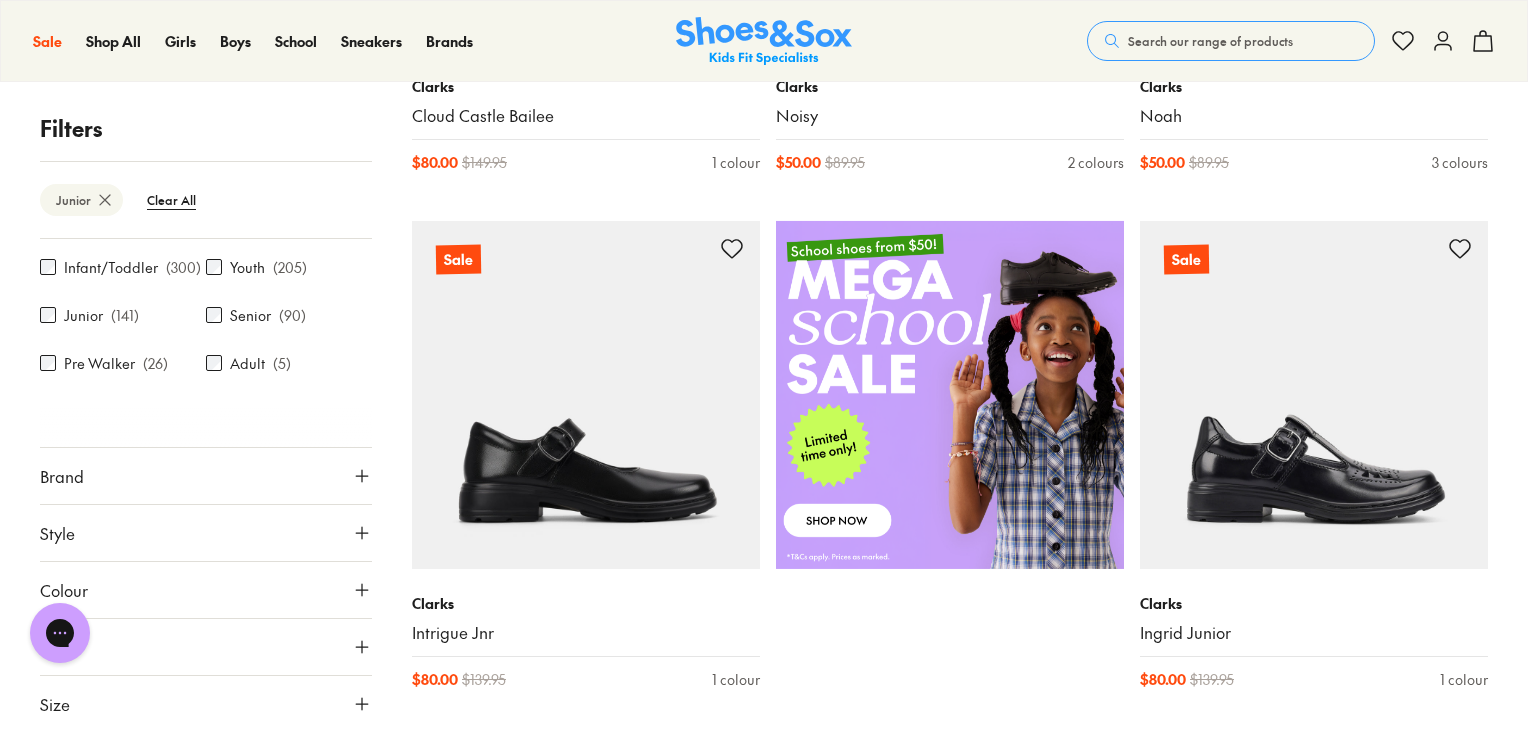 click on "Infant/Toddler ( 300 ) Youth ( 205 ) Junior ( 141 ) Senior ( 90 ) Pre Walker ( 26 ) Adult ( 5 )" at bounding box center [206, 327] 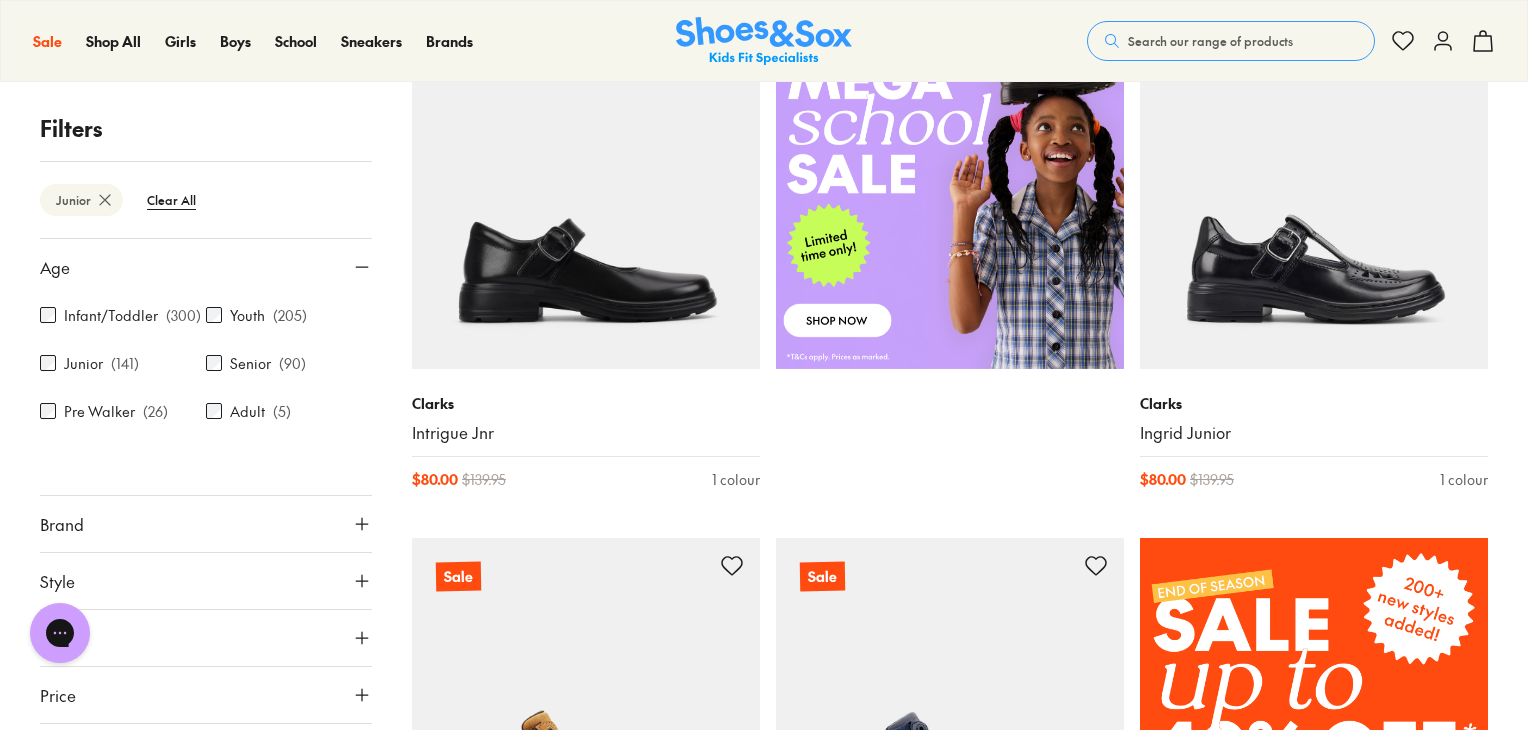 scroll, scrollTop: 48, scrollLeft: 0, axis: vertical 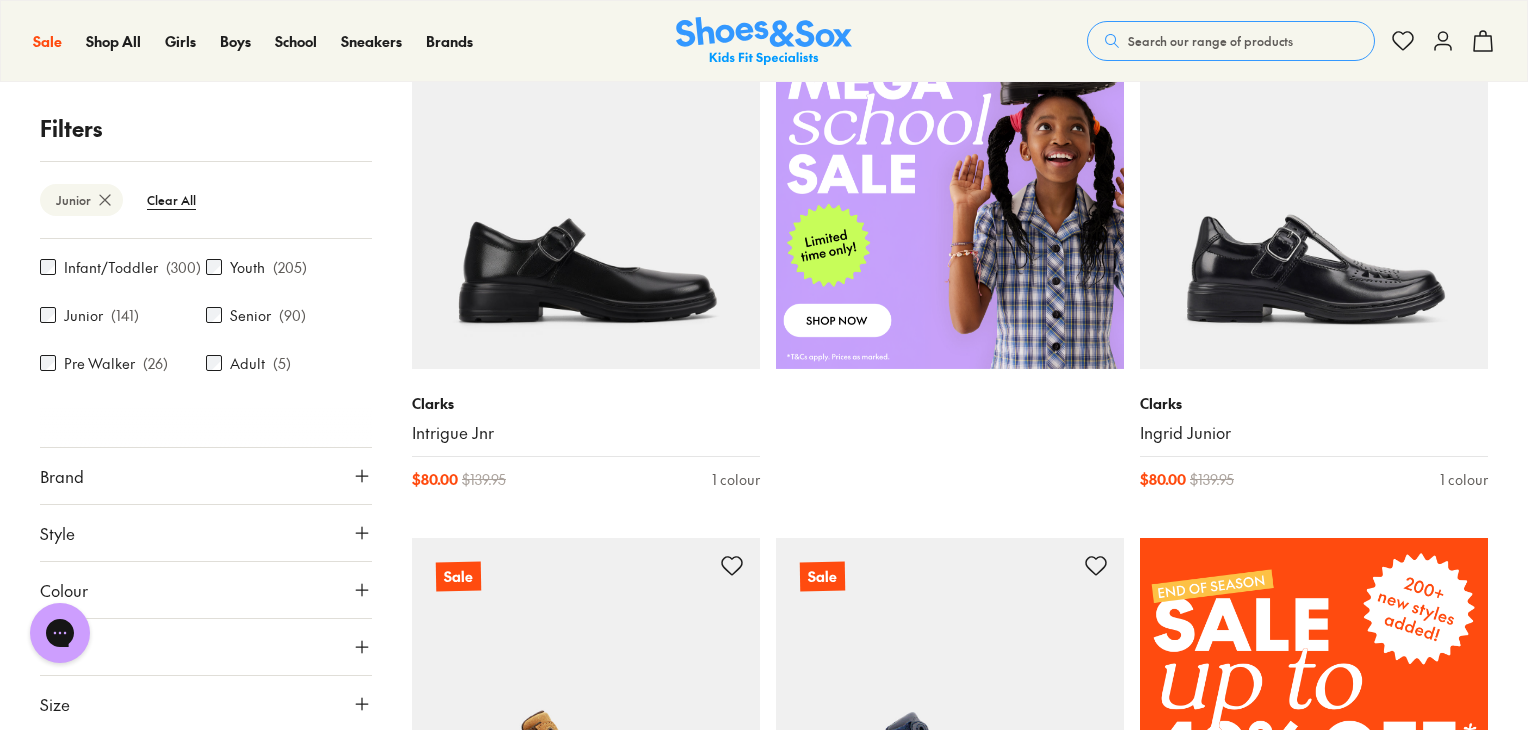 click 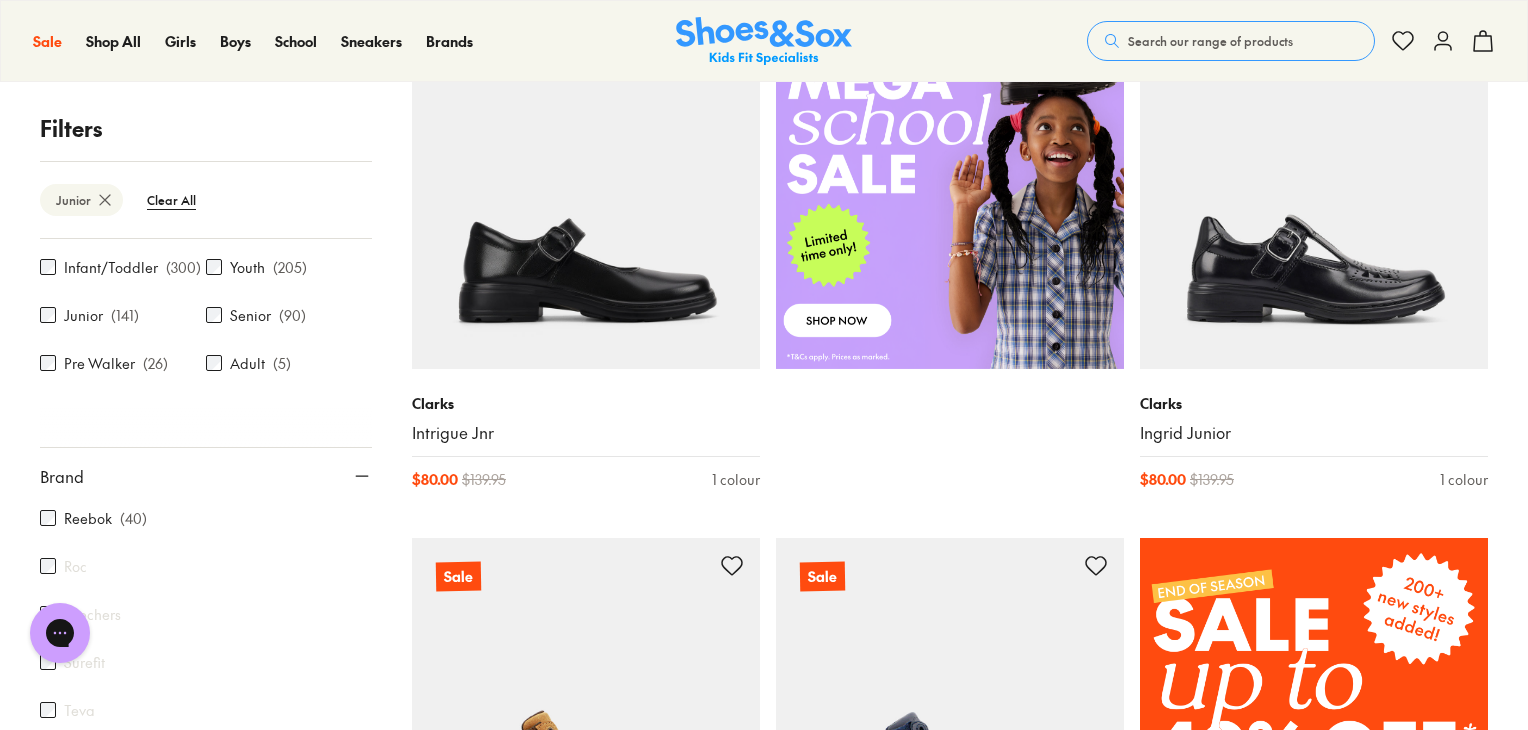 scroll, scrollTop: 1112, scrollLeft: 0, axis: vertical 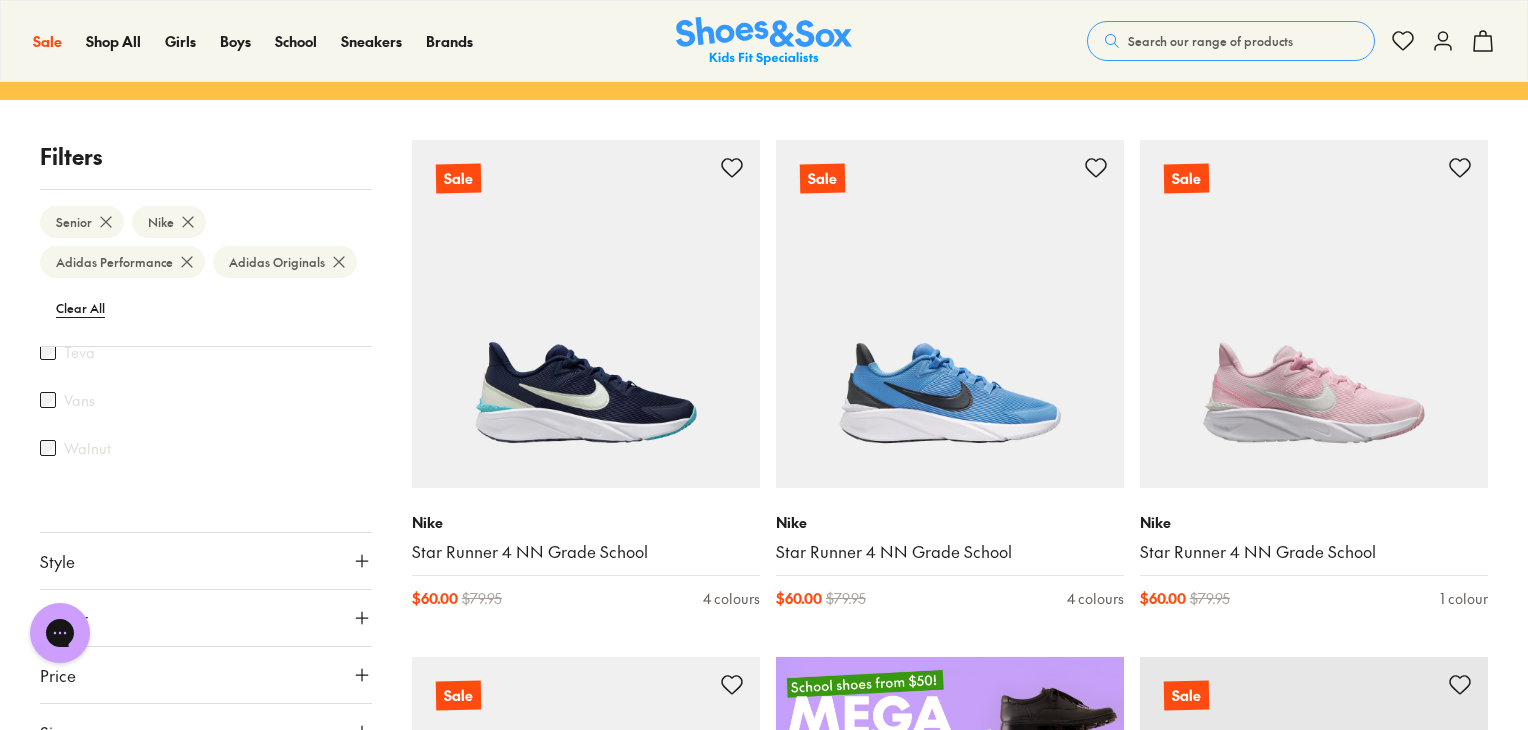 drag, startPoint x: 391, startPoint y: 657, endPoint x: 325, endPoint y: 584, distance: 98.4124 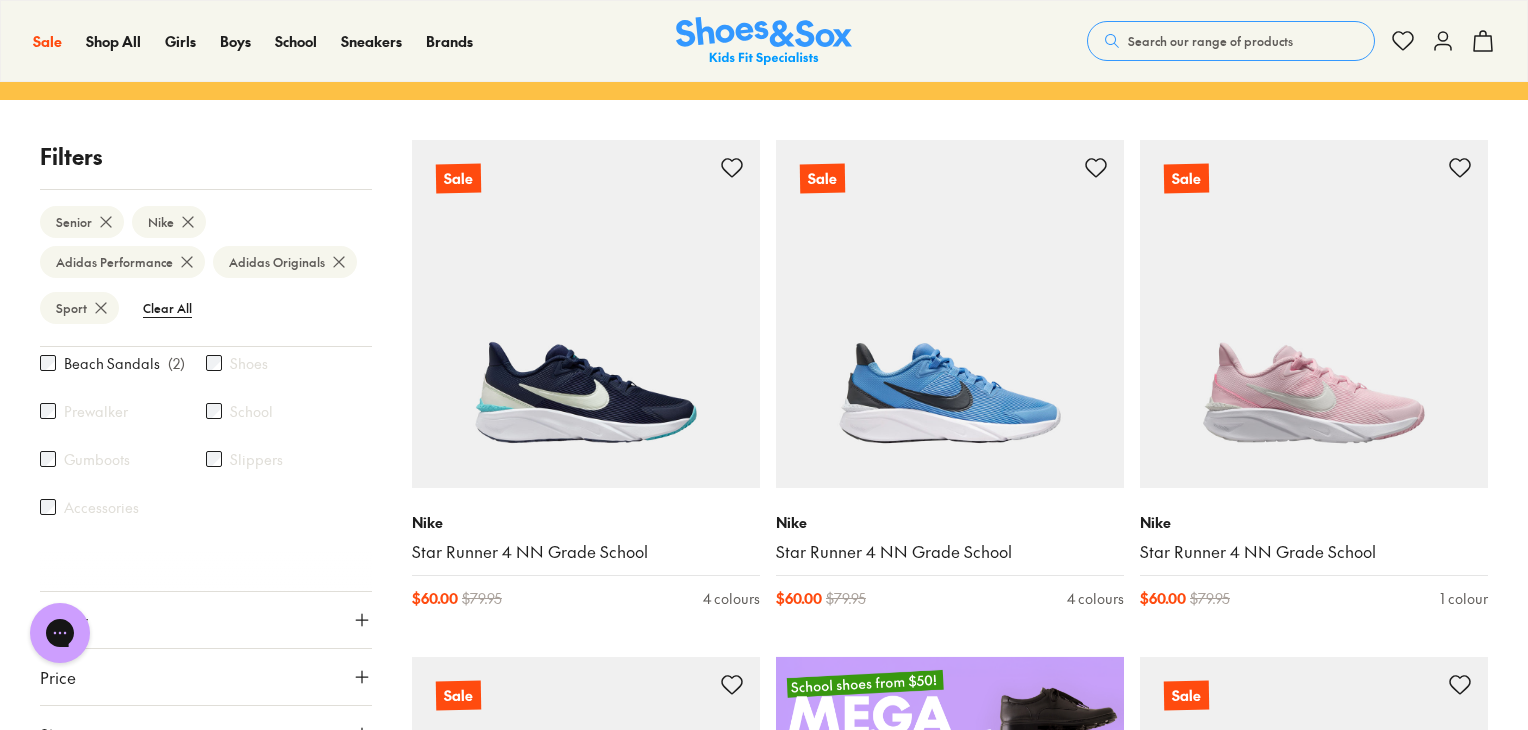 scroll, scrollTop: 856, scrollLeft: 0, axis: vertical 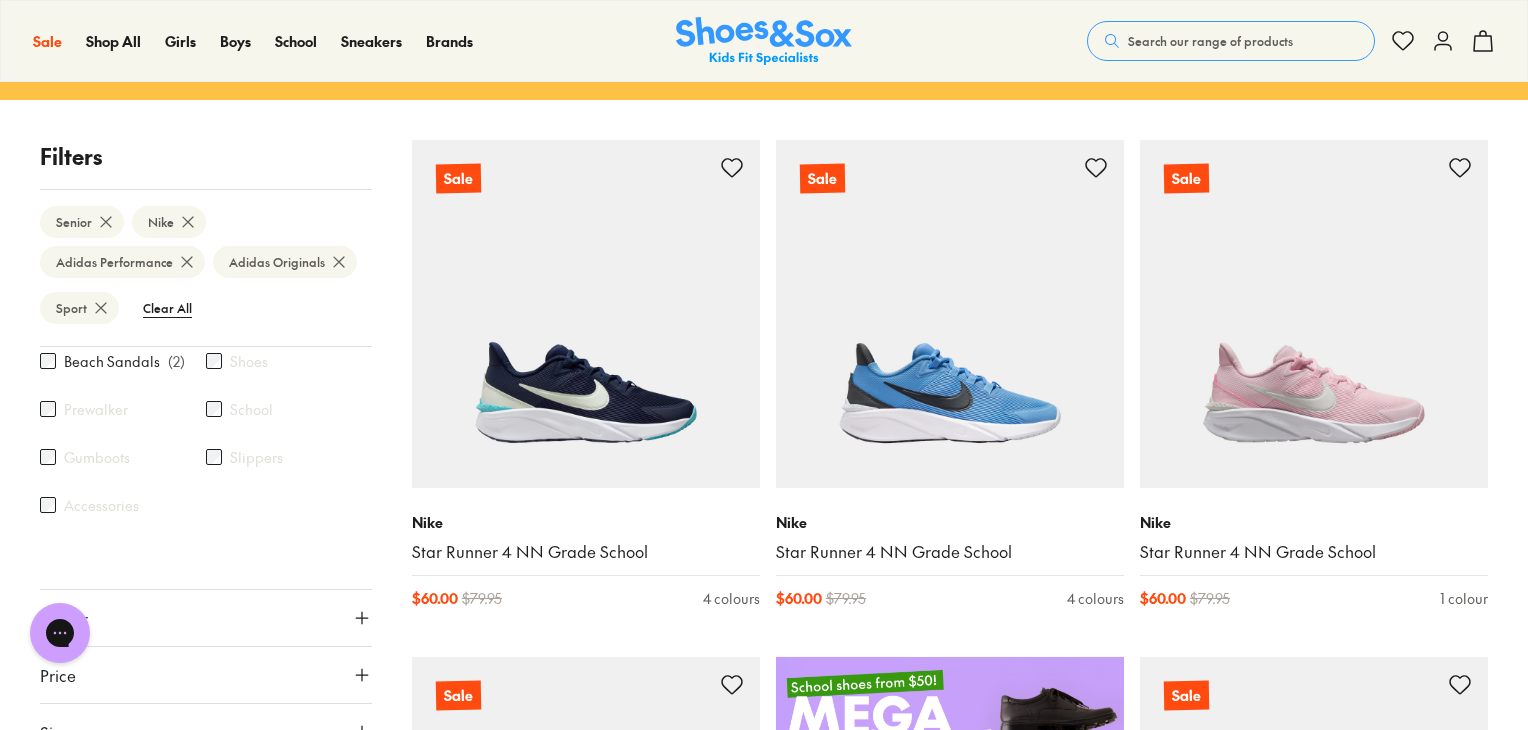 click on "Colour" at bounding box center (206, 618) 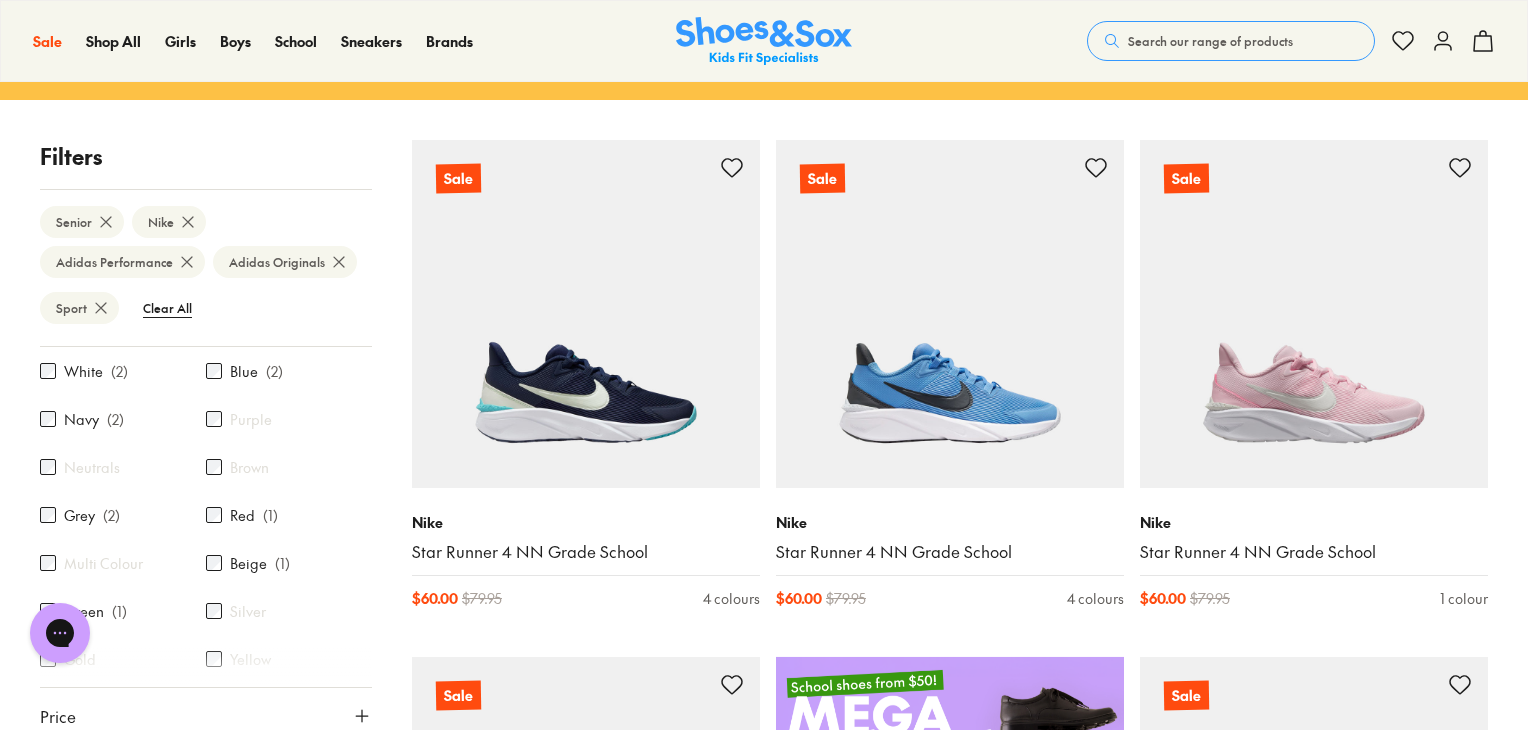scroll, scrollTop: 1240, scrollLeft: 0, axis: vertical 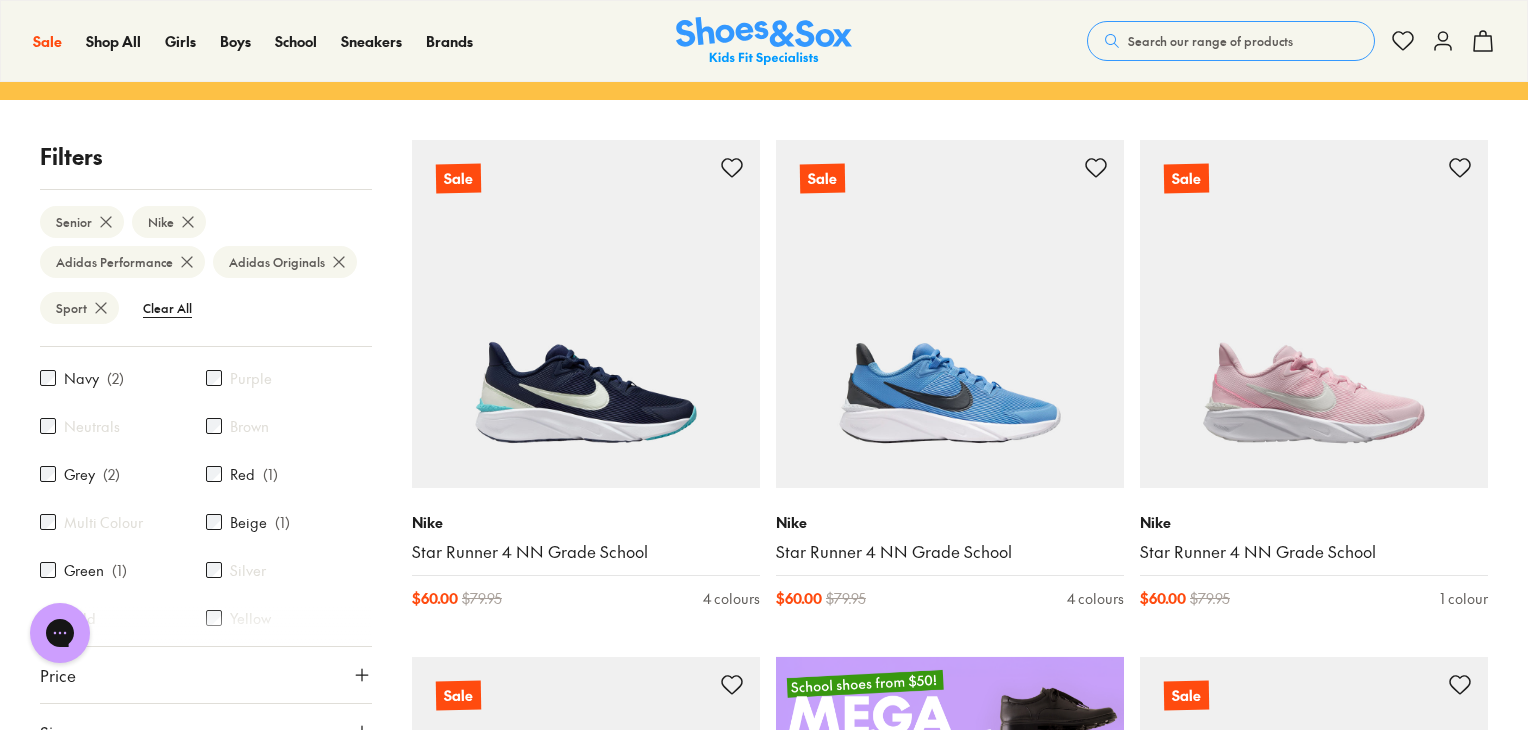 click on "Price" at bounding box center [206, 675] 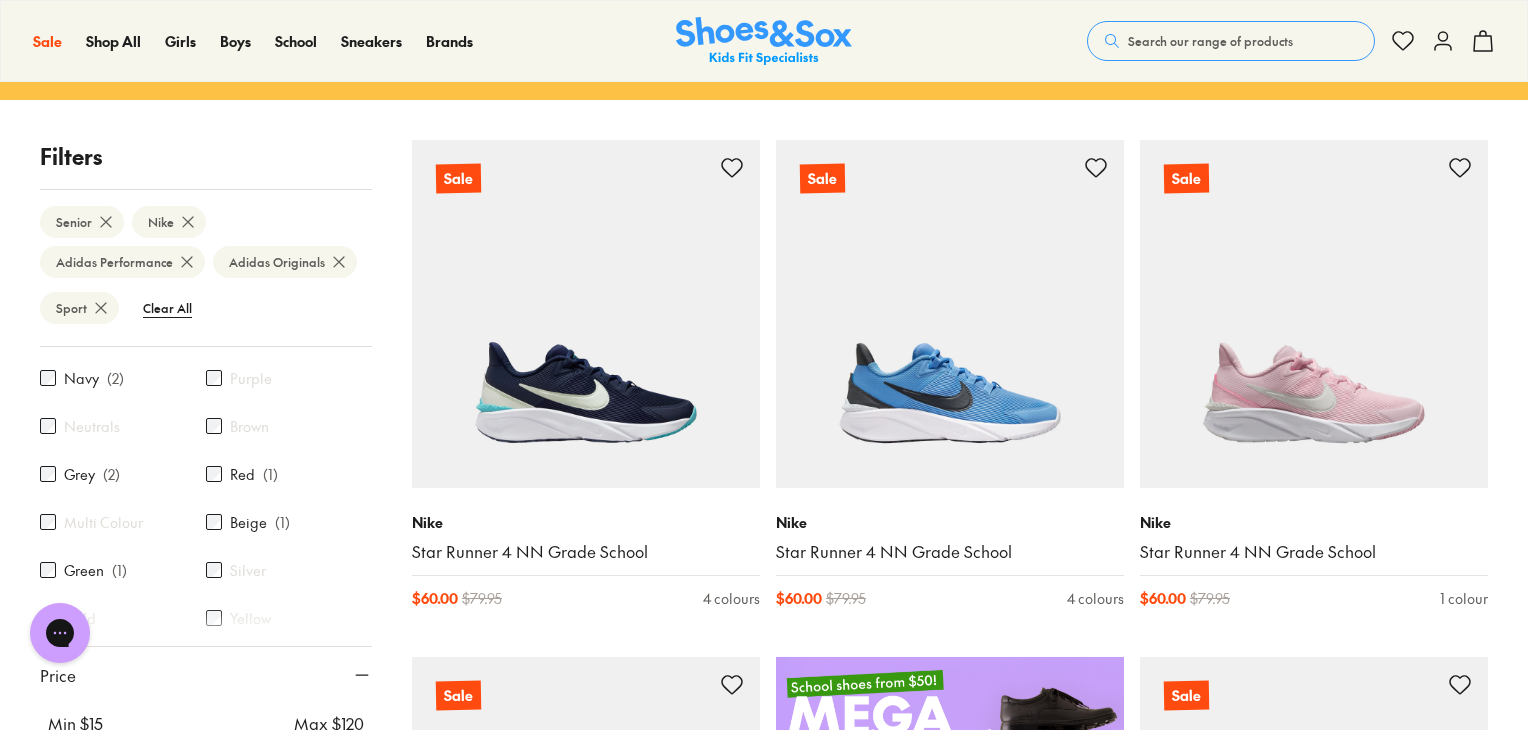scroll, scrollTop: 1344, scrollLeft: 0, axis: vertical 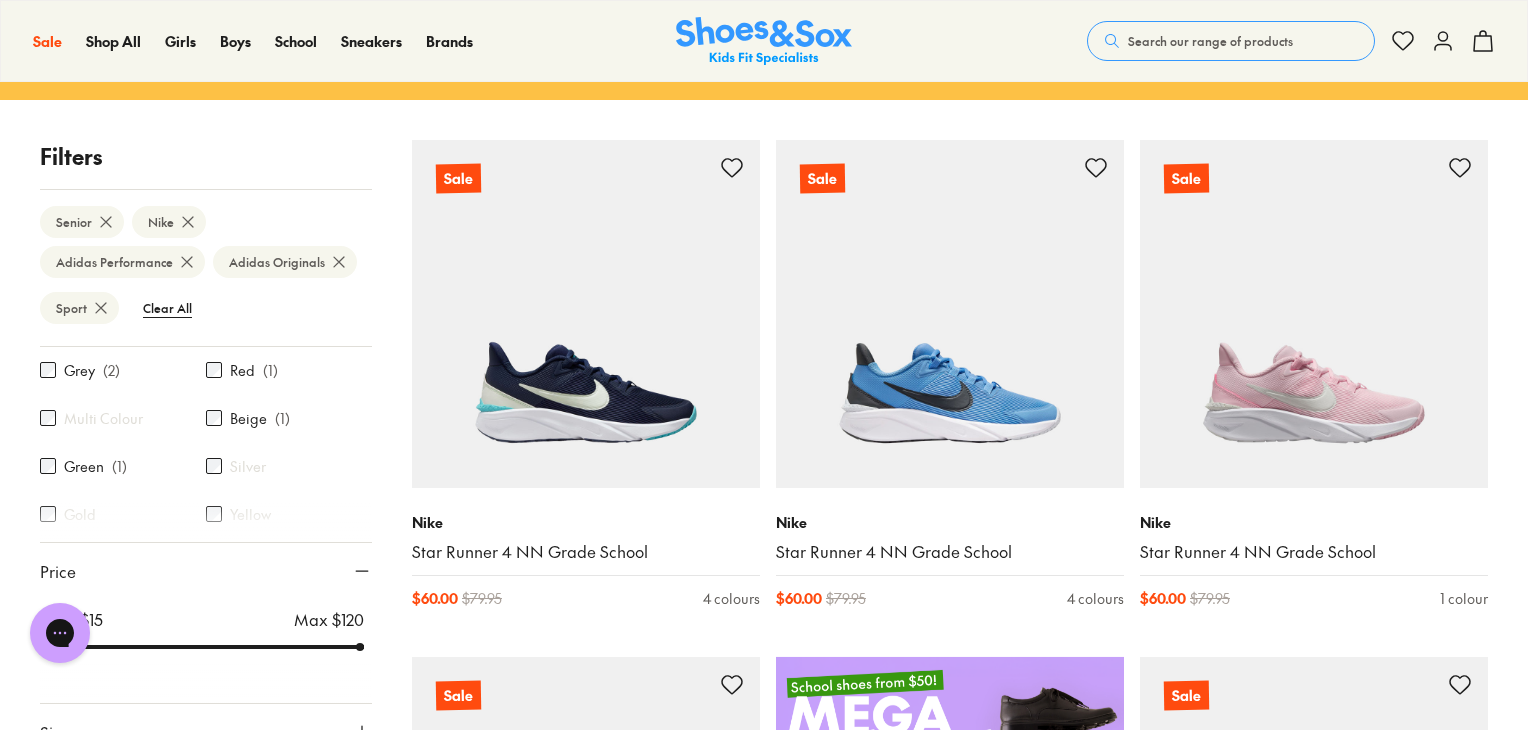 drag, startPoint x: 323, startPoint y: 645, endPoint x: 333, endPoint y: 649, distance: 10.770329 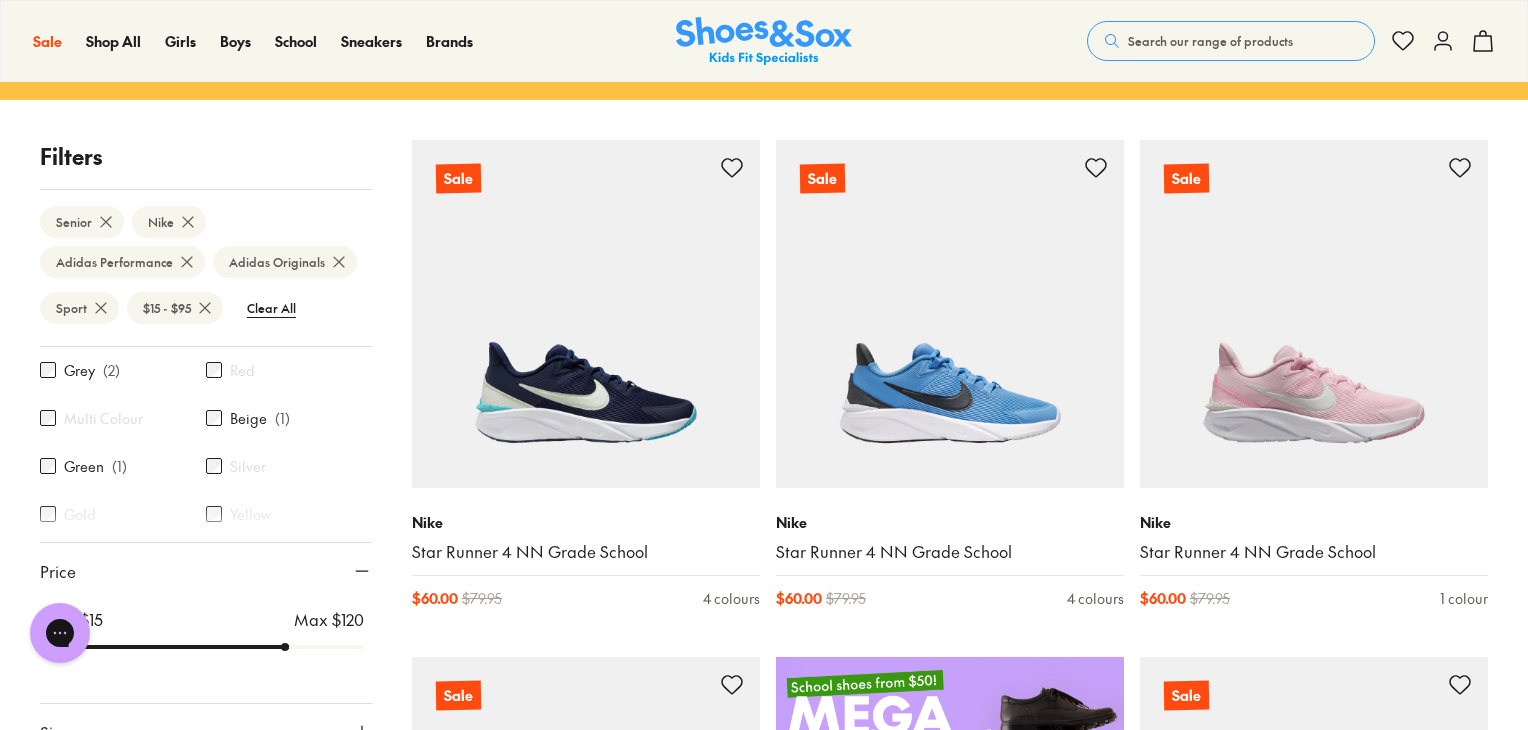 drag, startPoint x: 352, startPoint y: 648, endPoint x: 276, endPoint y: 643, distance: 76.1643 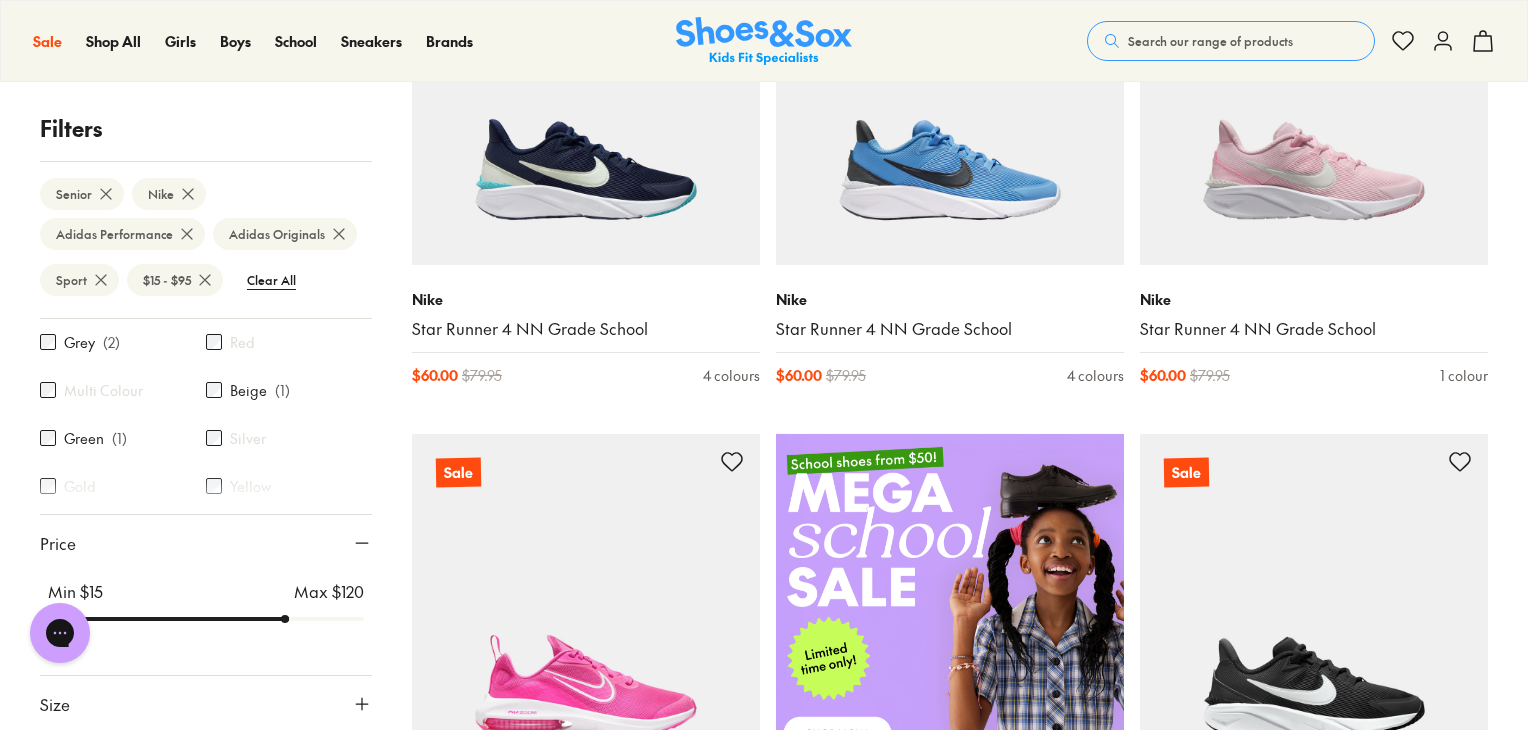 scroll, scrollTop: 564, scrollLeft: 0, axis: vertical 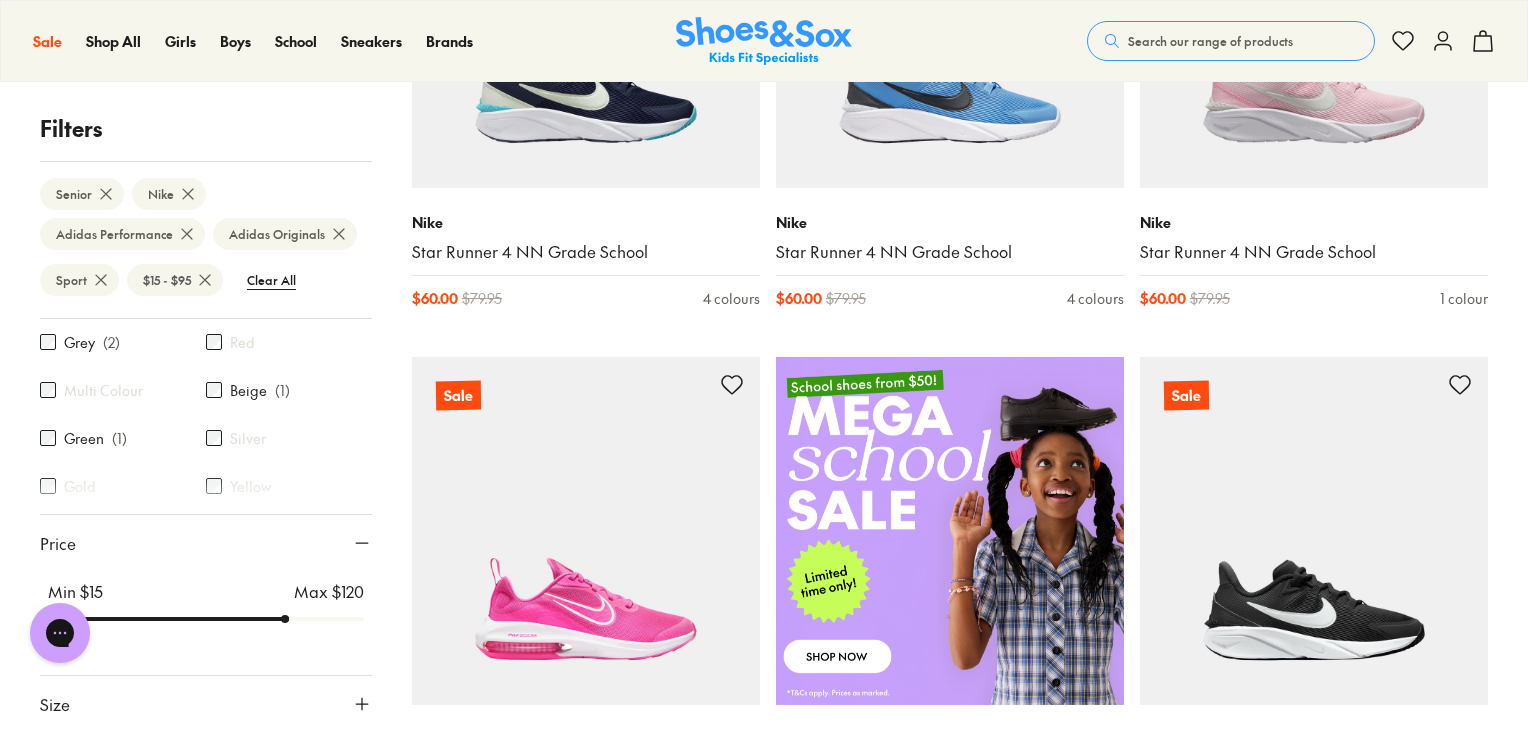 click on "Size" at bounding box center (206, 704) 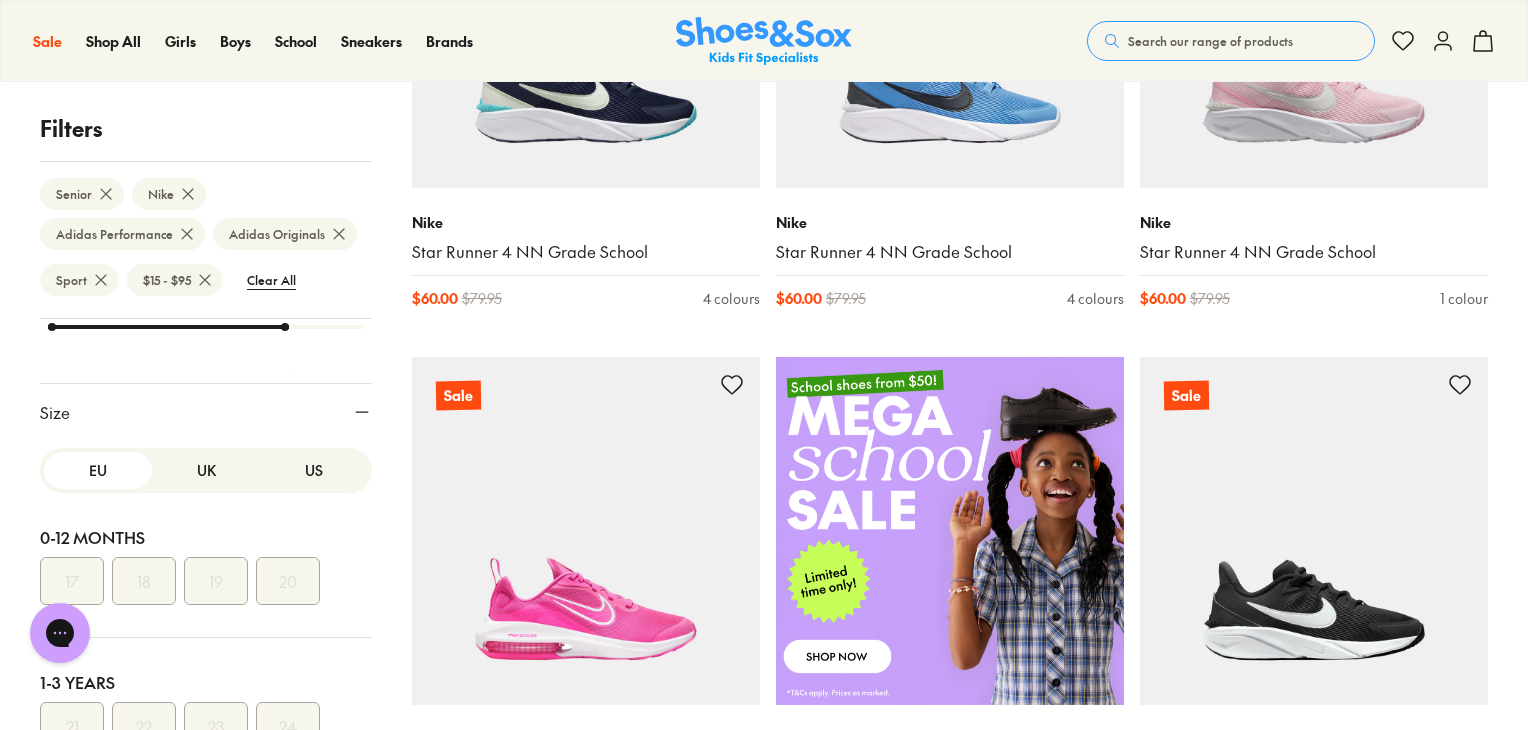scroll, scrollTop: 1728, scrollLeft: 0, axis: vertical 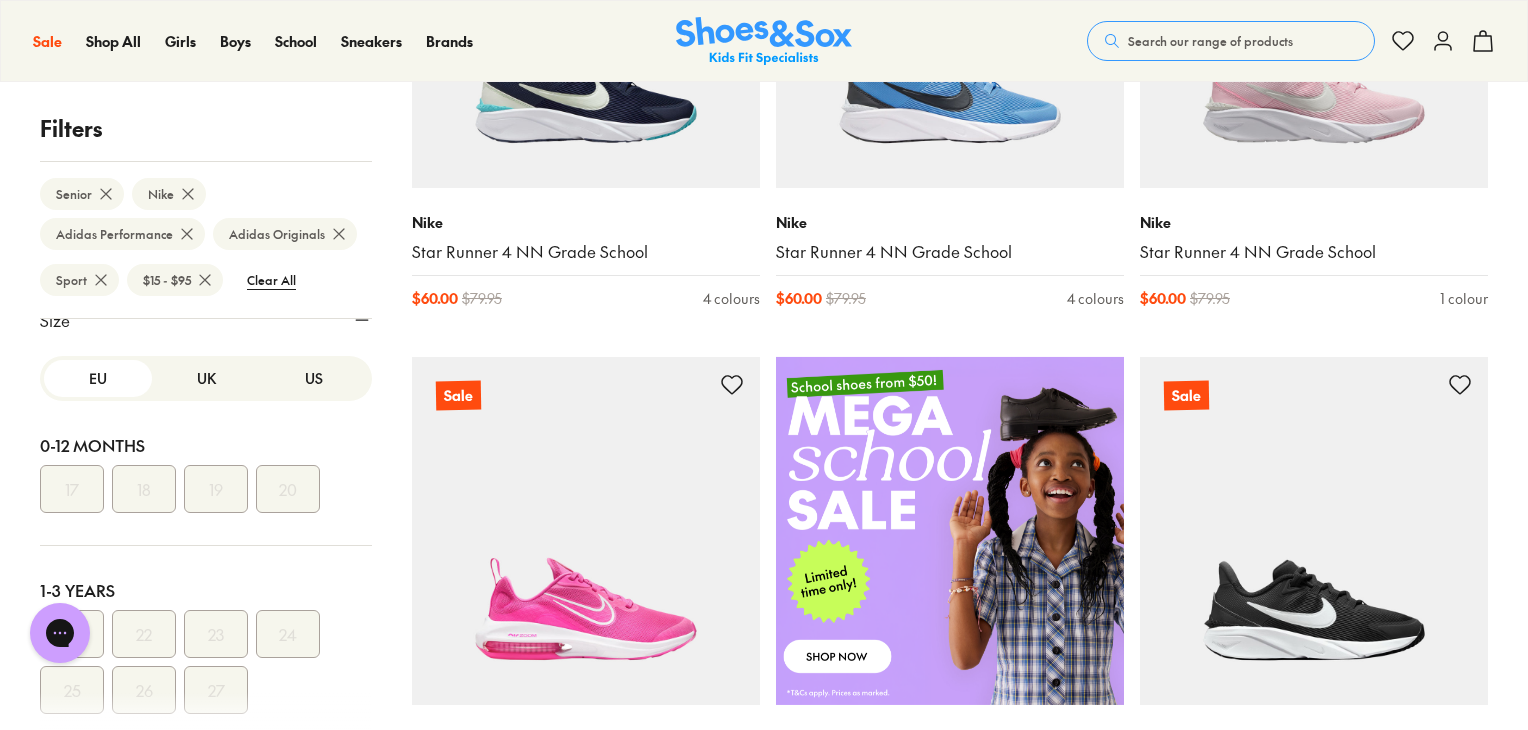 click on "UK" at bounding box center [206, 378] 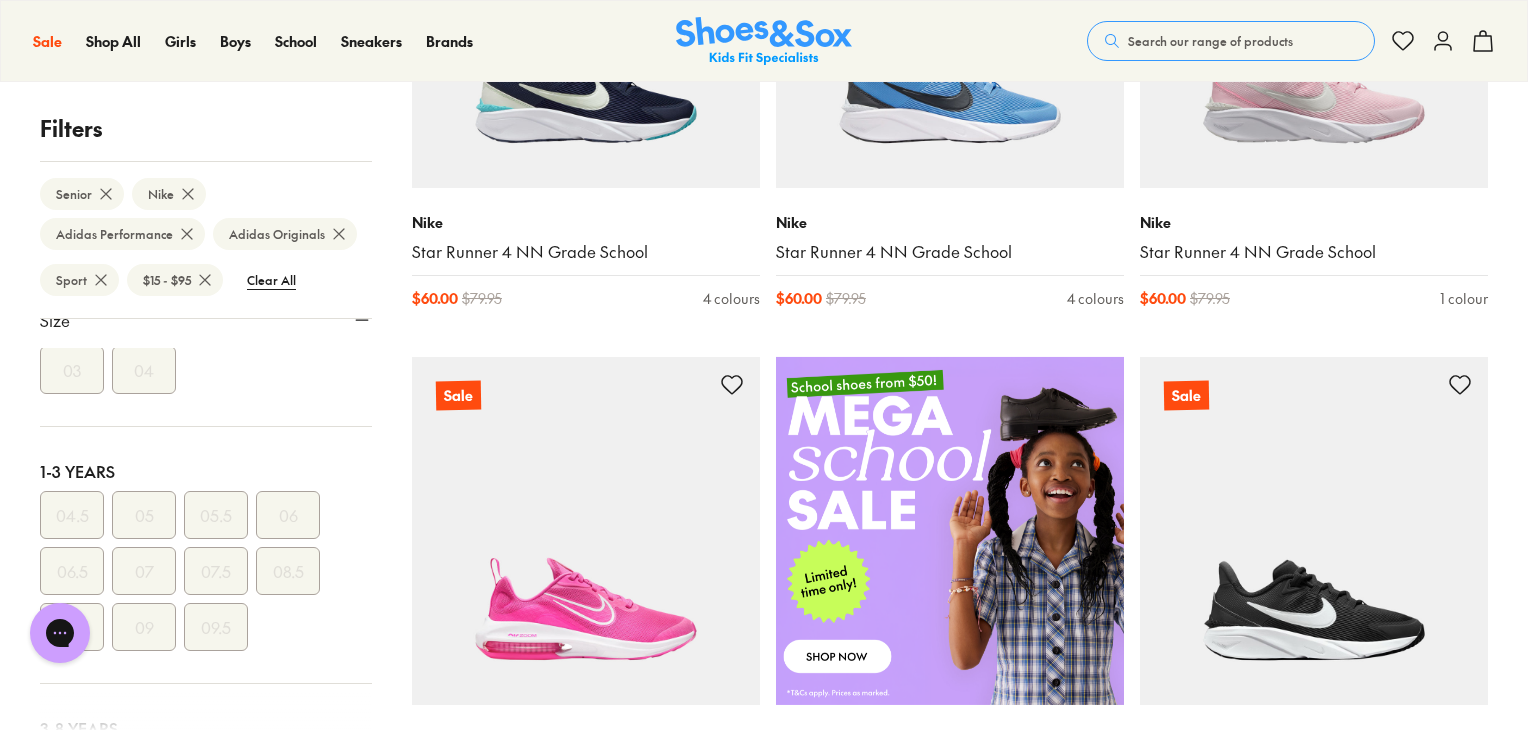 scroll, scrollTop: 132, scrollLeft: 0, axis: vertical 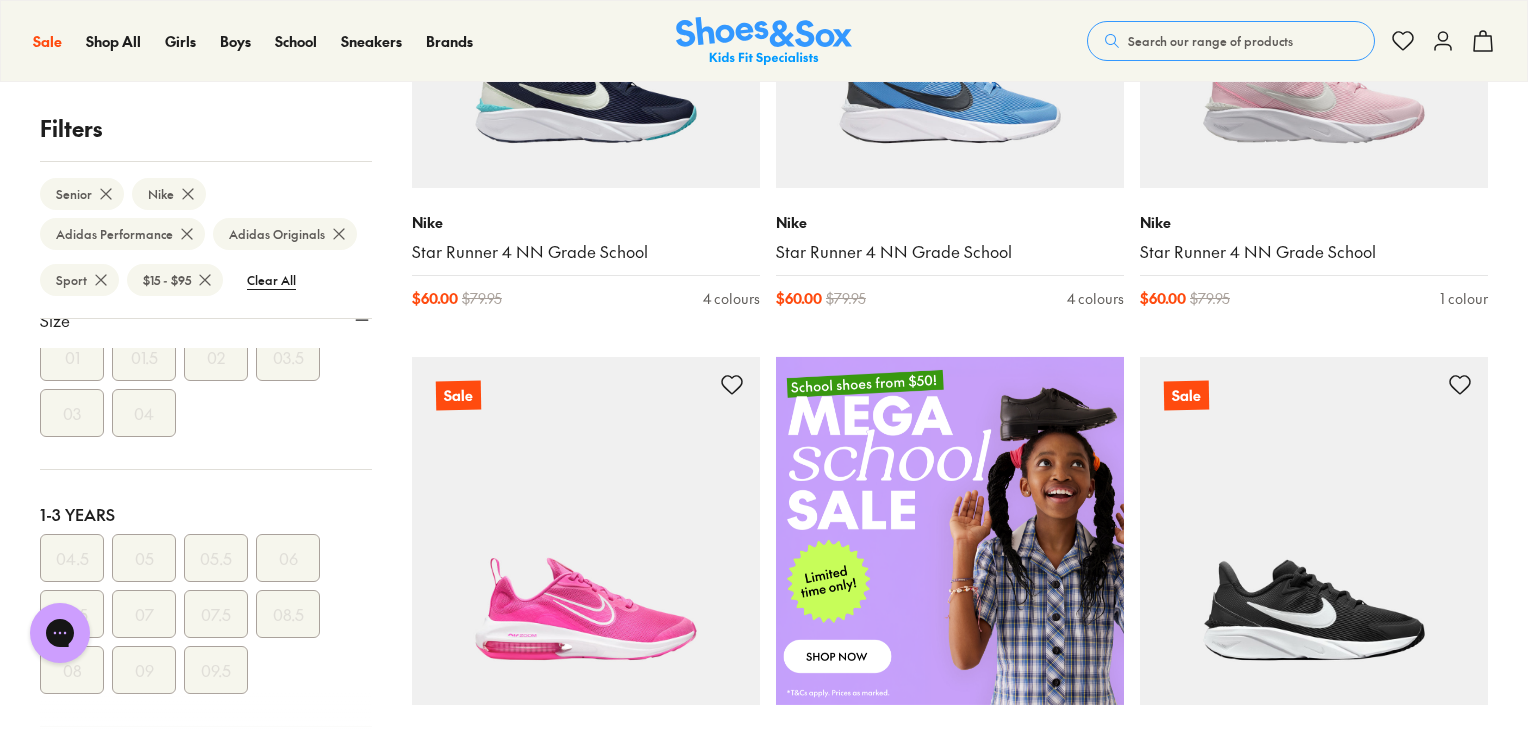 click 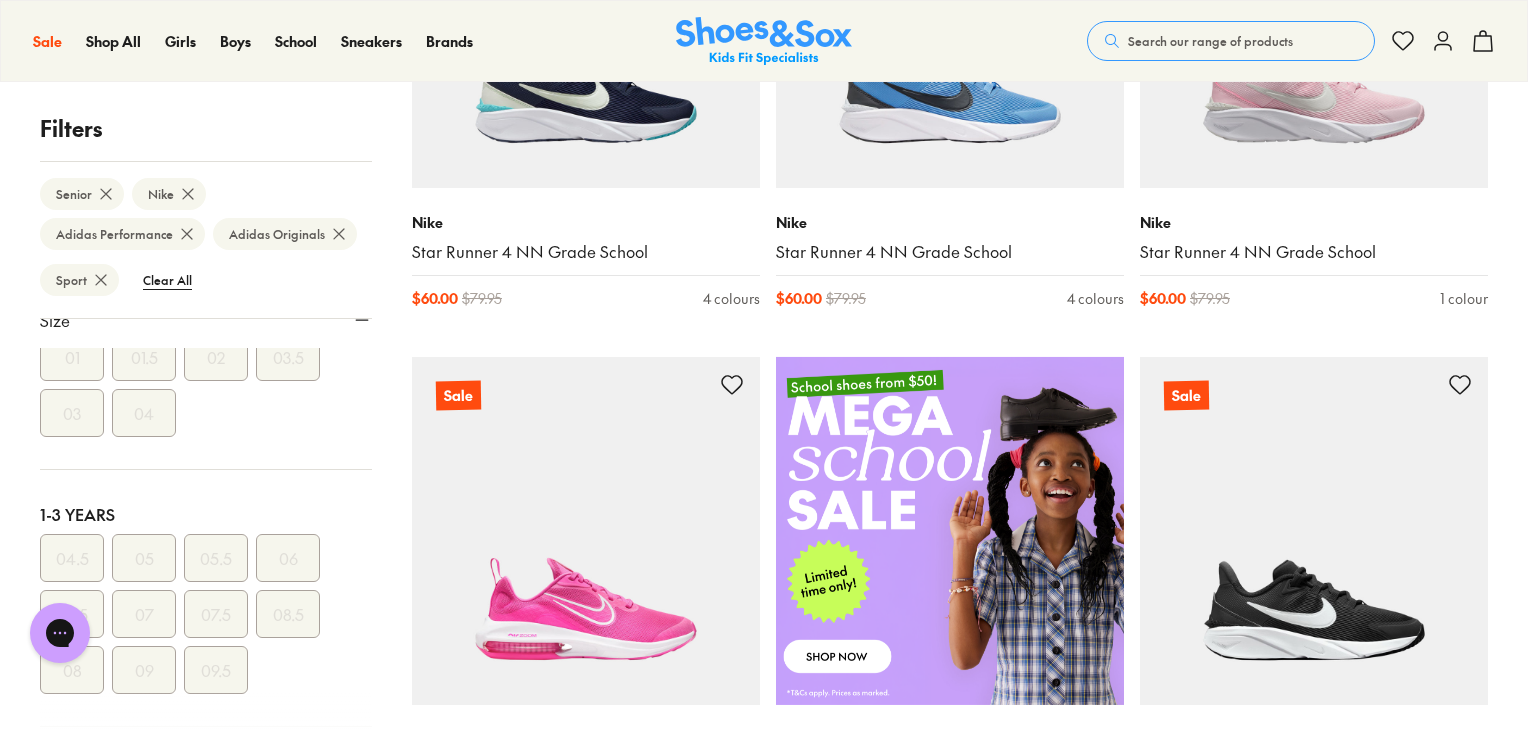 scroll, scrollTop: 264, scrollLeft: 0, axis: vertical 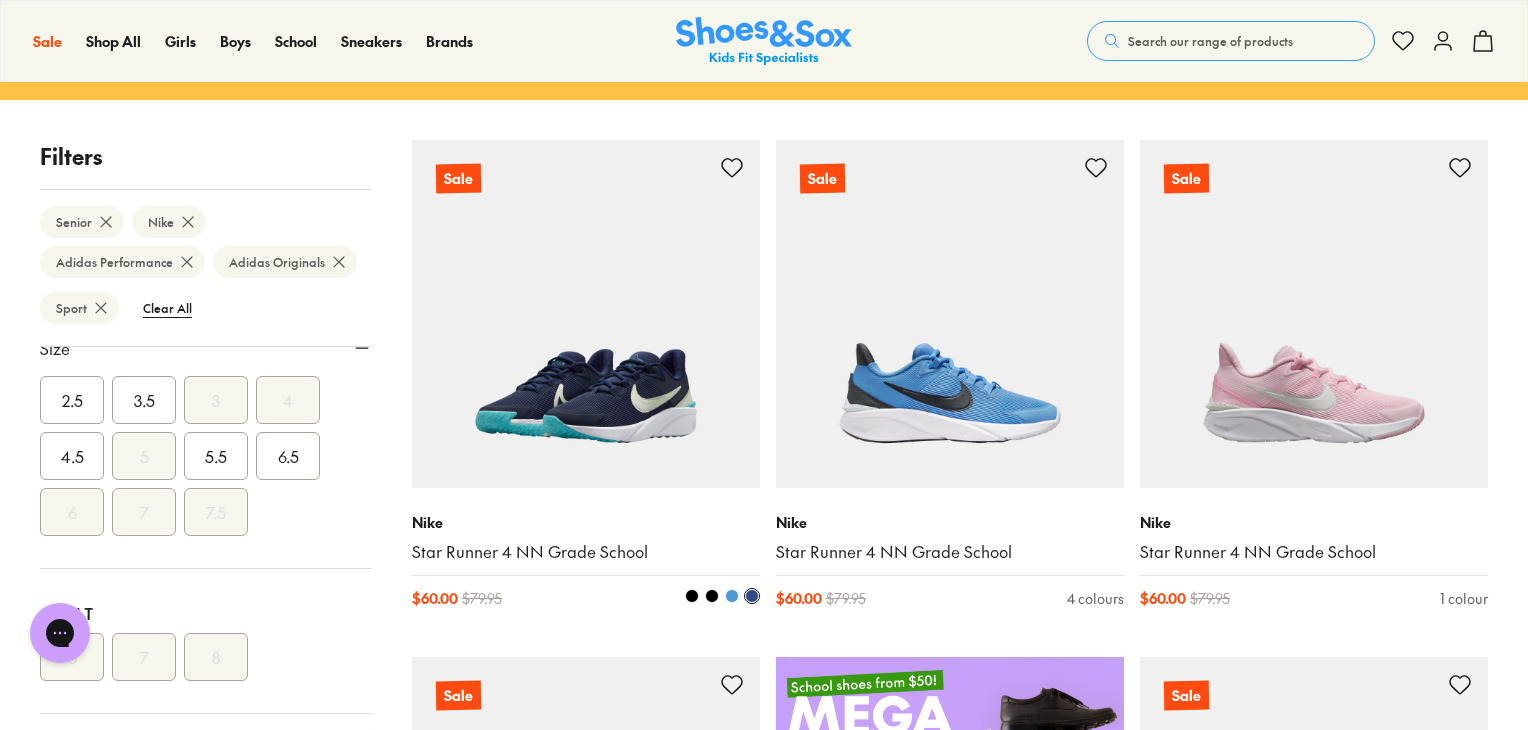 click on "Star Runner 4 NN Grade School" at bounding box center (586, 552) 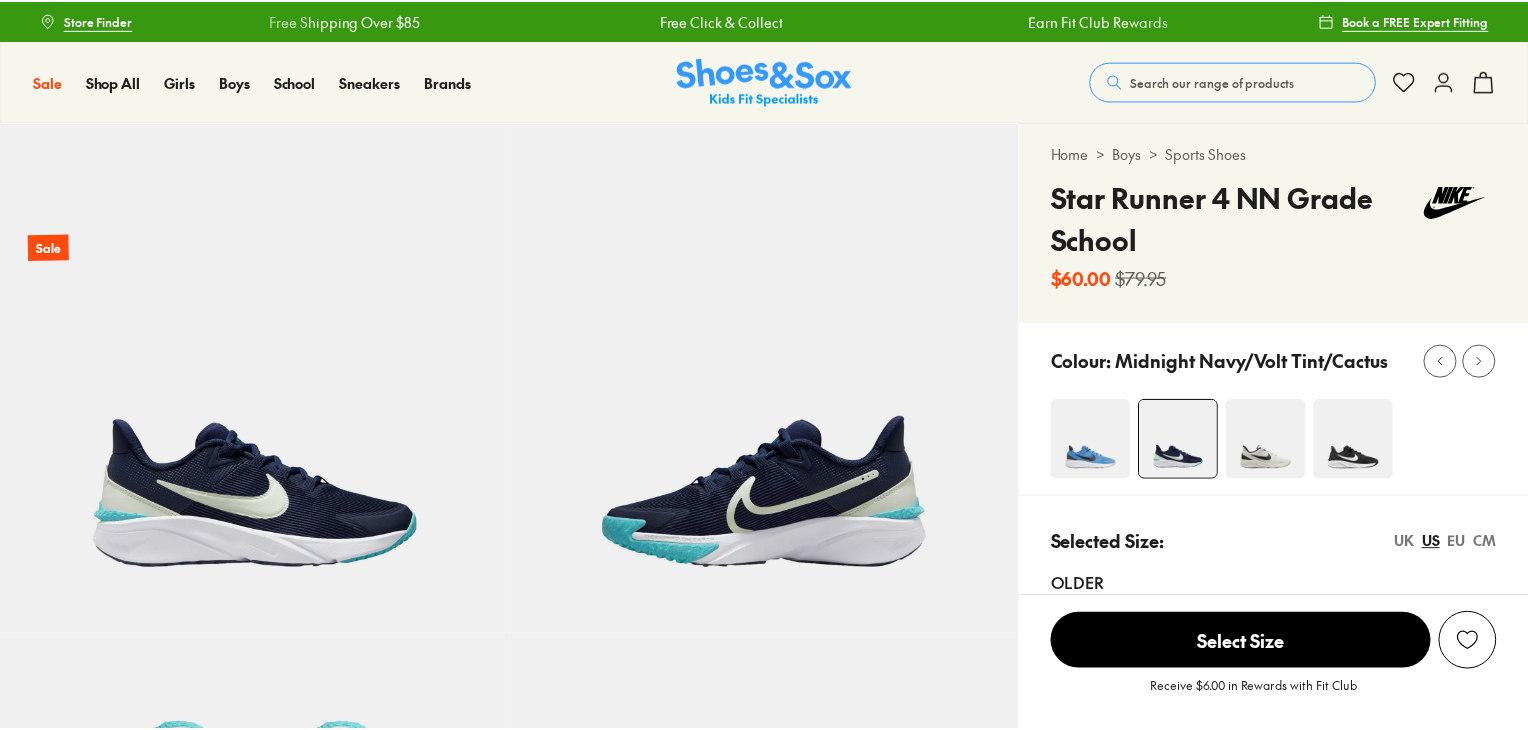 scroll, scrollTop: 0, scrollLeft: 0, axis: both 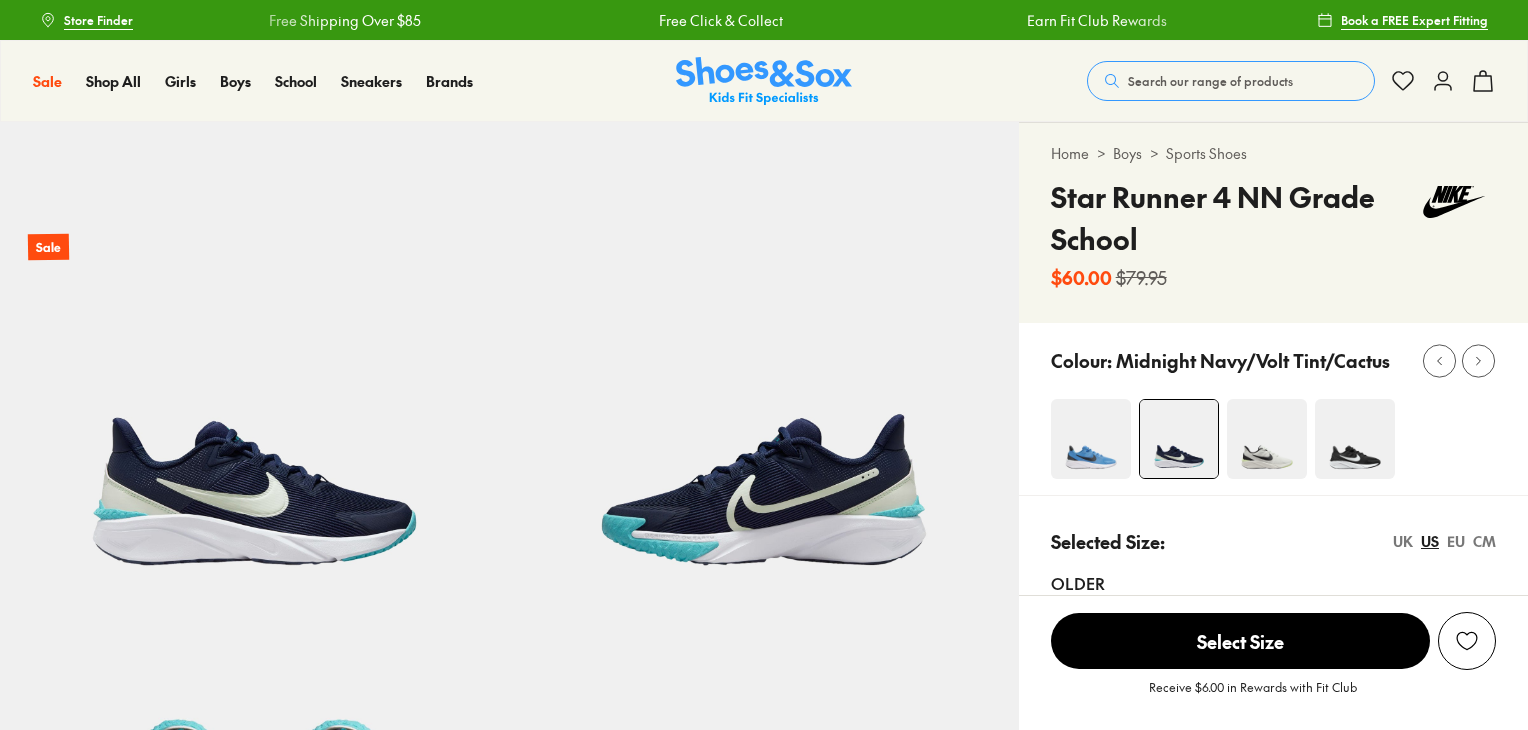 select on "*" 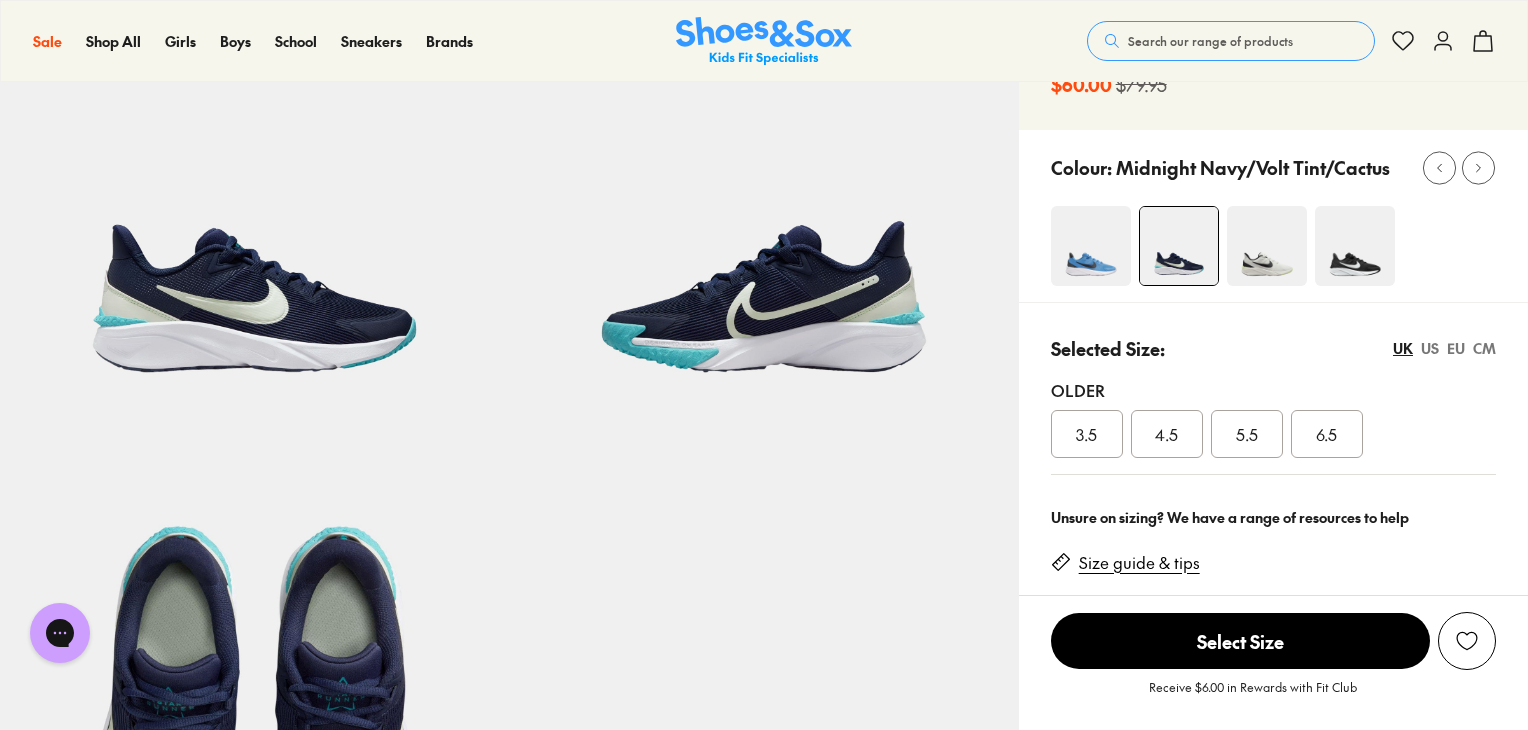 scroll, scrollTop: 200, scrollLeft: 0, axis: vertical 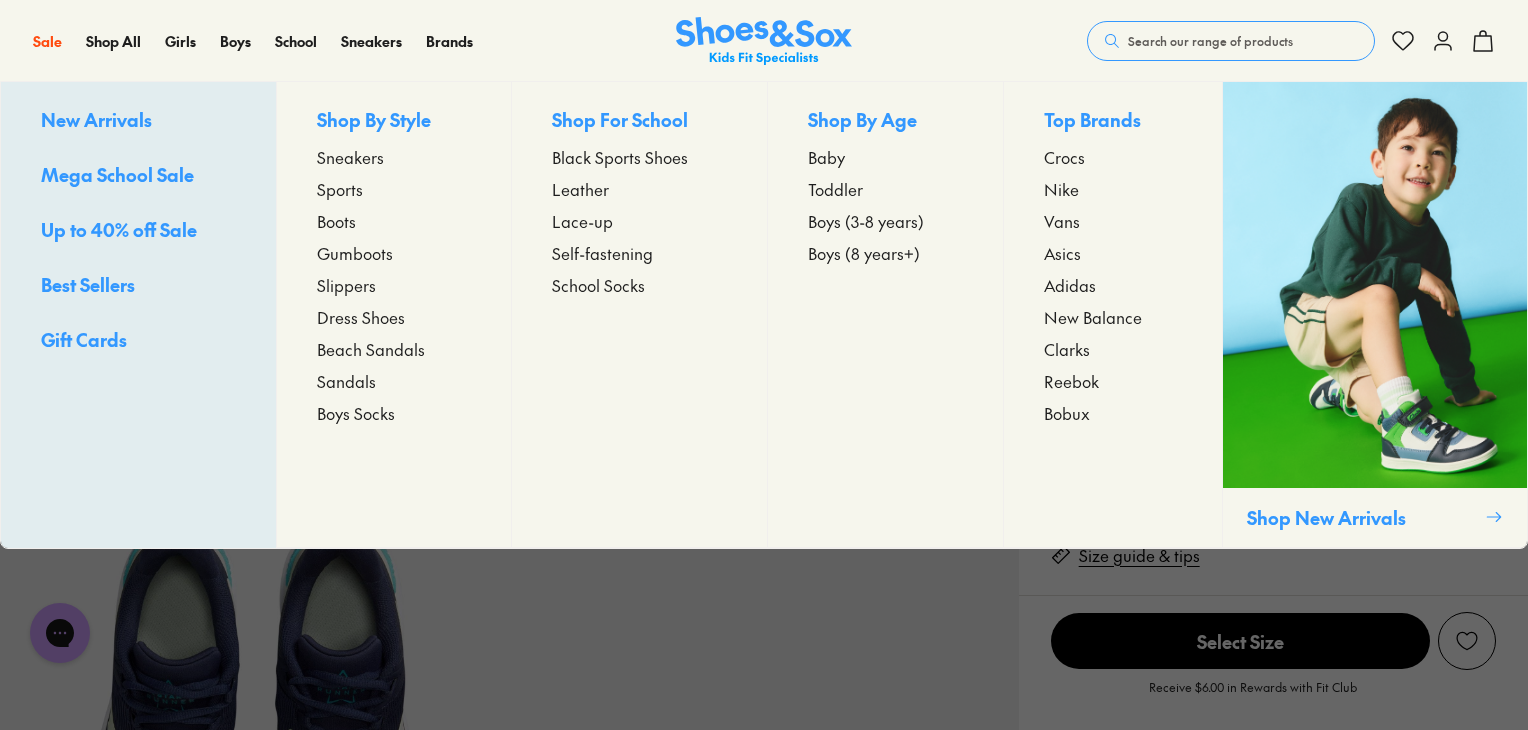 click on "Sports" at bounding box center (340, 189) 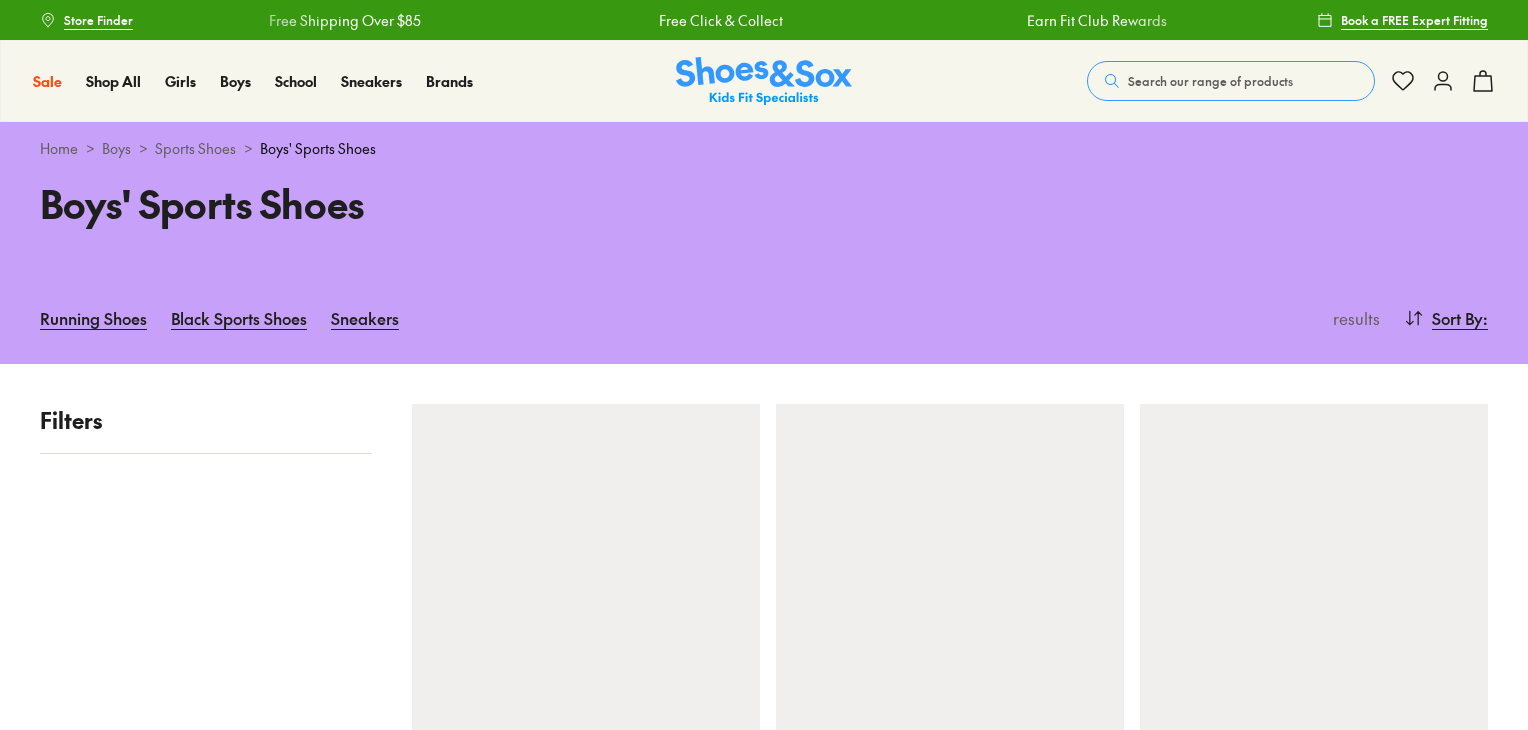 scroll, scrollTop: 0, scrollLeft: 0, axis: both 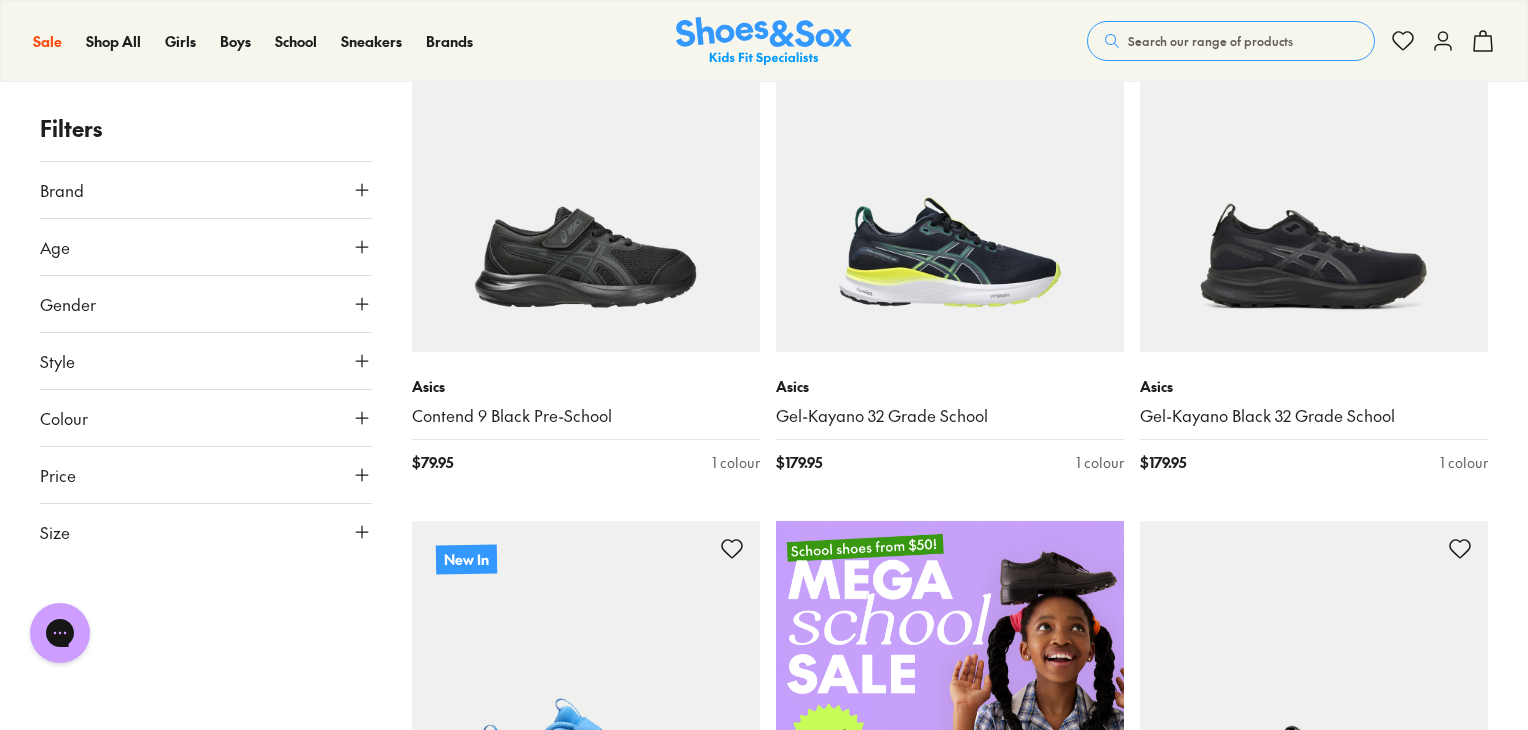 click 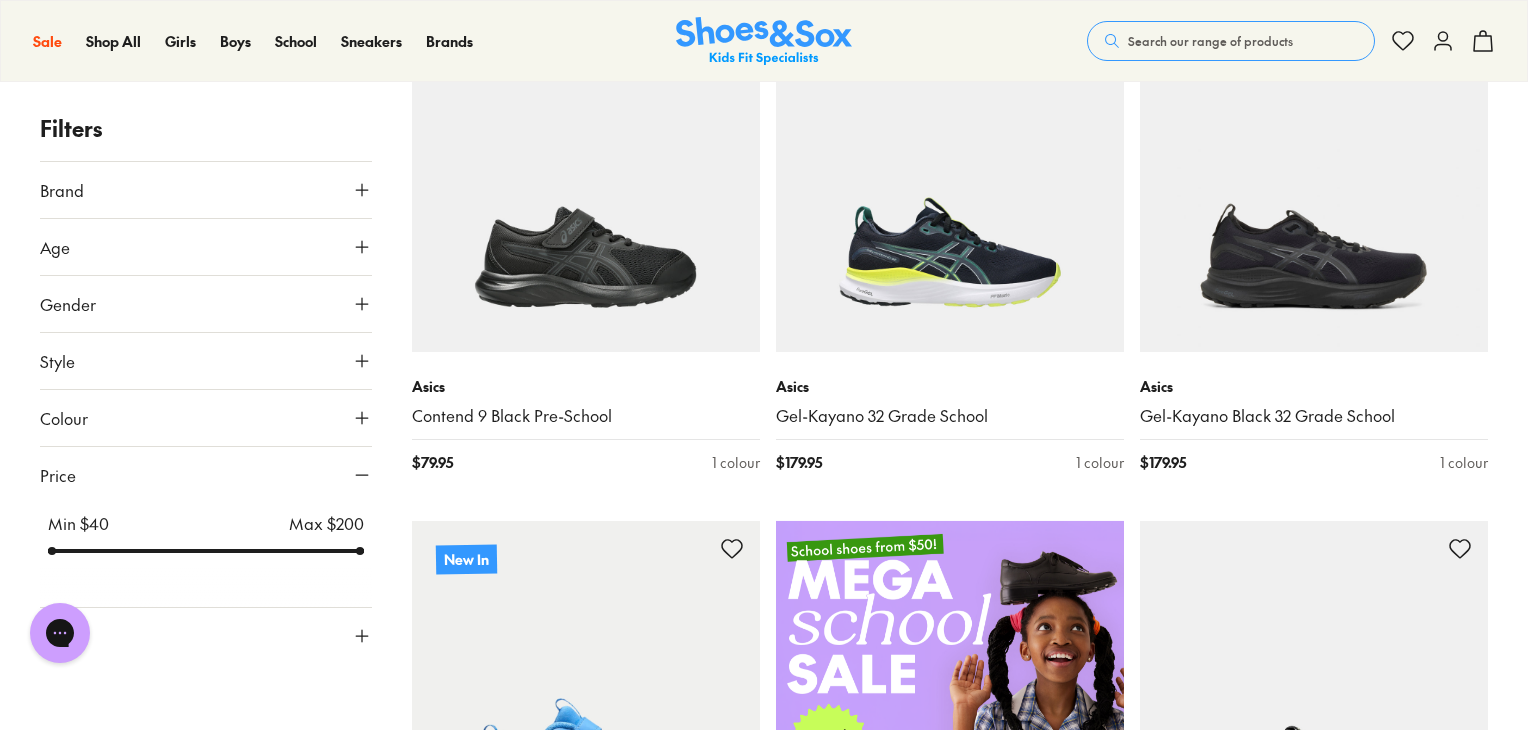 click at bounding box center (206, 551) 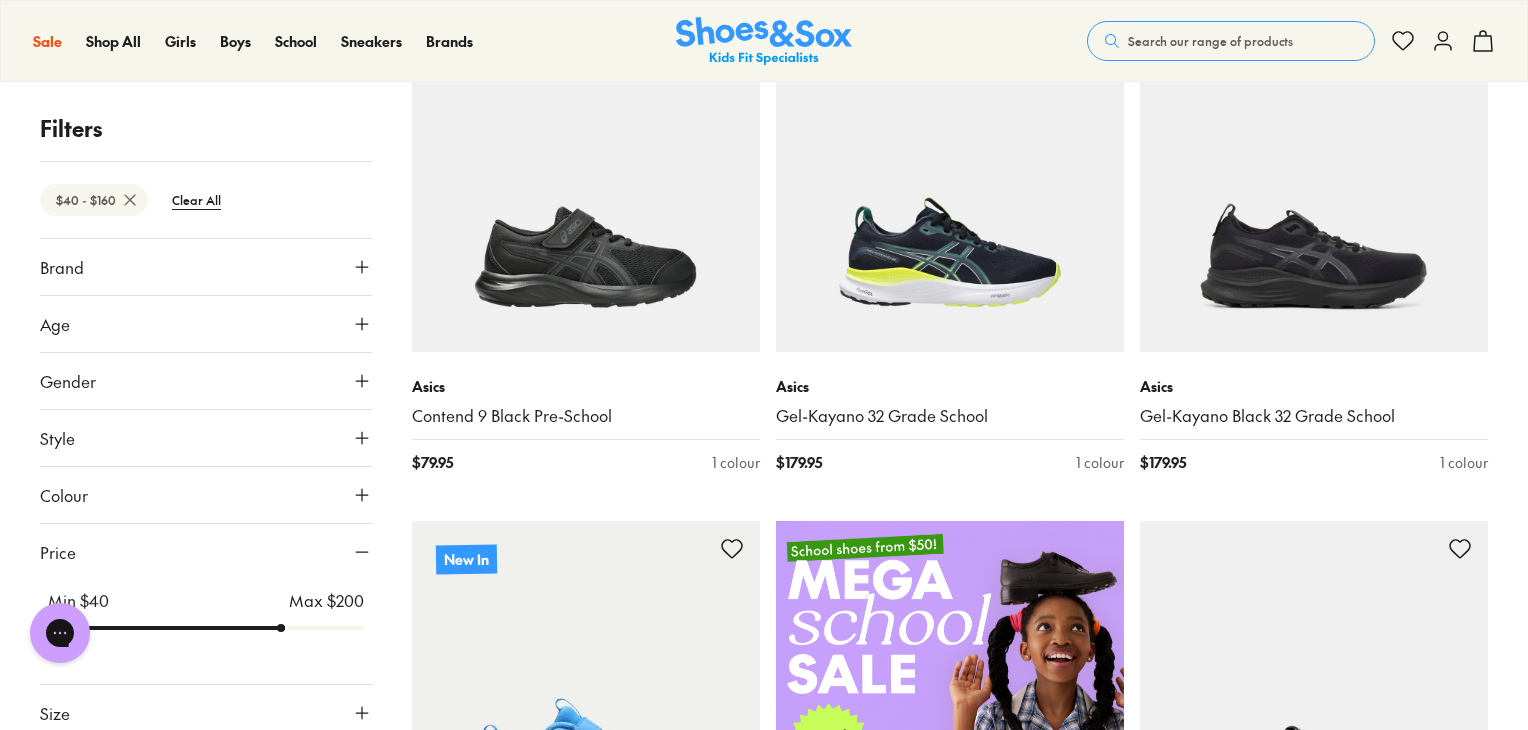 drag, startPoint x: 363, startPoint y: 556, endPoint x: 268, endPoint y: 556, distance: 95 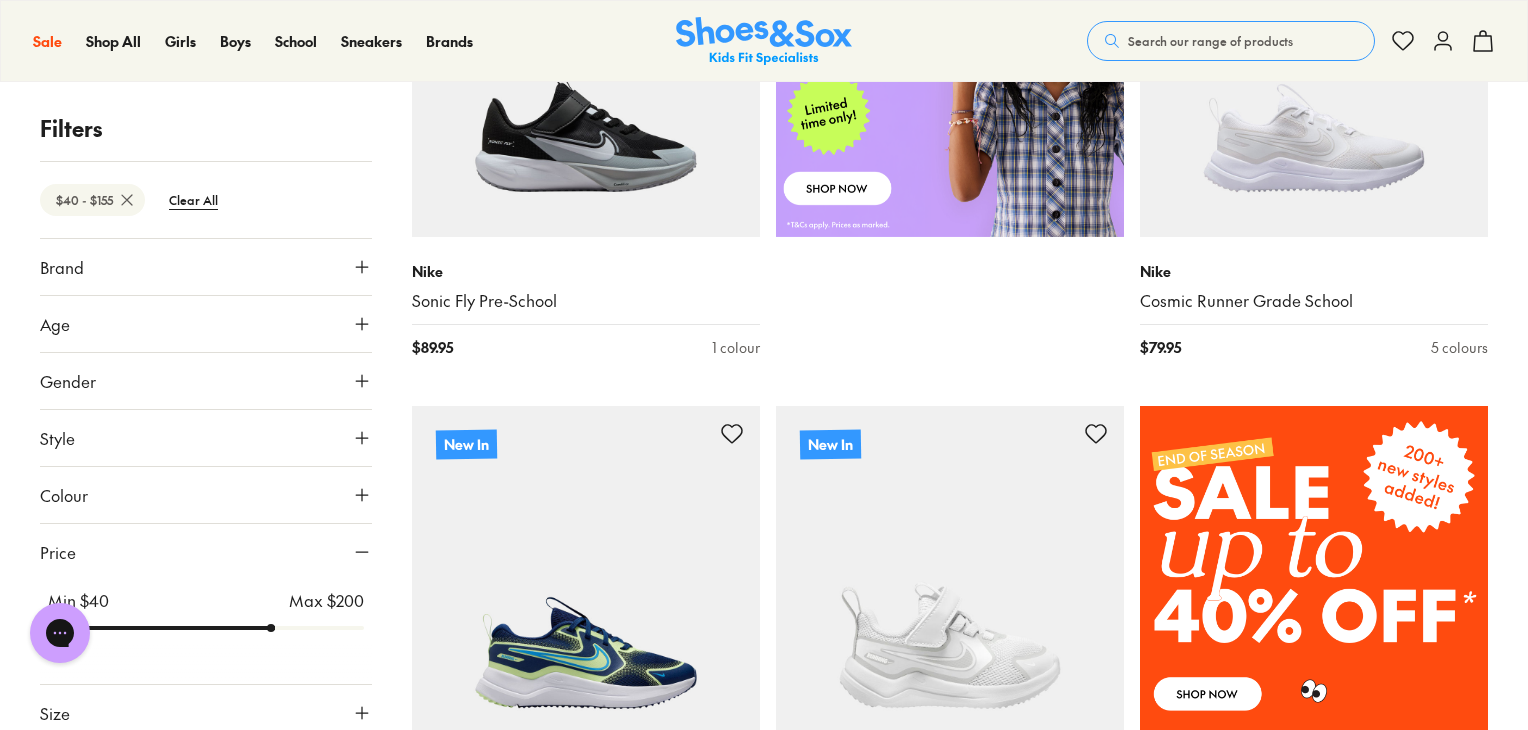 scroll, scrollTop: 1130, scrollLeft: 0, axis: vertical 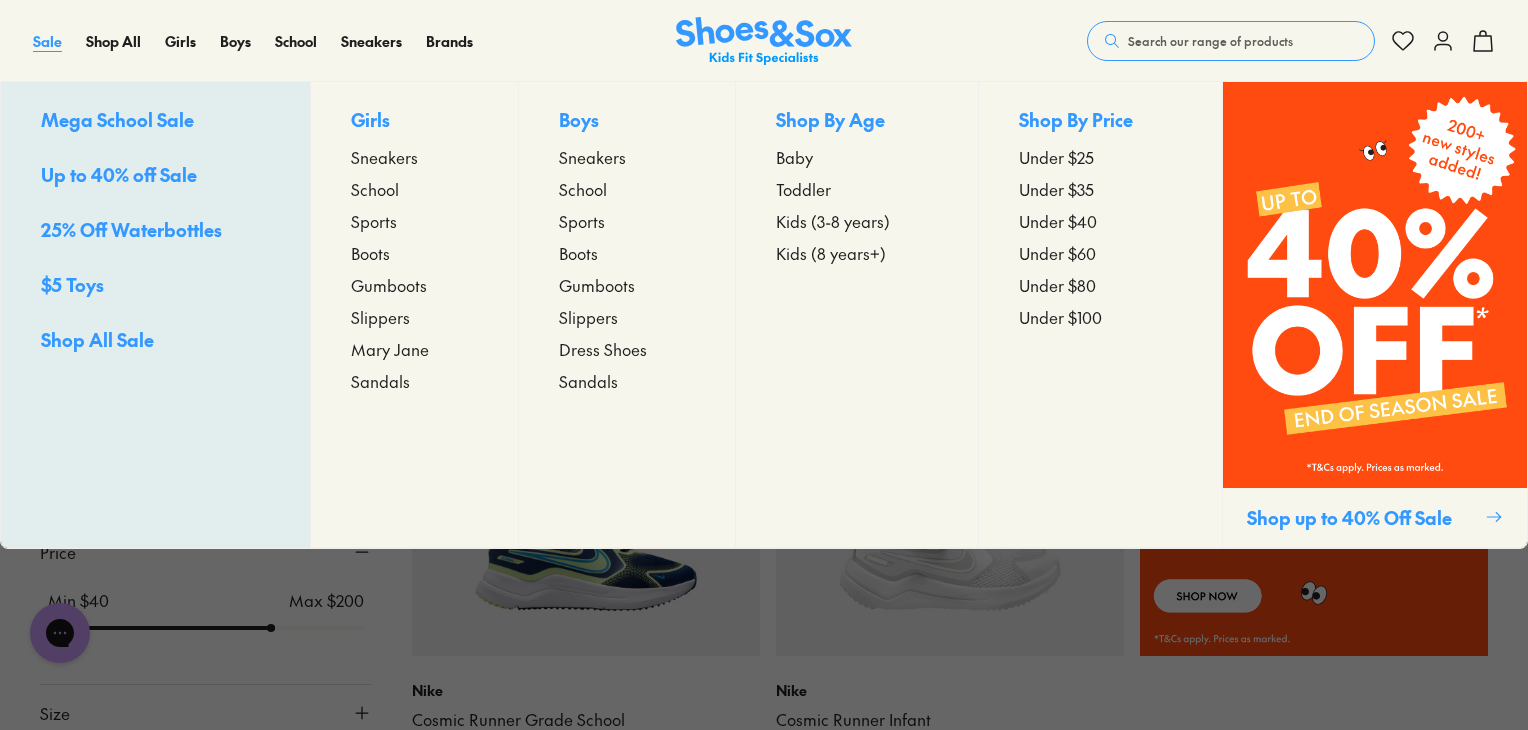 click on "Sale" at bounding box center (47, 41) 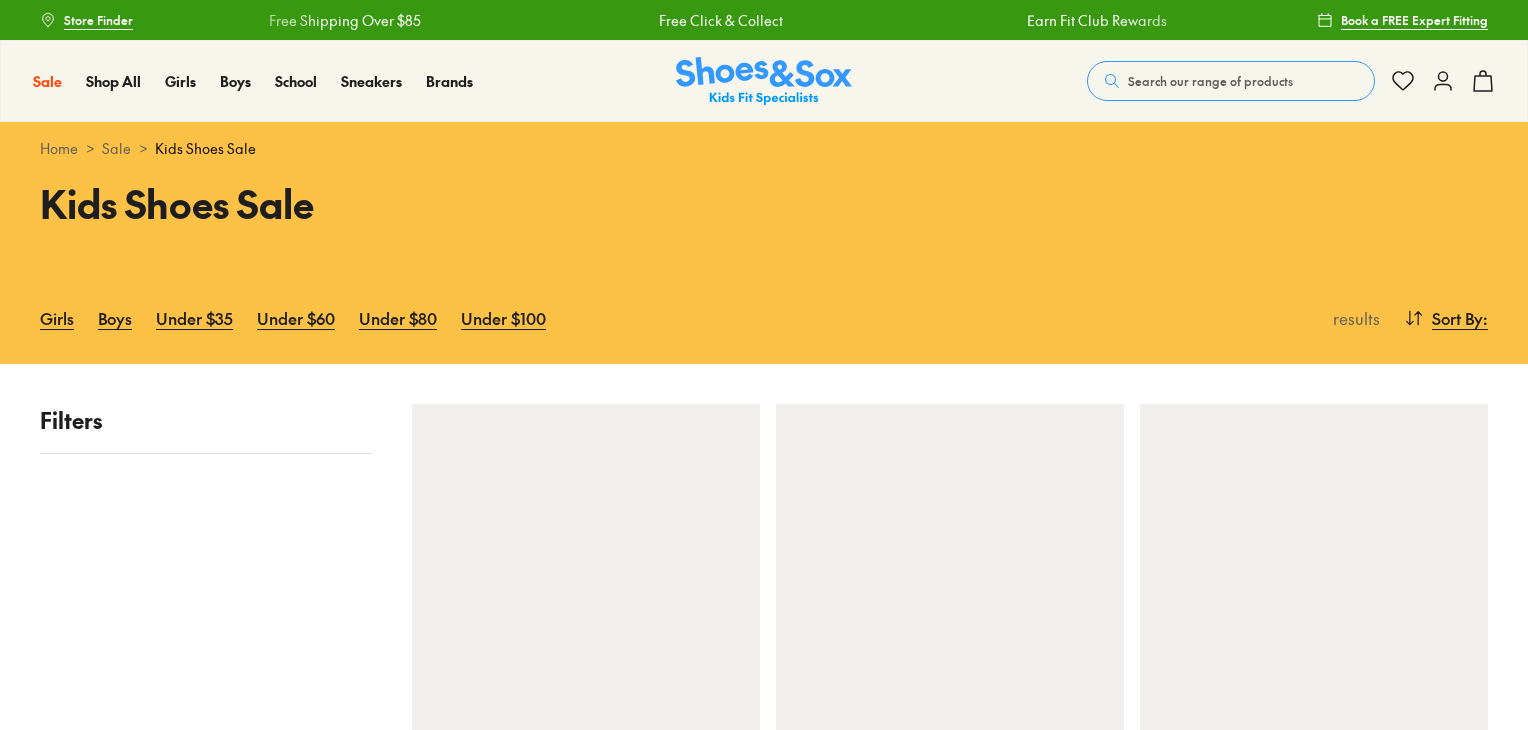 scroll, scrollTop: 0, scrollLeft: 0, axis: both 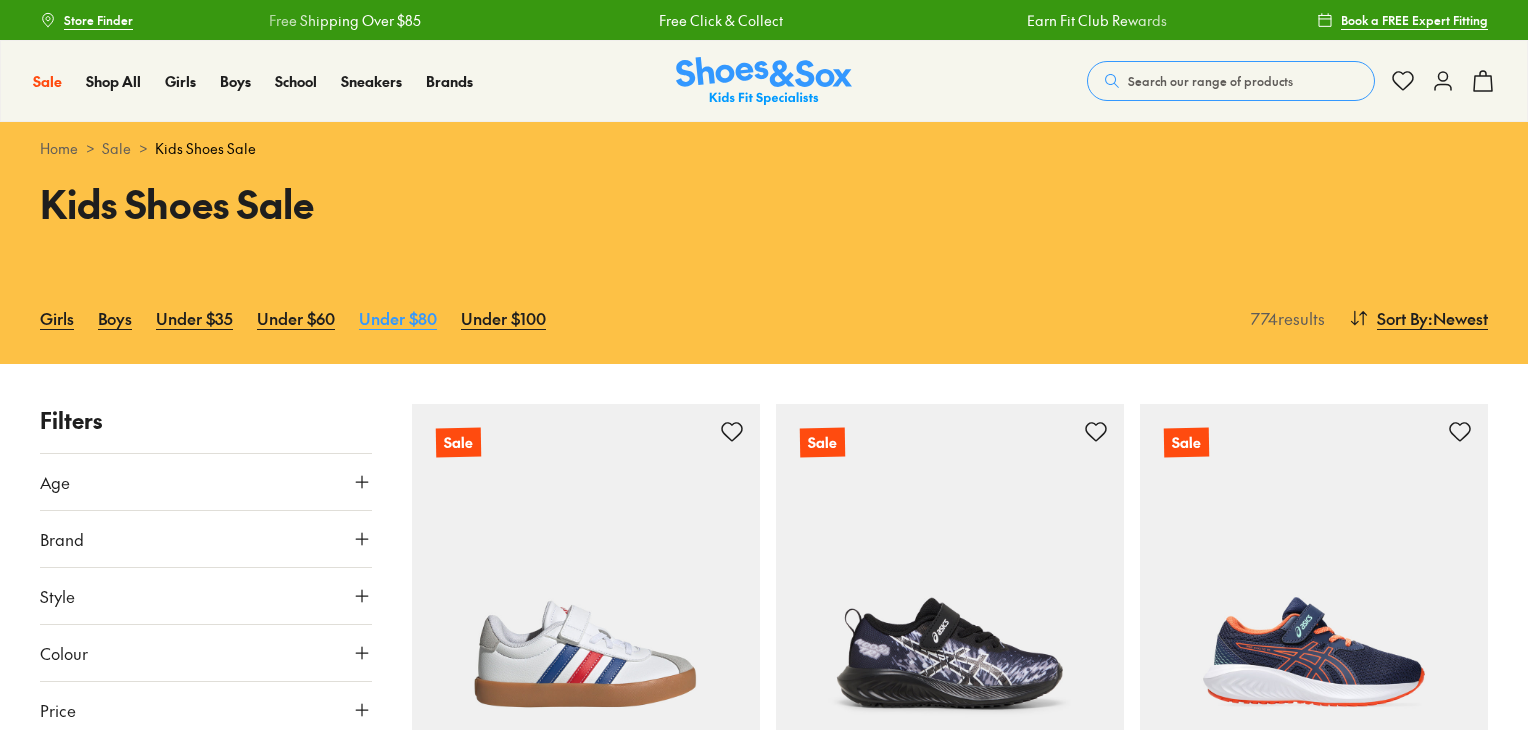 click on "Under $80" at bounding box center [398, 318] 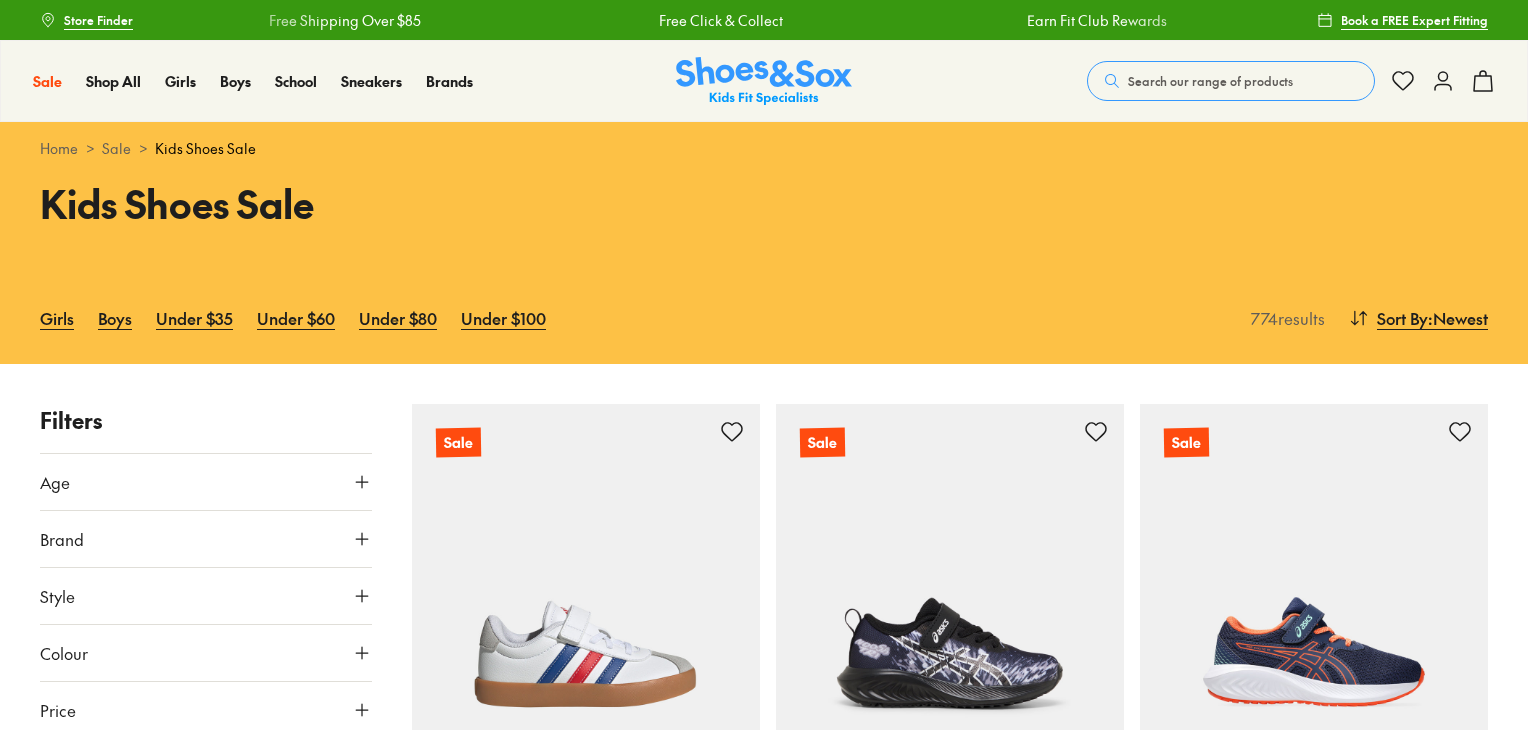 scroll, scrollTop: 0, scrollLeft: 0, axis: both 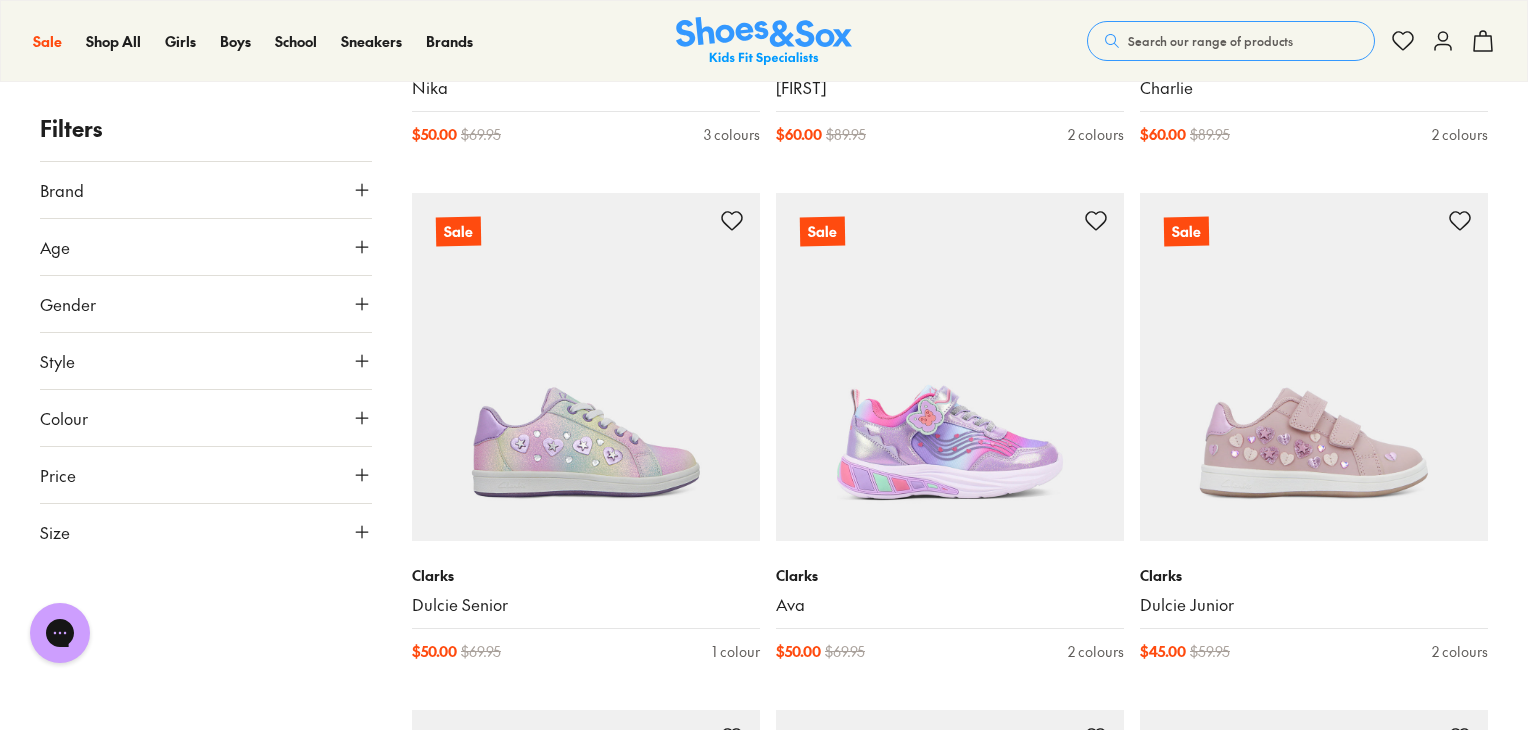 click 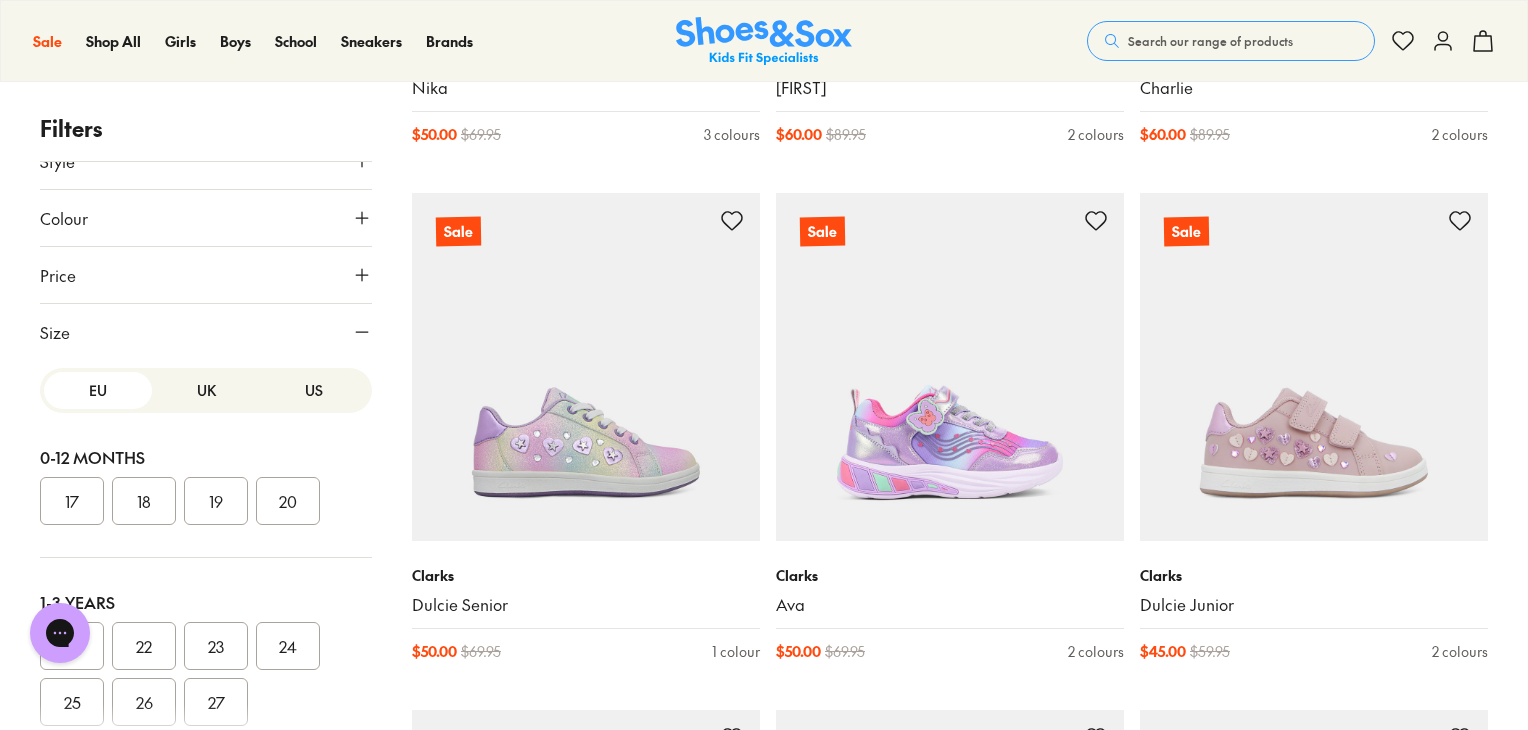 scroll, scrollTop: 212, scrollLeft: 0, axis: vertical 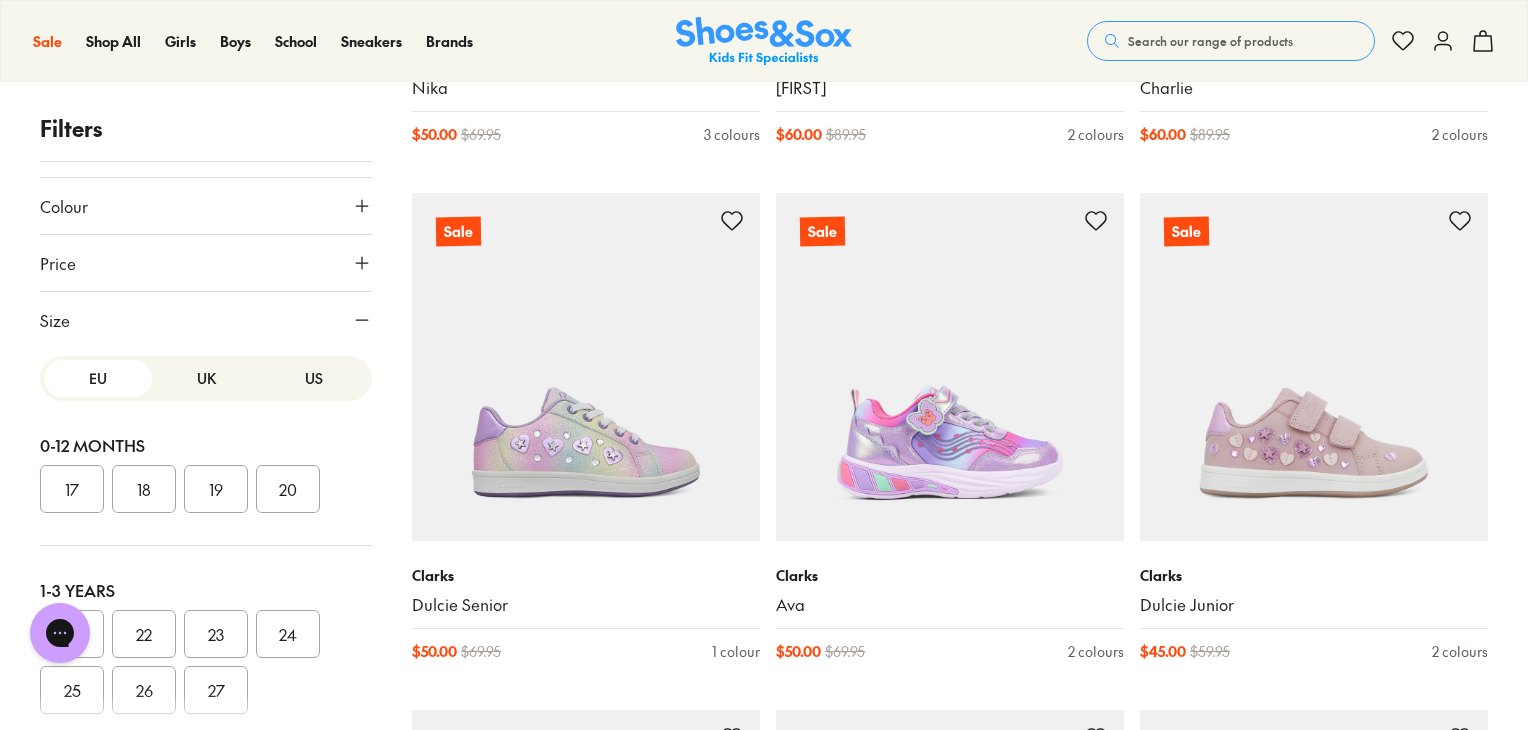 click on "UK" at bounding box center (206, 378) 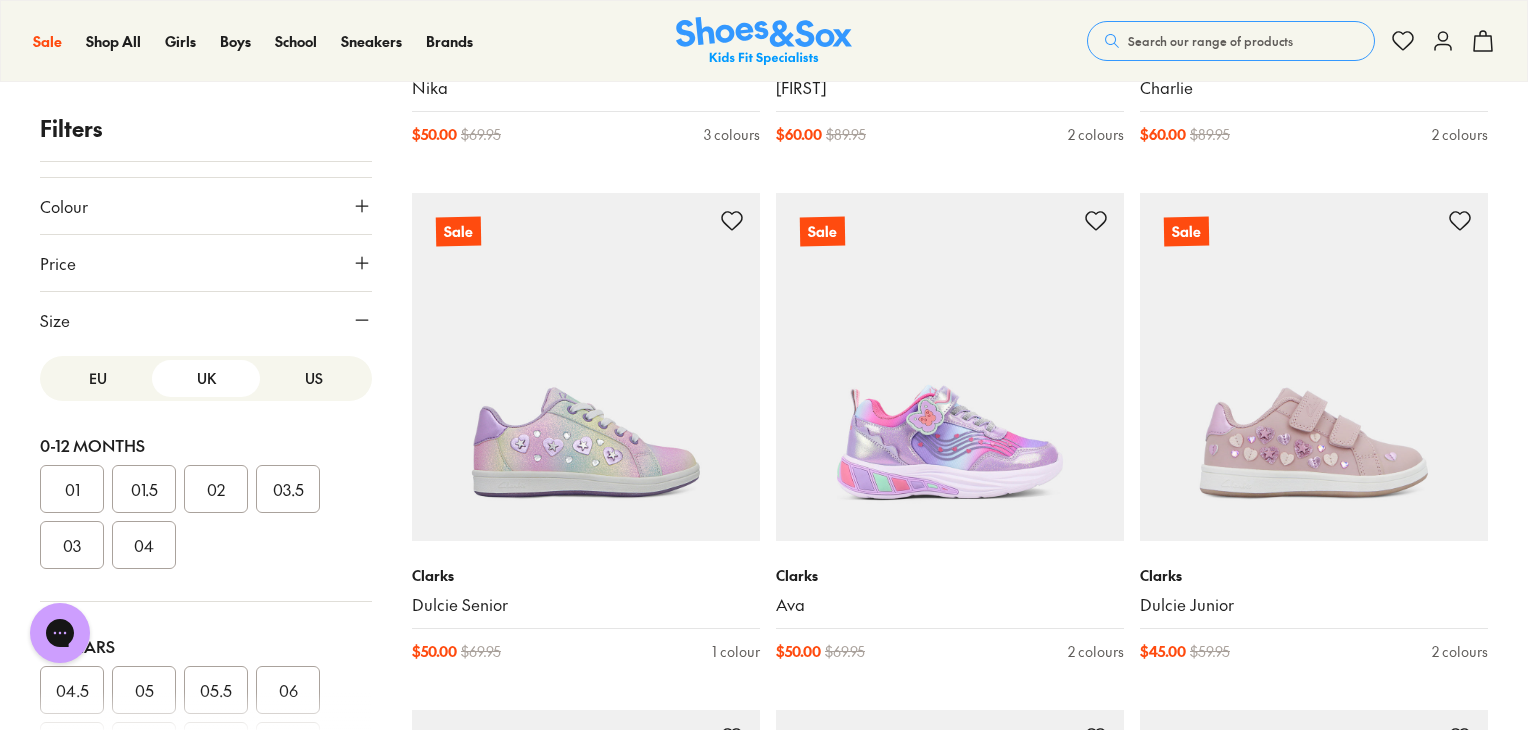scroll, scrollTop: 300, scrollLeft: 0, axis: vertical 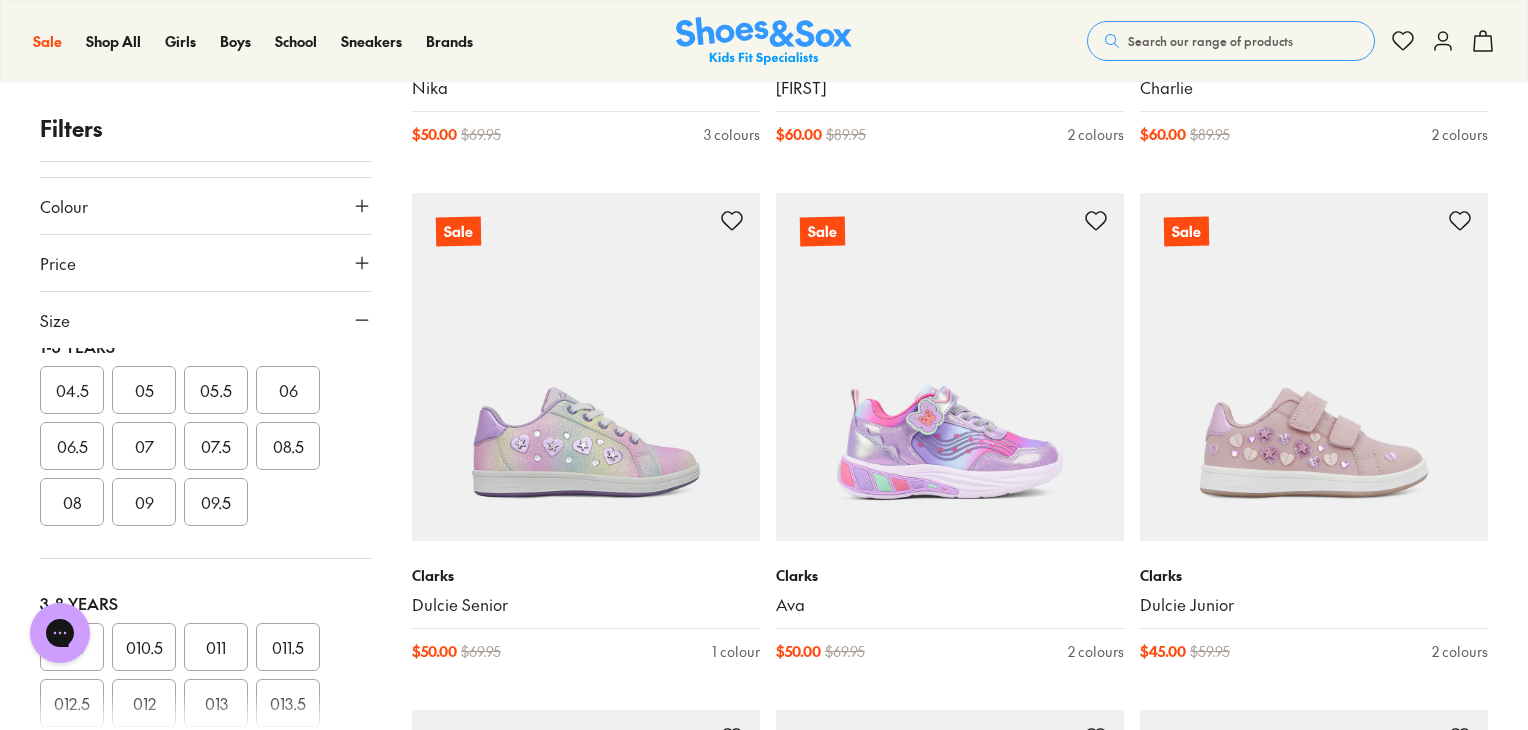 click on "07.5" at bounding box center (216, 446) 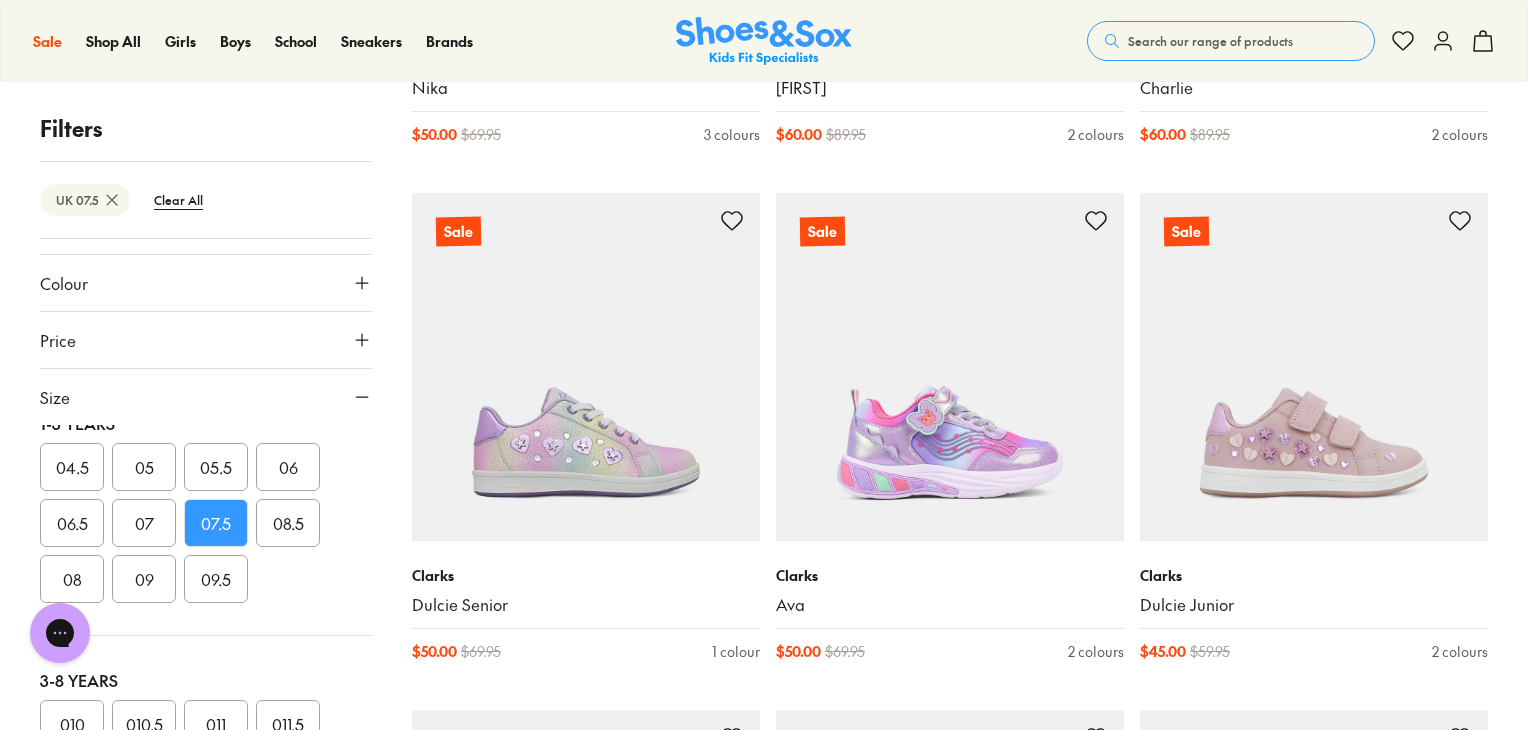 scroll, scrollTop: 0, scrollLeft: 0, axis: both 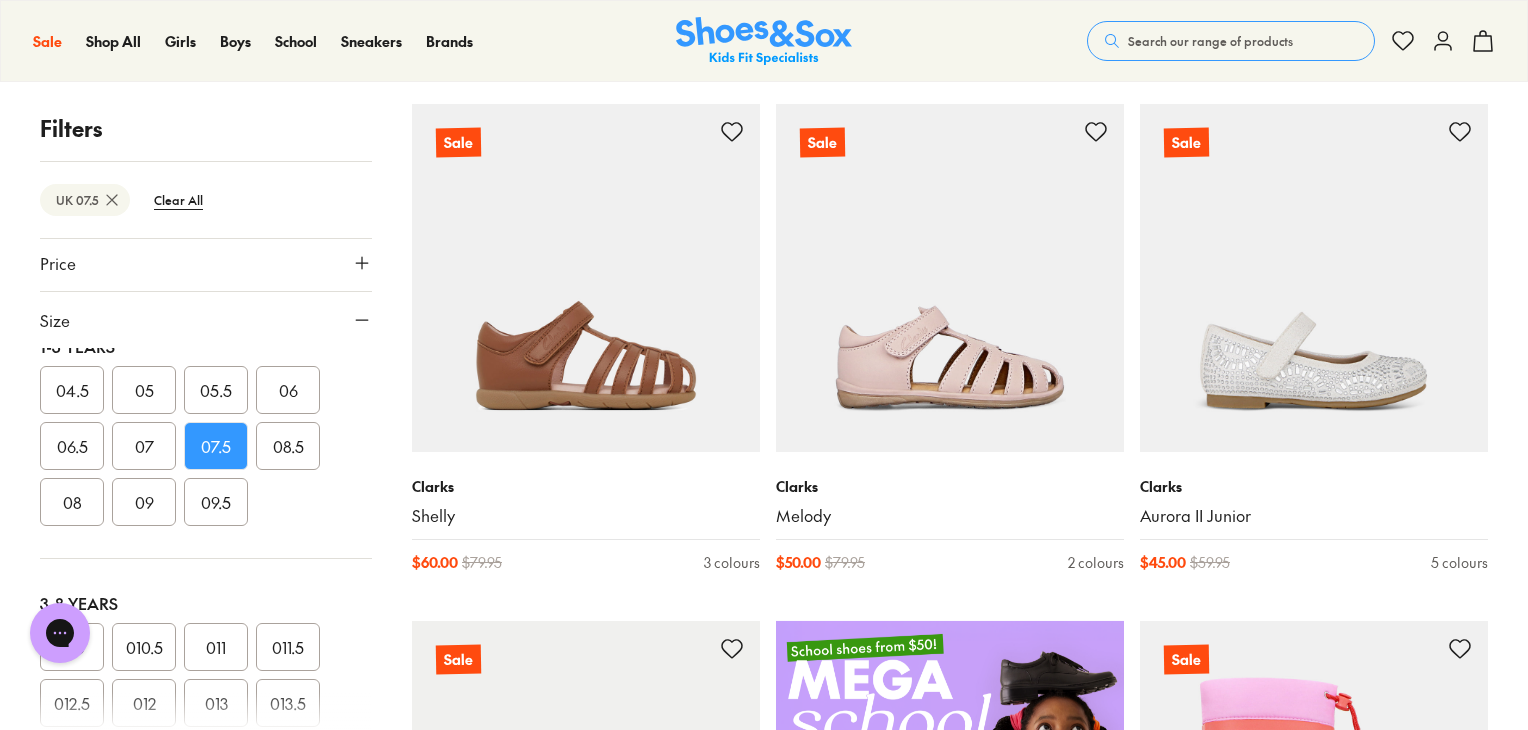 click on "07.5" at bounding box center (216, 446) 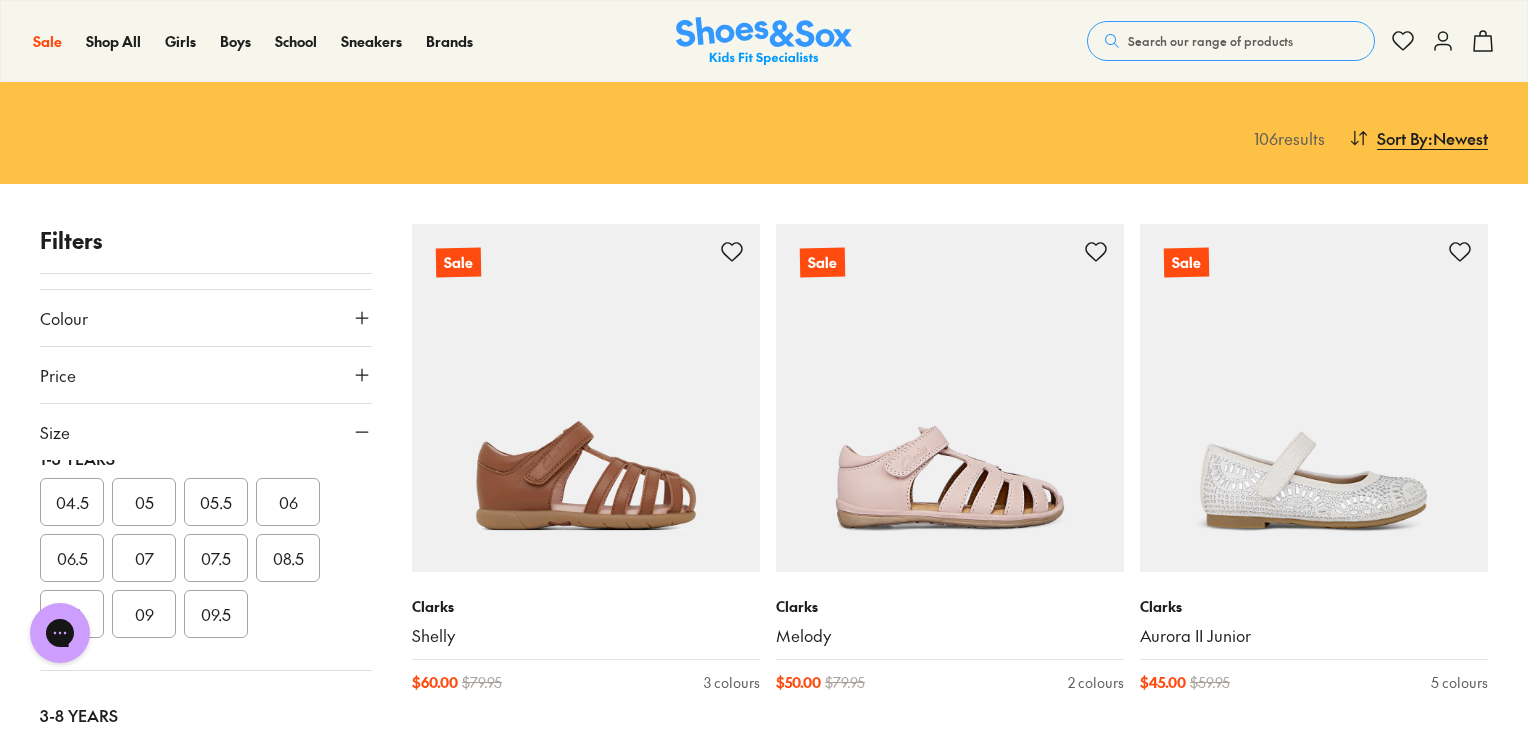 scroll, scrollTop: 336, scrollLeft: 0, axis: vertical 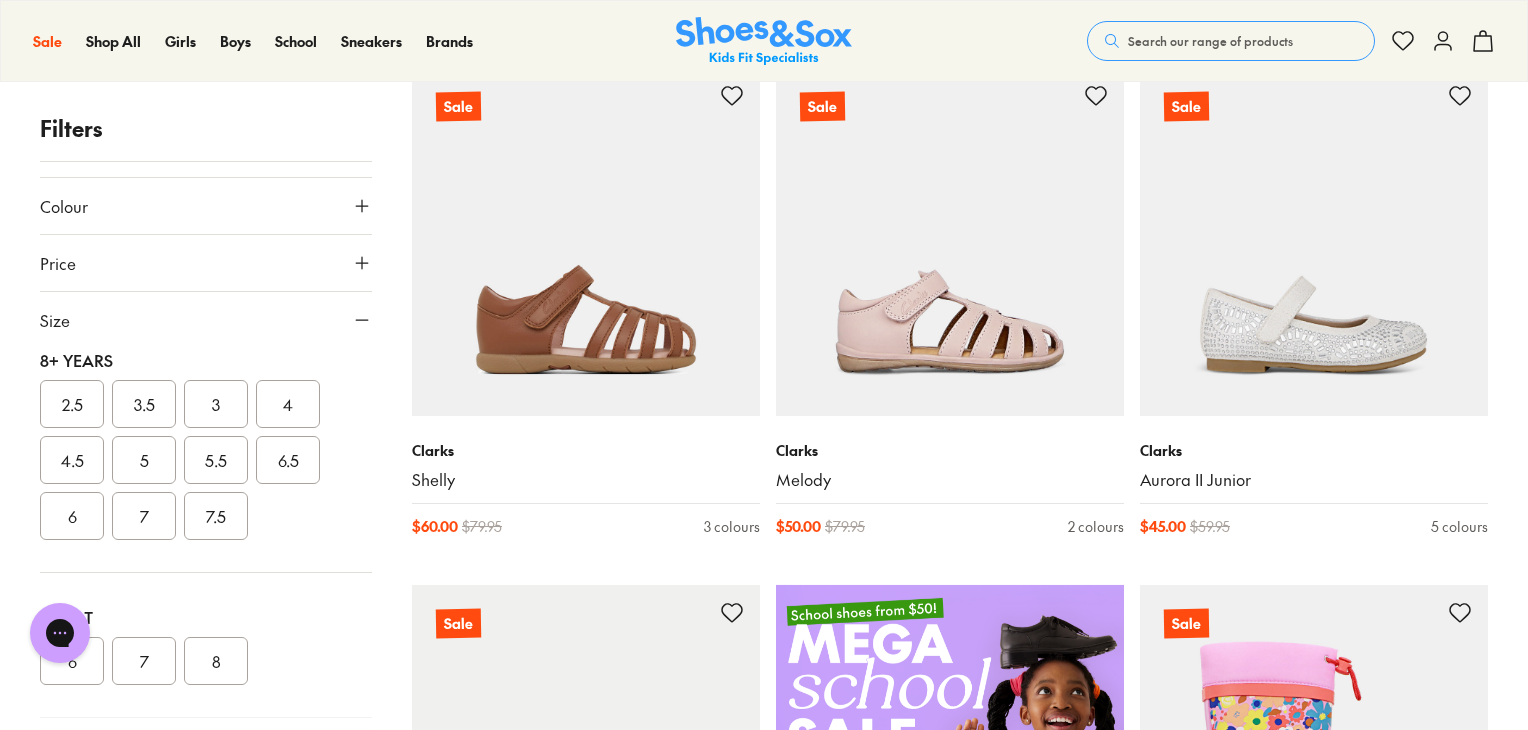 click on "7.5" at bounding box center (216, 516) 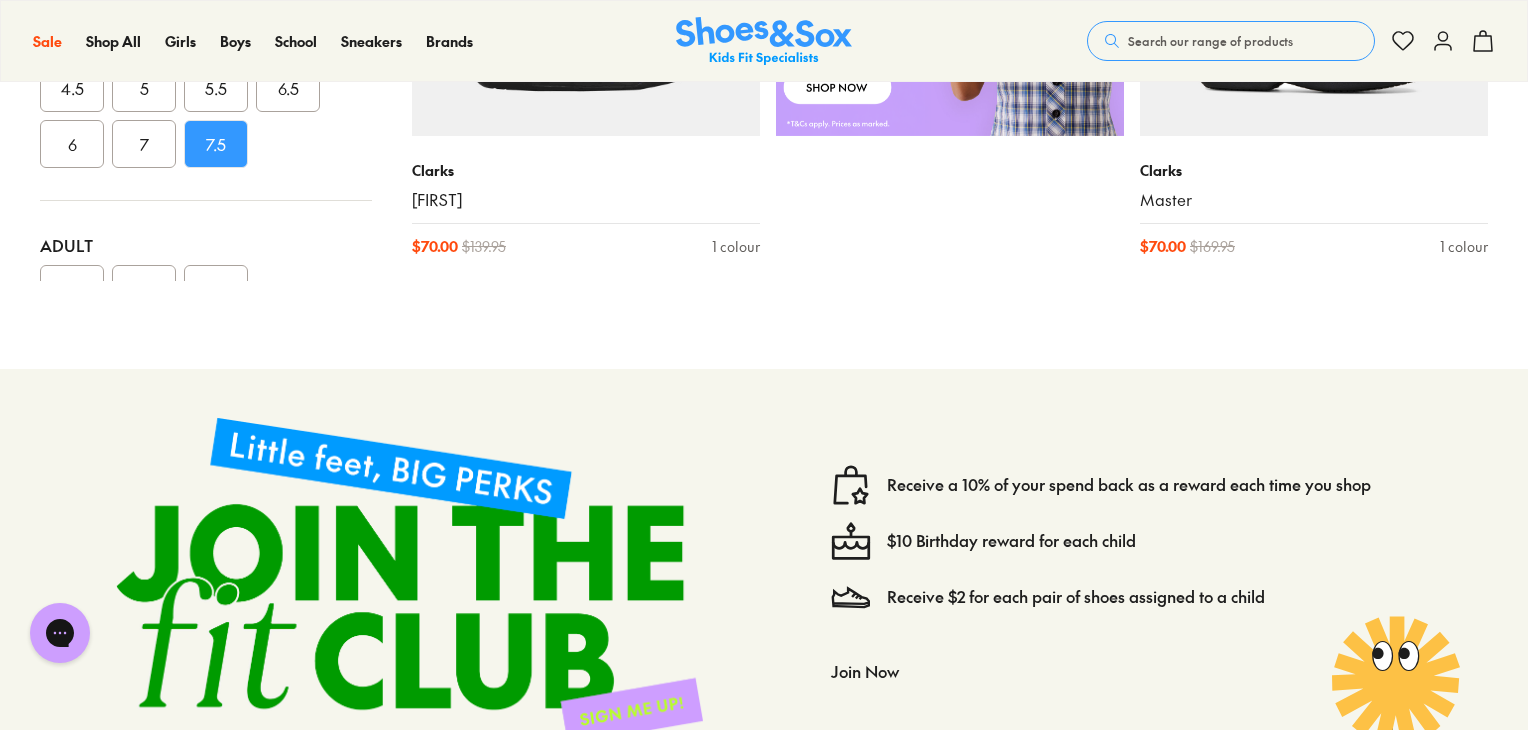 scroll, scrollTop: 833, scrollLeft: 0, axis: vertical 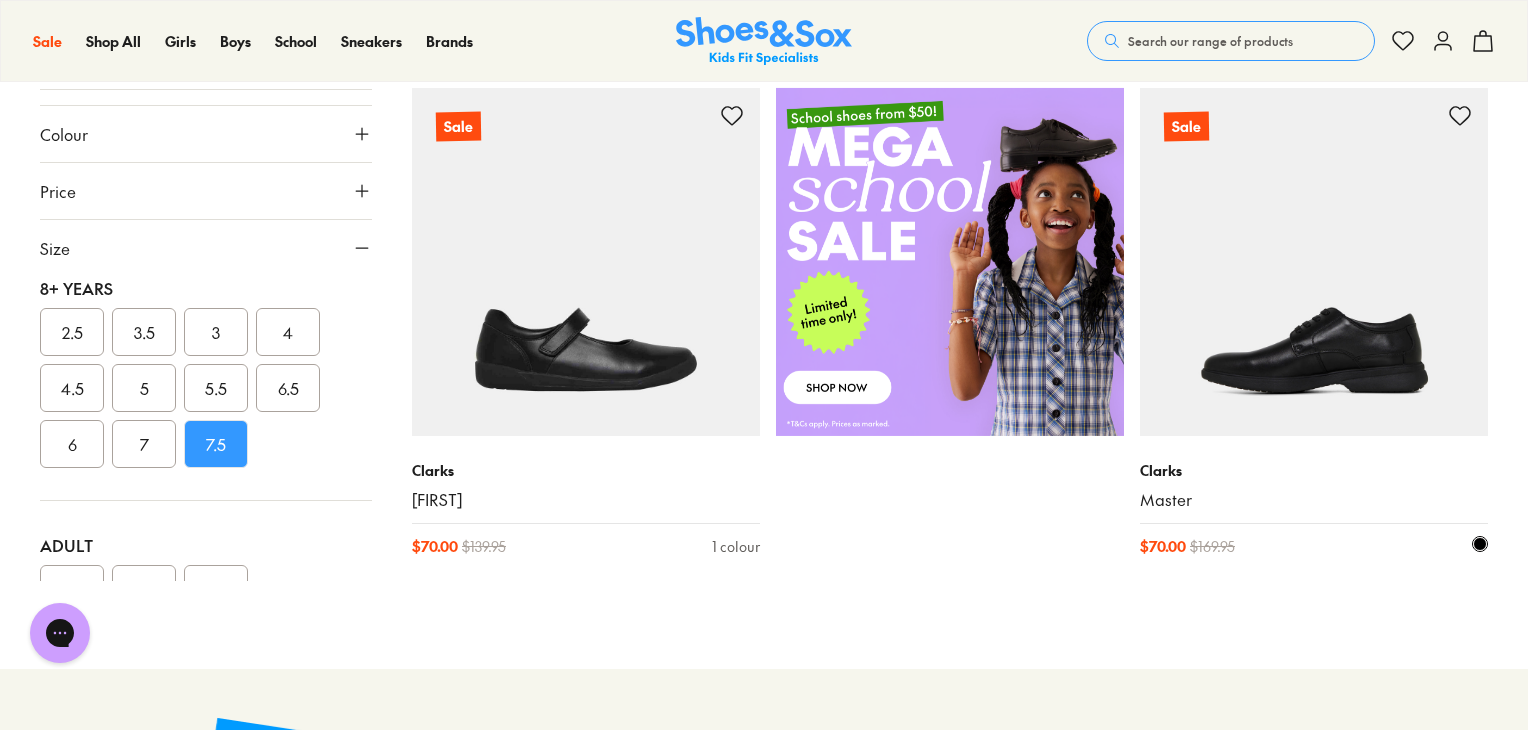 click at bounding box center [1314, 262] 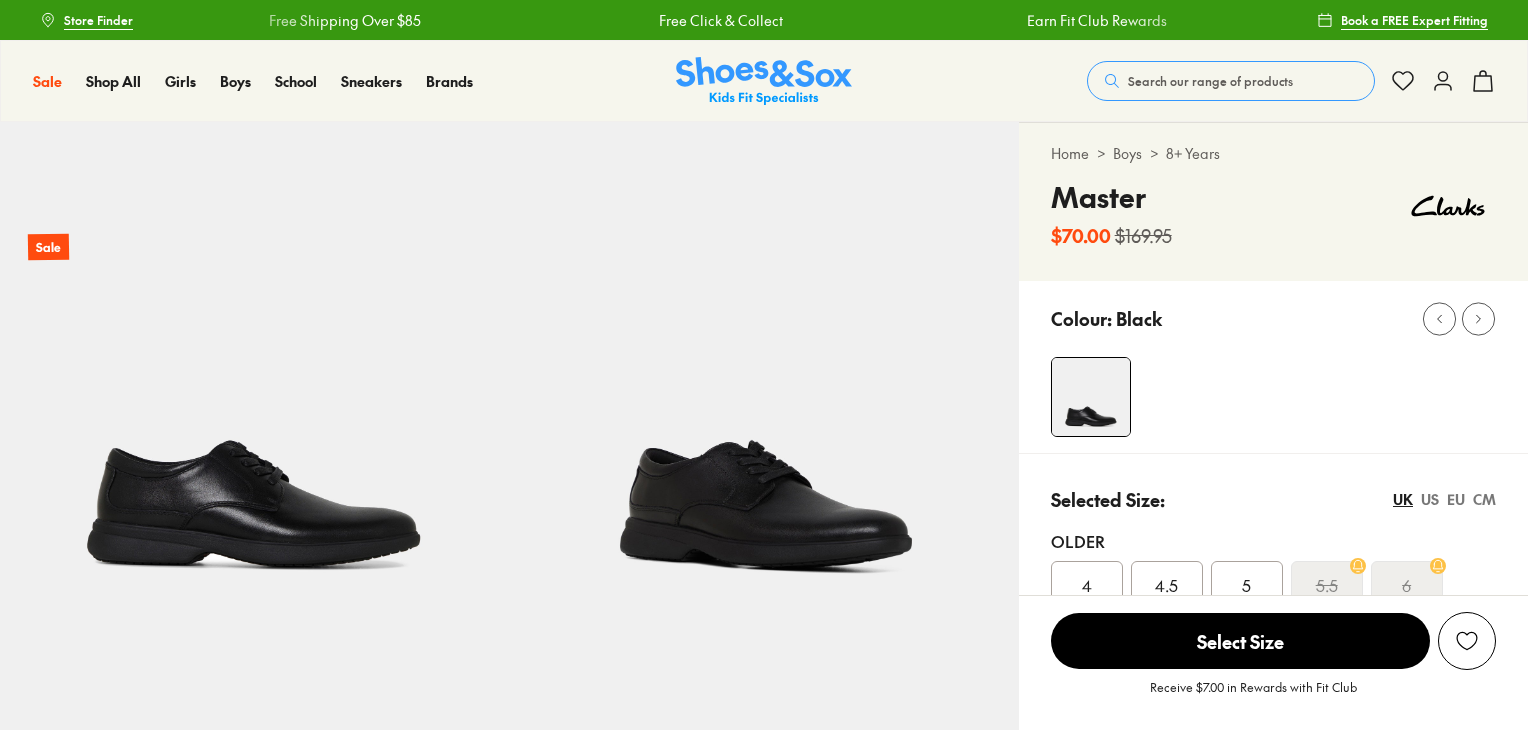 scroll, scrollTop: 0, scrollLeft: 0, axis: both 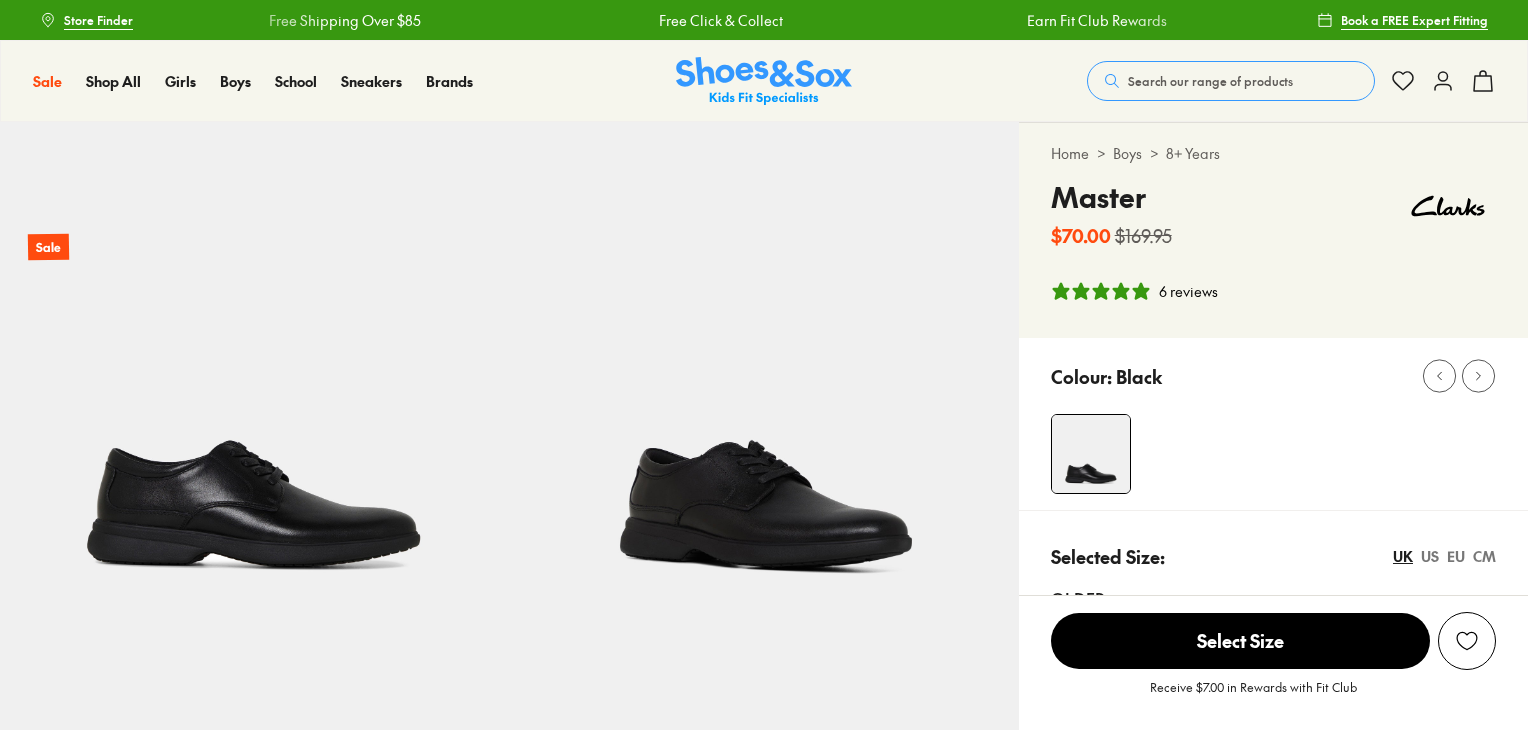 select on "*" 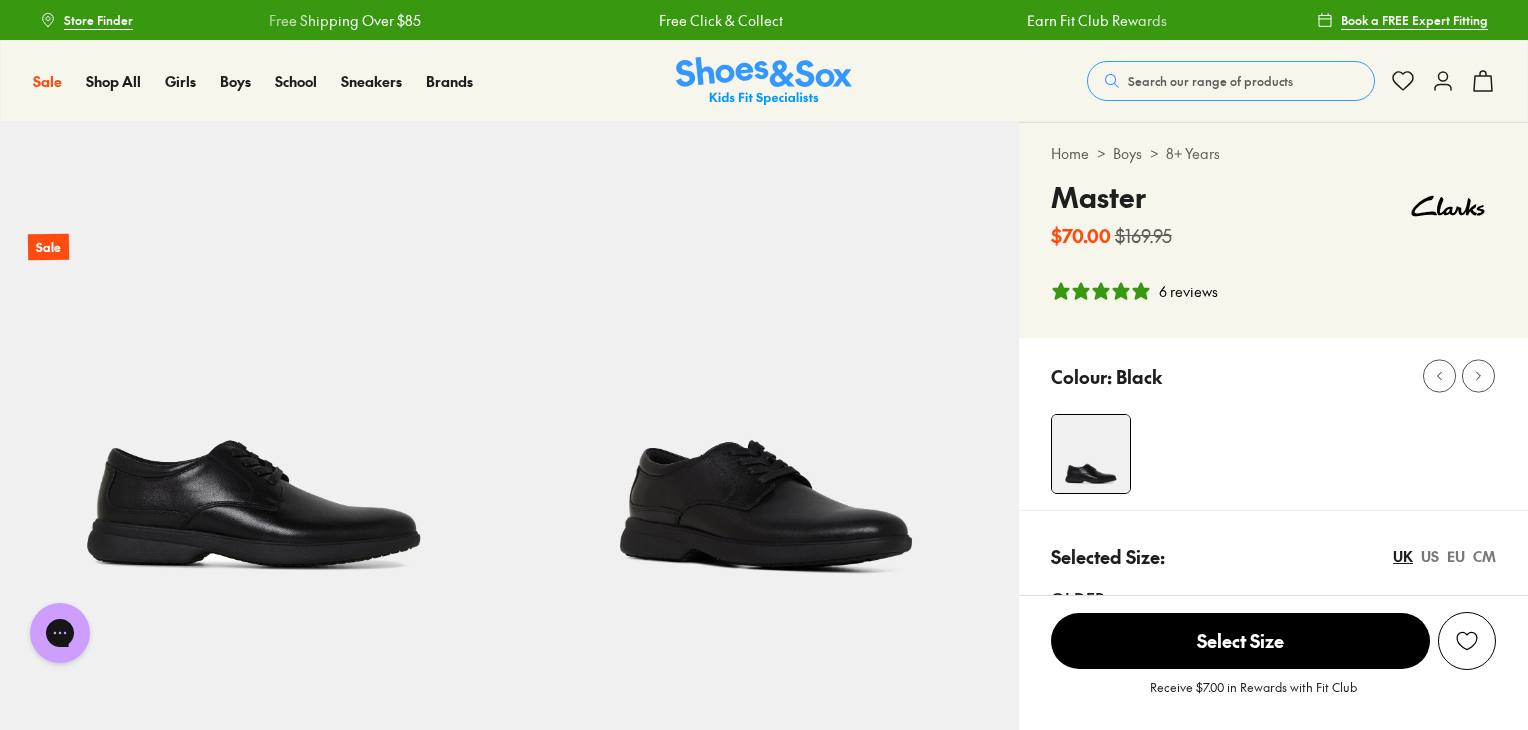 scroll, scrollTop: 0, scrollLeft: 0, axis: both 